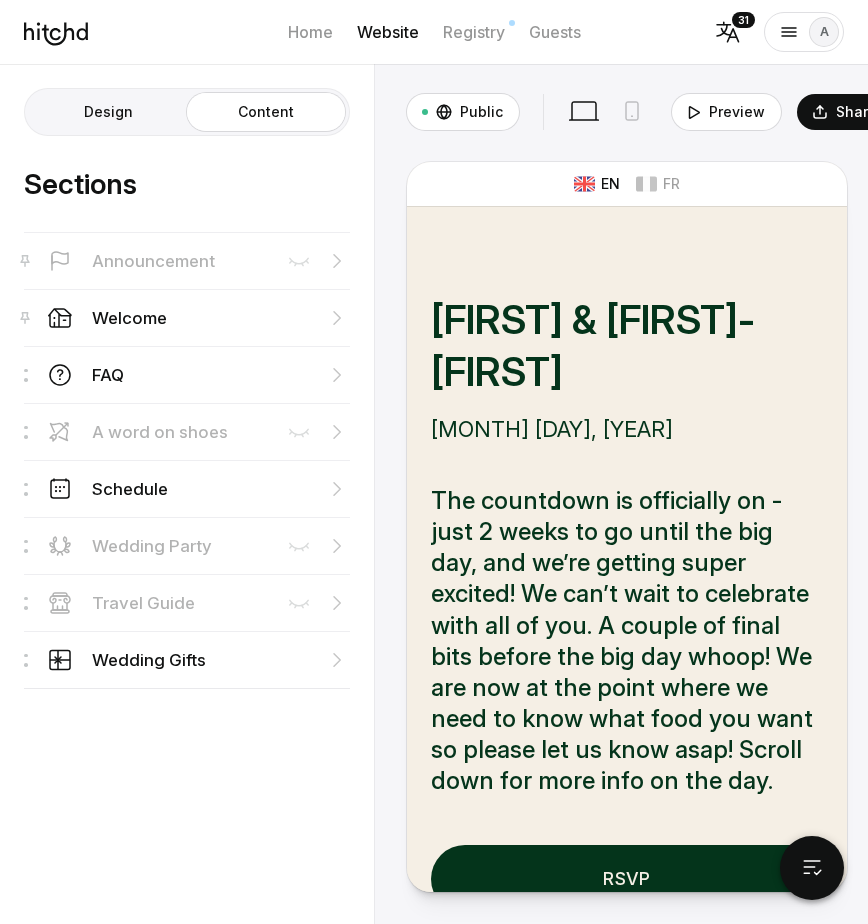 scroll, scrollTop: 0, scrollLeft: 0, axis: both 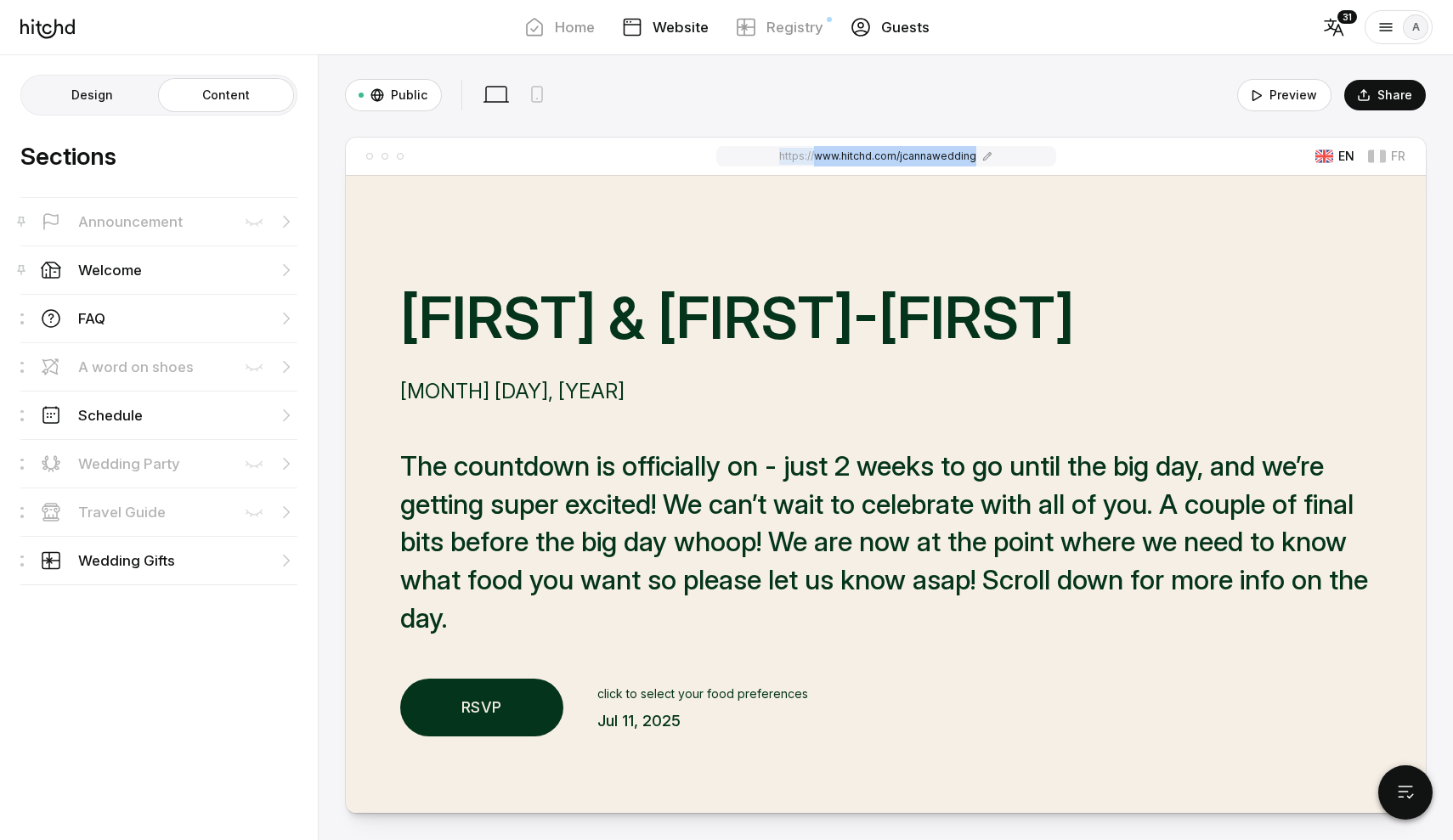 click on "Guests" at bounding box center [905, 27] 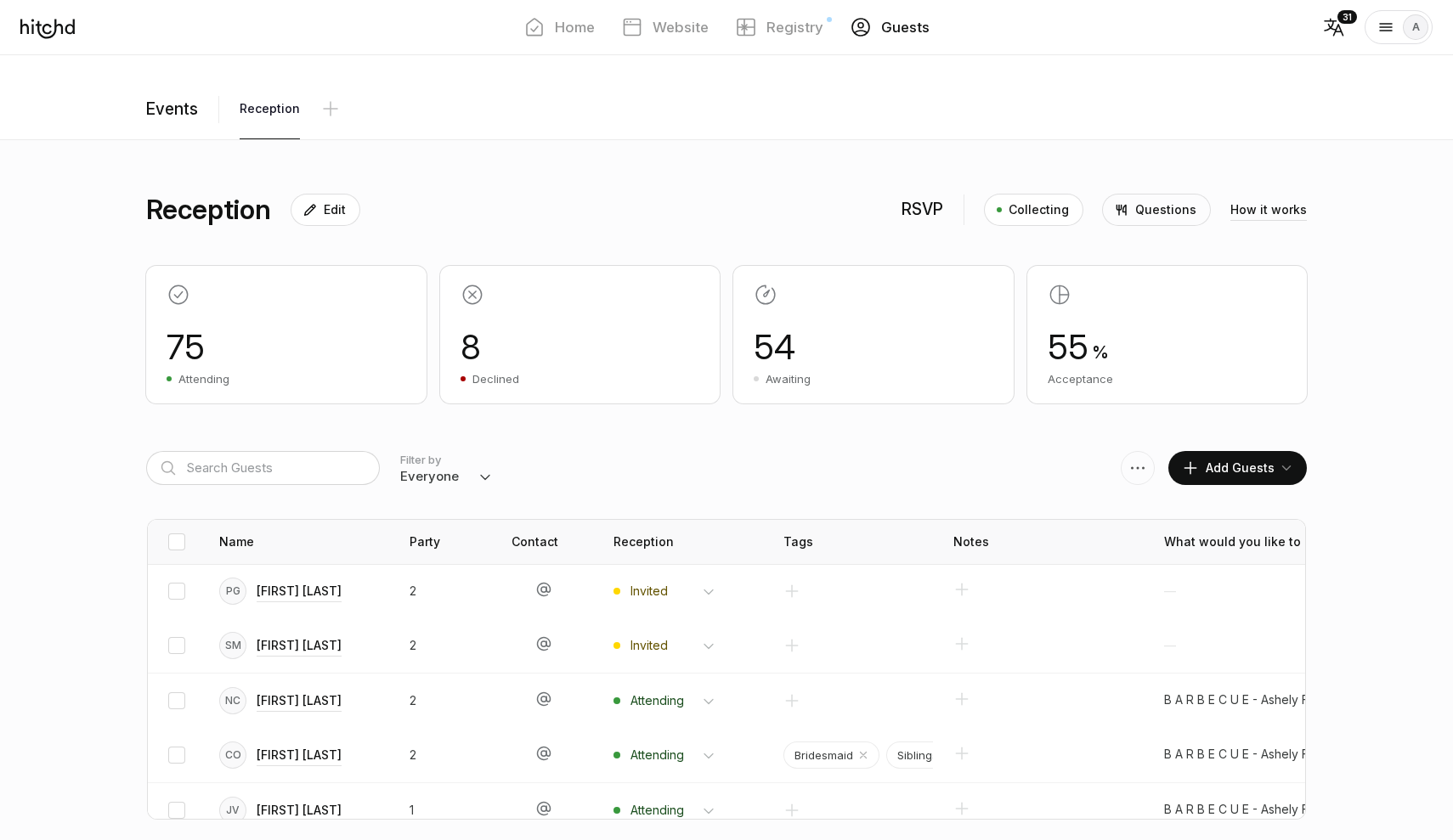 scroll, scrollTop: 0, scrollLeft: 0, axis: both 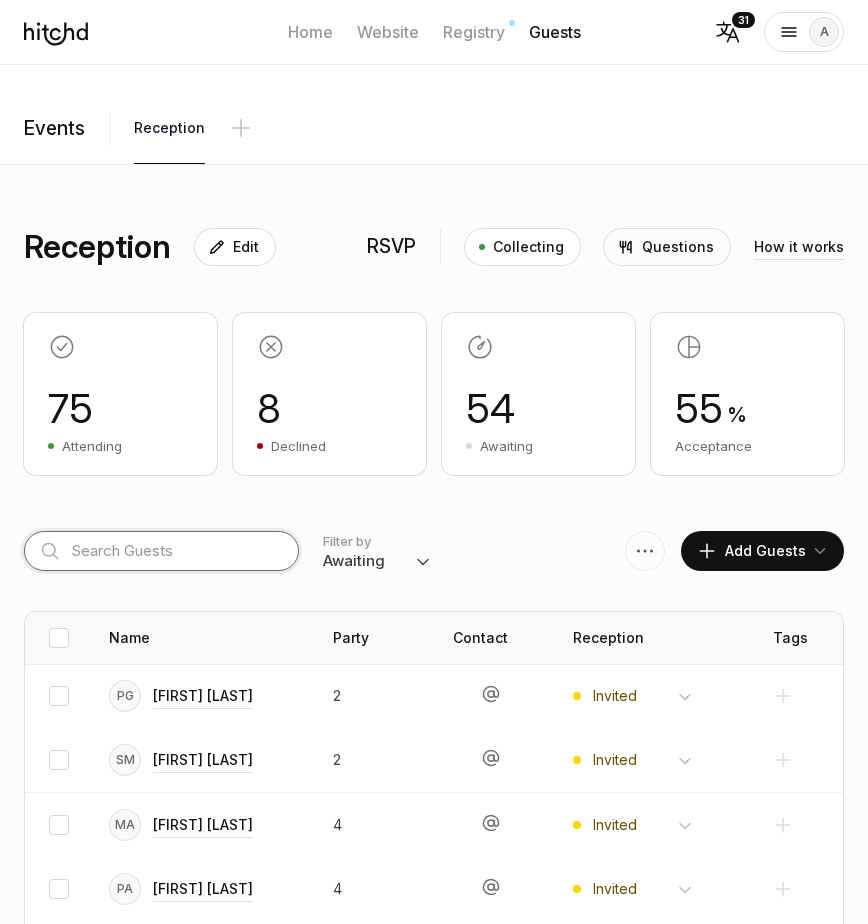 click at bounding box center (161, 551) 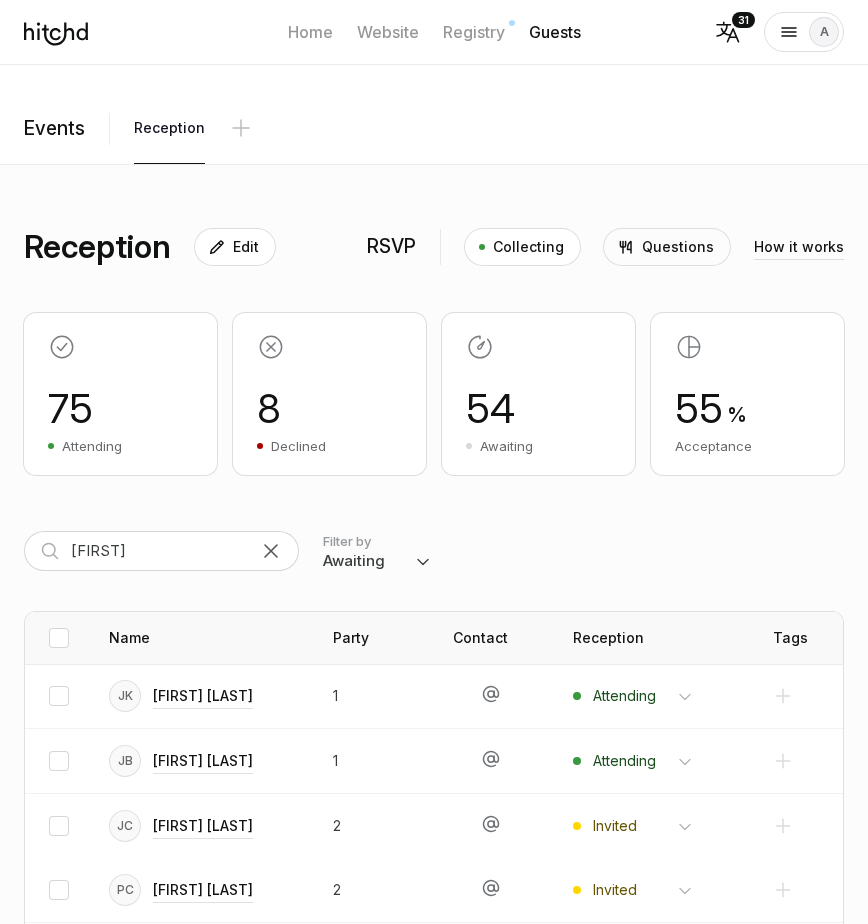 click on "[FIRST] [LAST]" at bounding box center (203, 696) 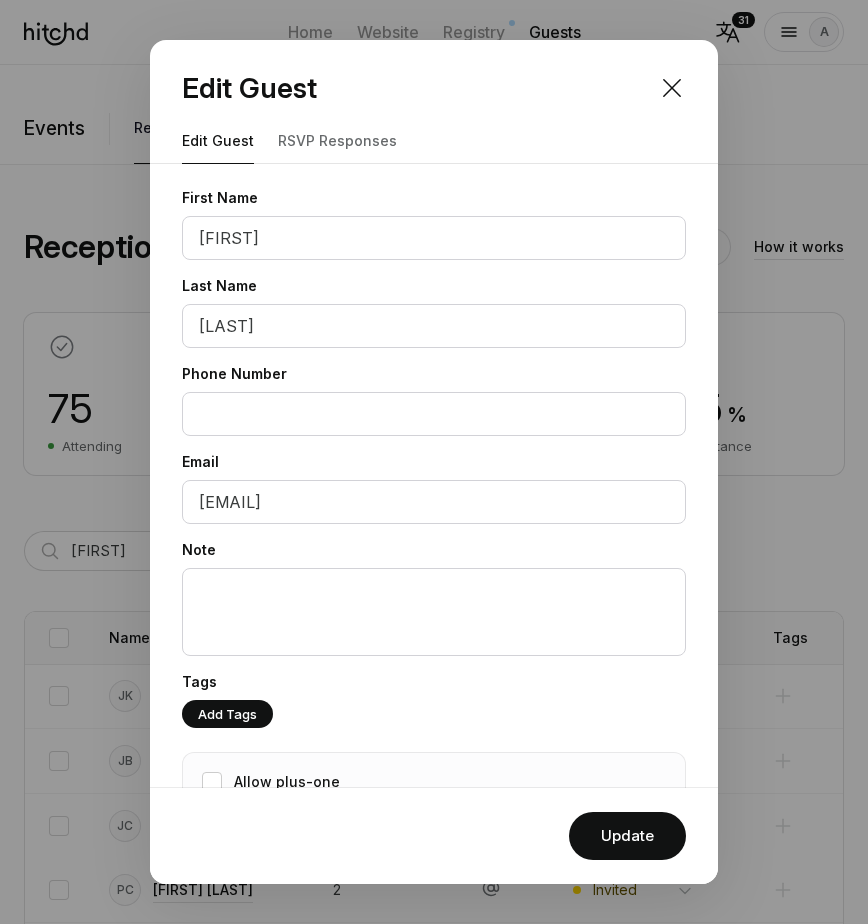 click on "RSVP responses" at bounding box center [337, 141] 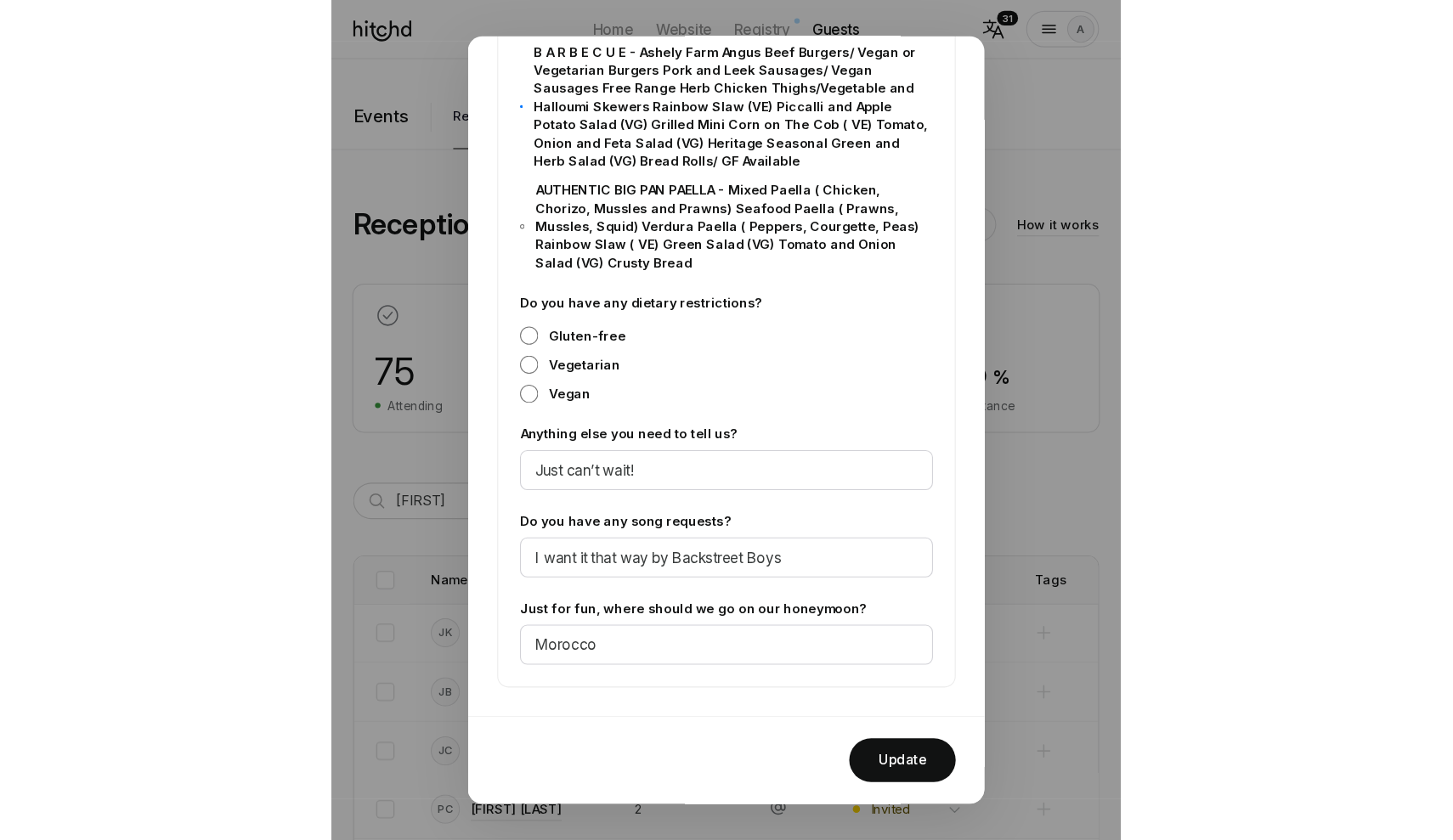 scroll, scrollTop: 326, scrollLeft: 0, axis: vertical 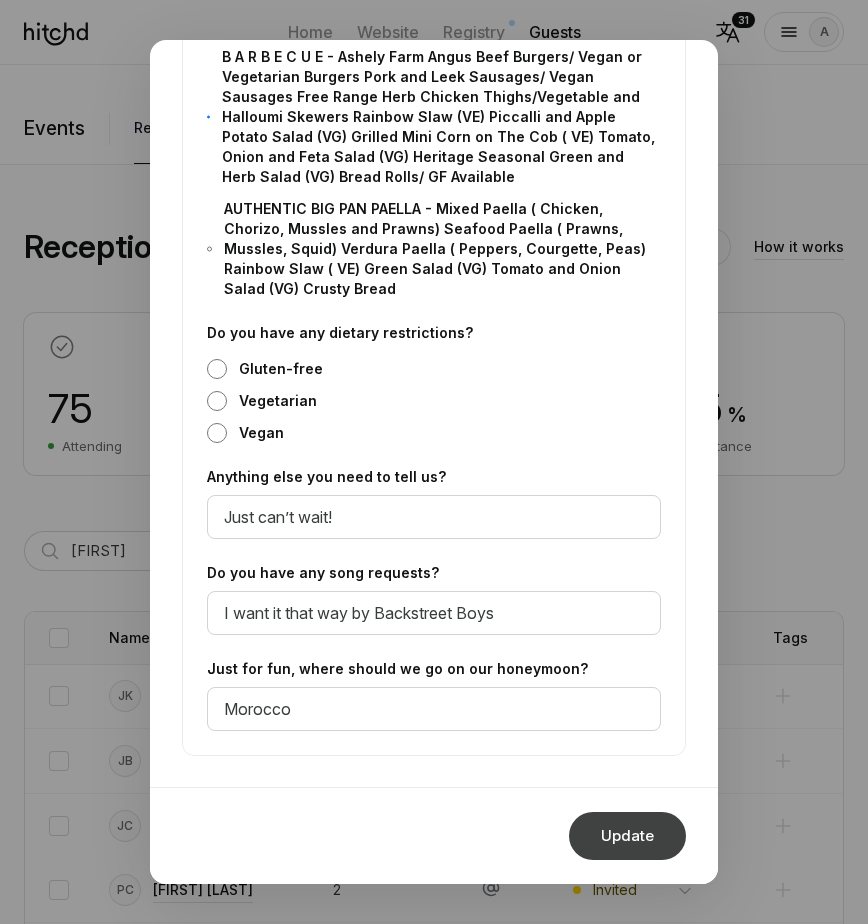 click on "Update" at bounding box center [627, 836] 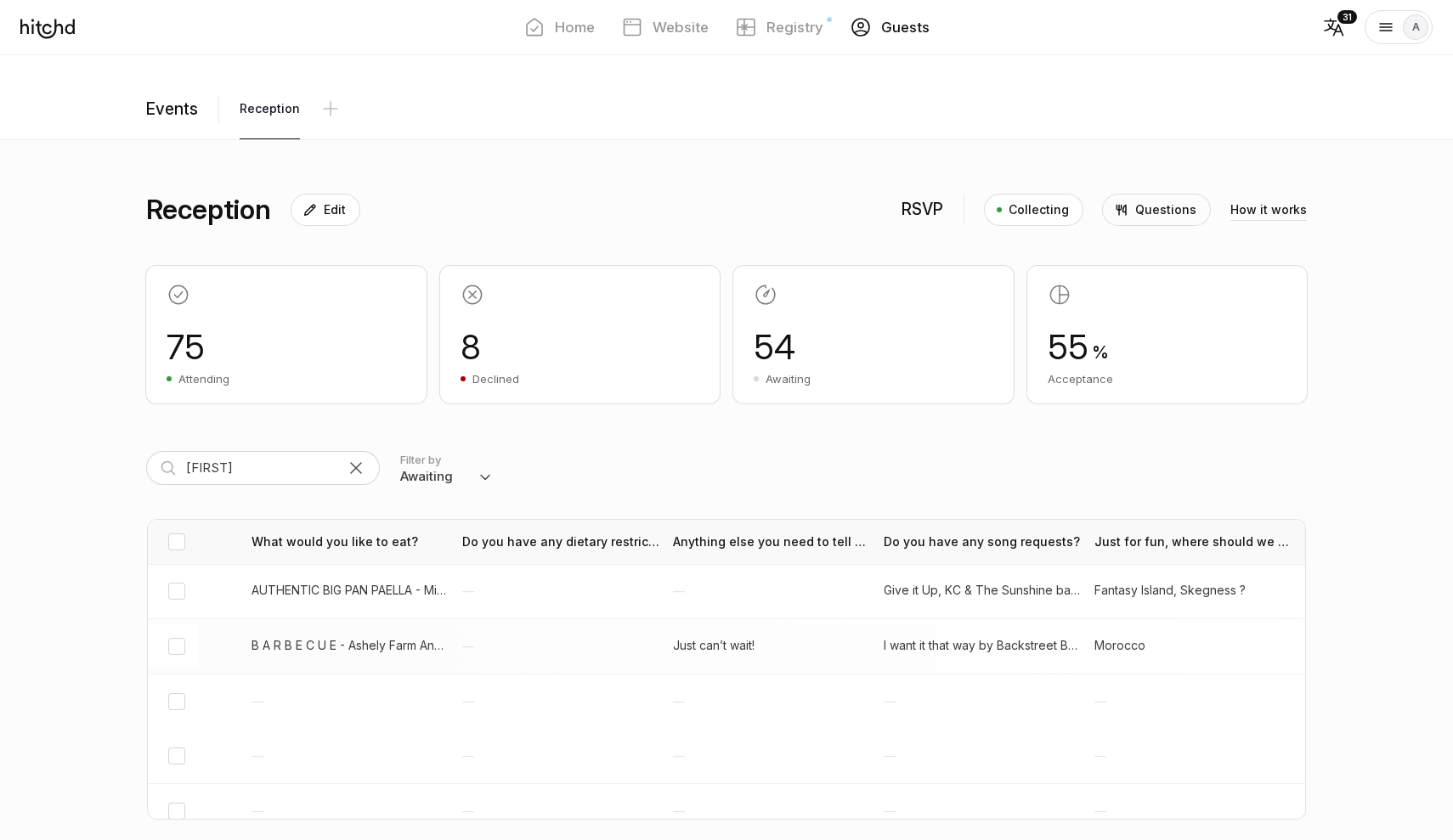 scroll, scrollTop: 0, scrollLeft: 913, axis: horizontal 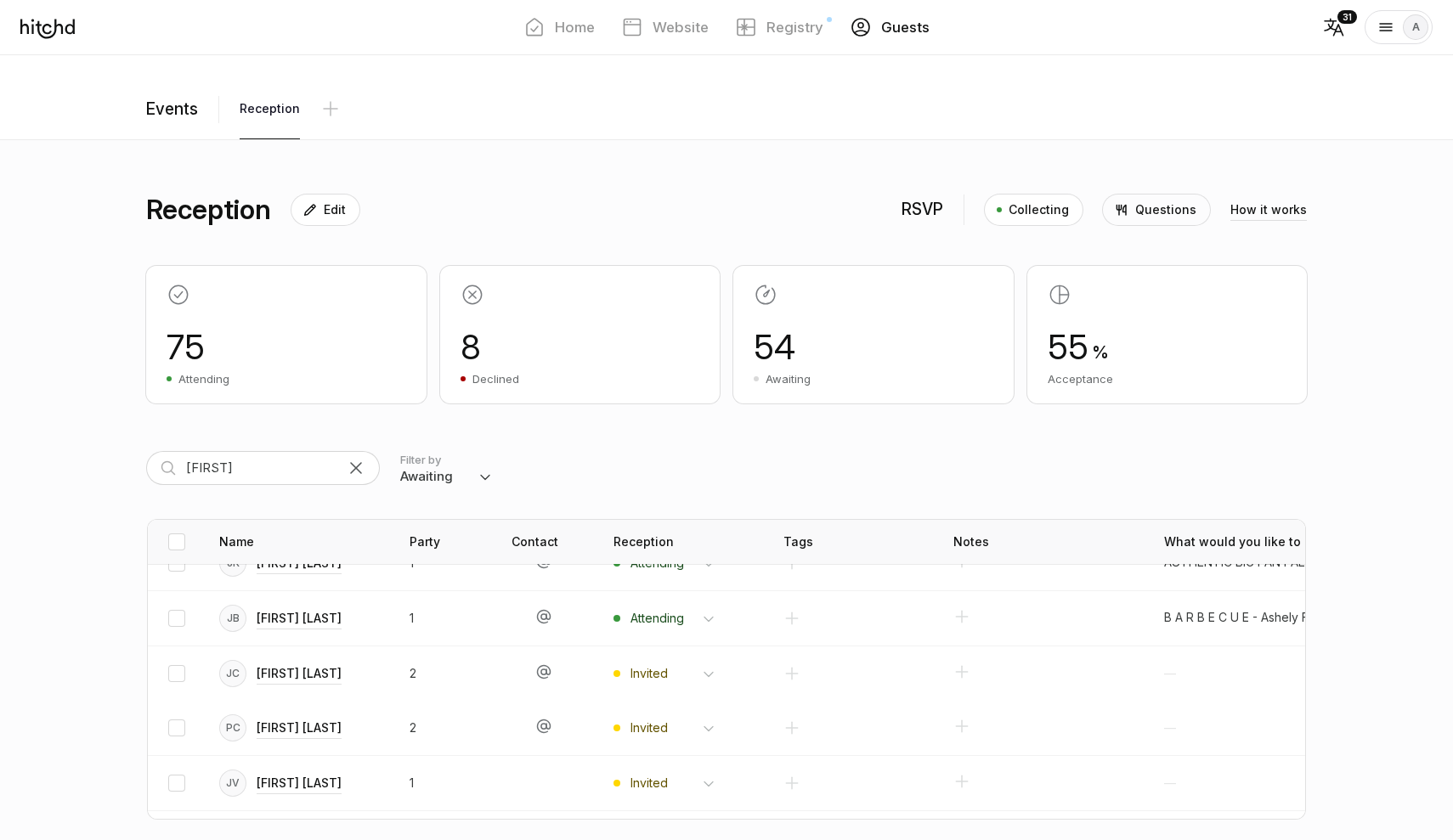 click at bounding box center (356, 468) 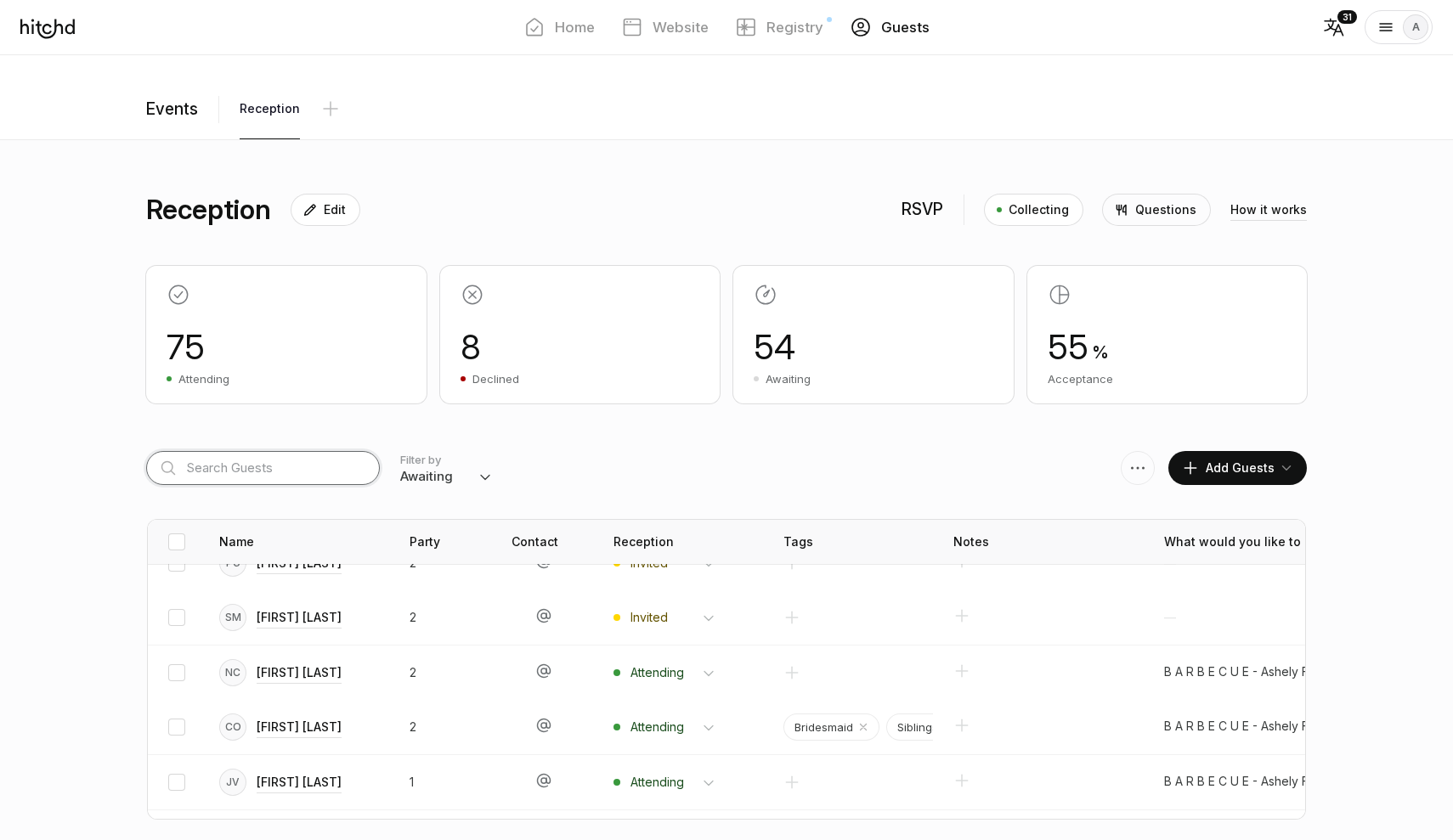 click at bounding box center (263, 468) 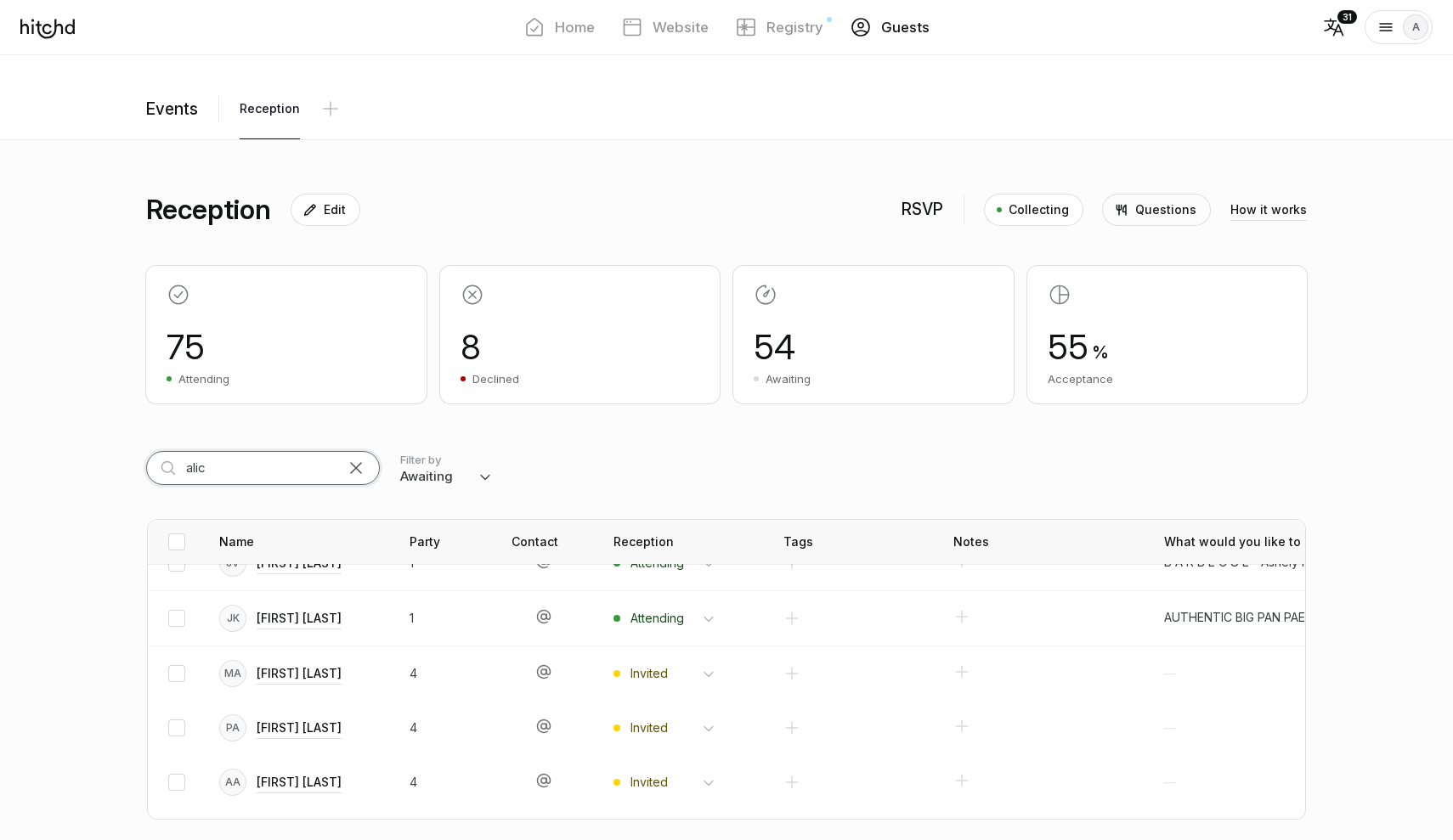 scroll, scrollTop: 0, scrollLeft: 0, axis: both 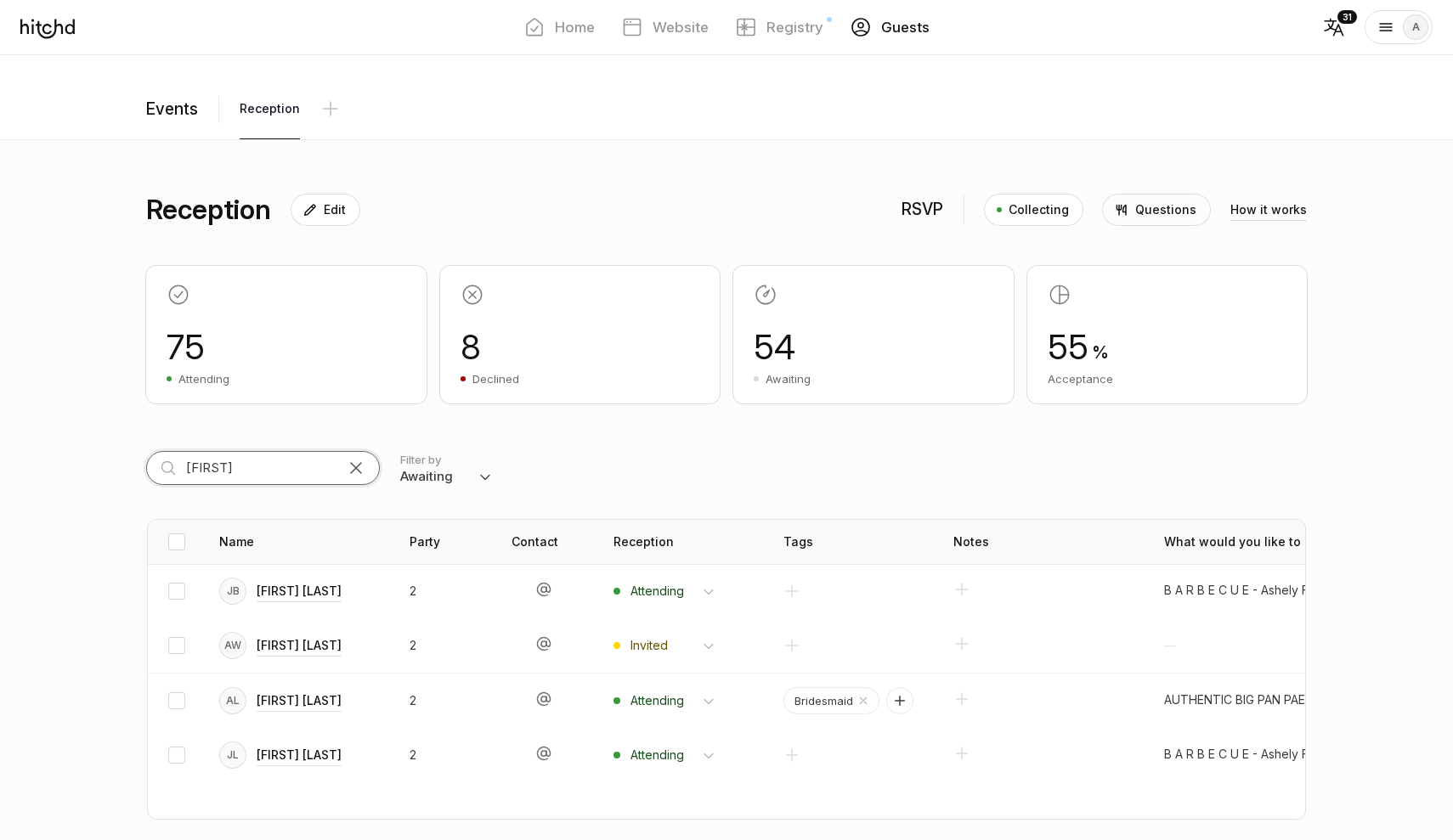 type on "Alice" 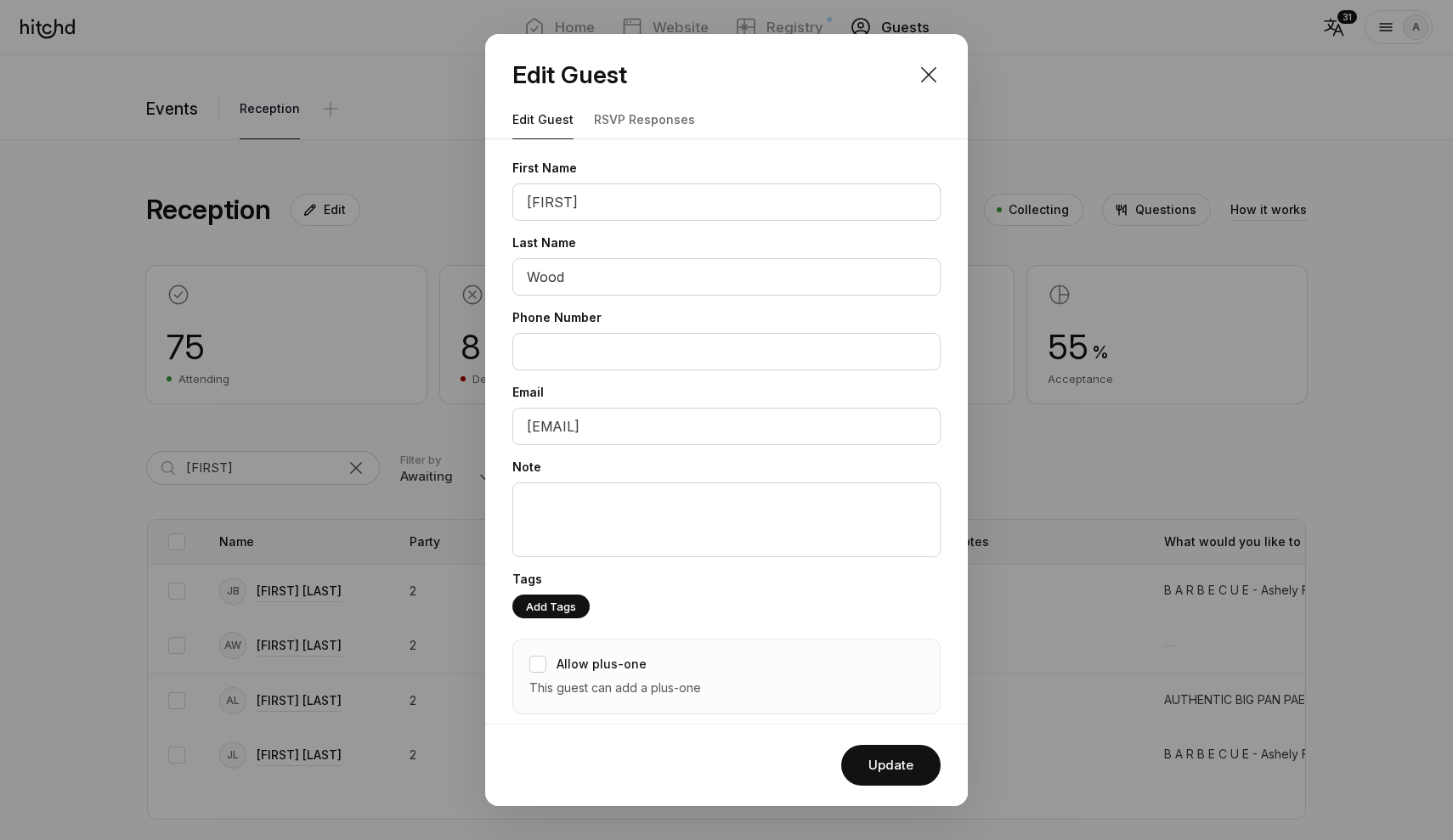 click on "RSVP responses" at bounding box center [644, 120] 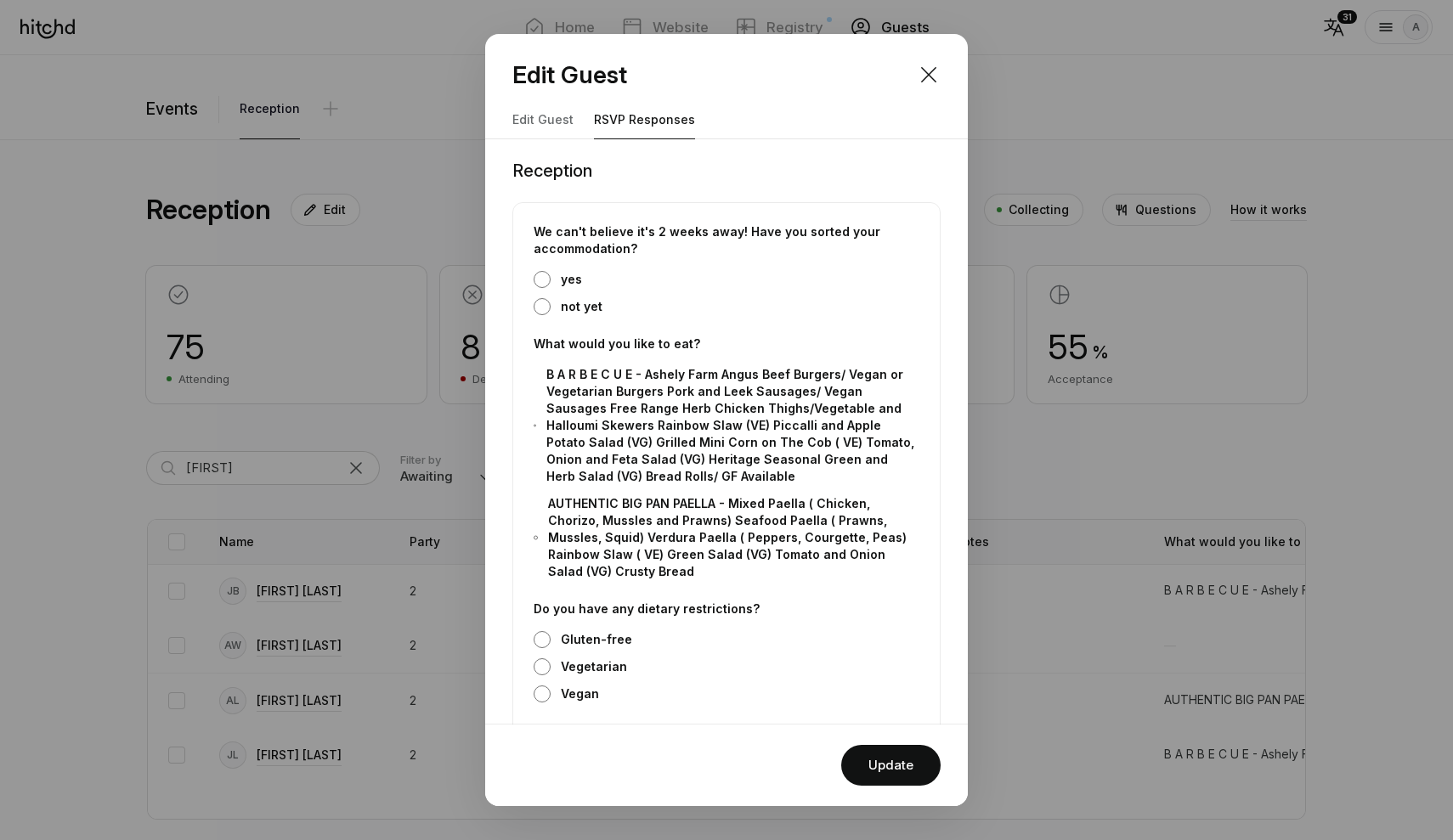 click on "yes" at bounding box center [542, 279] 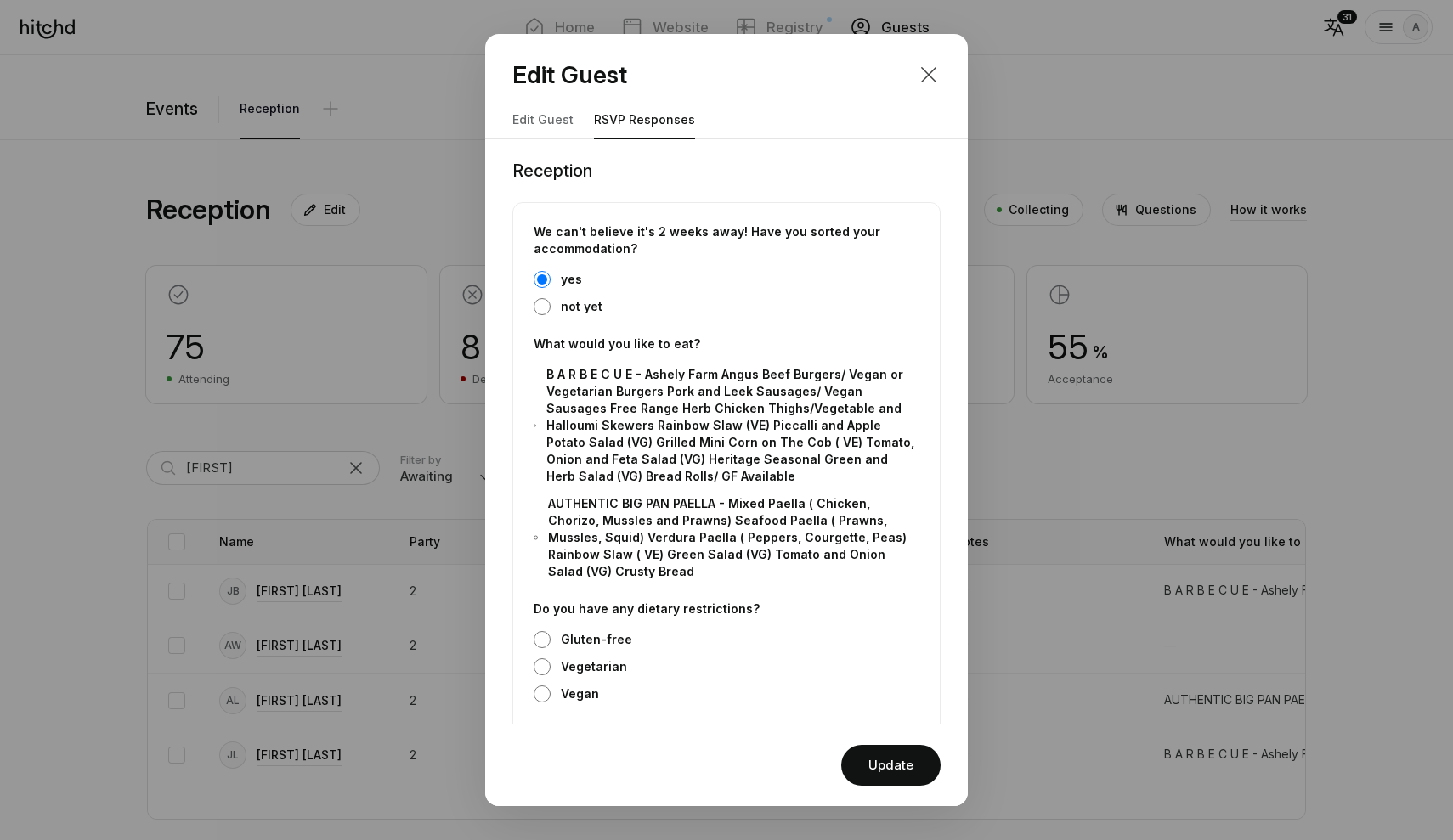 click at bounding box center [929, 75] 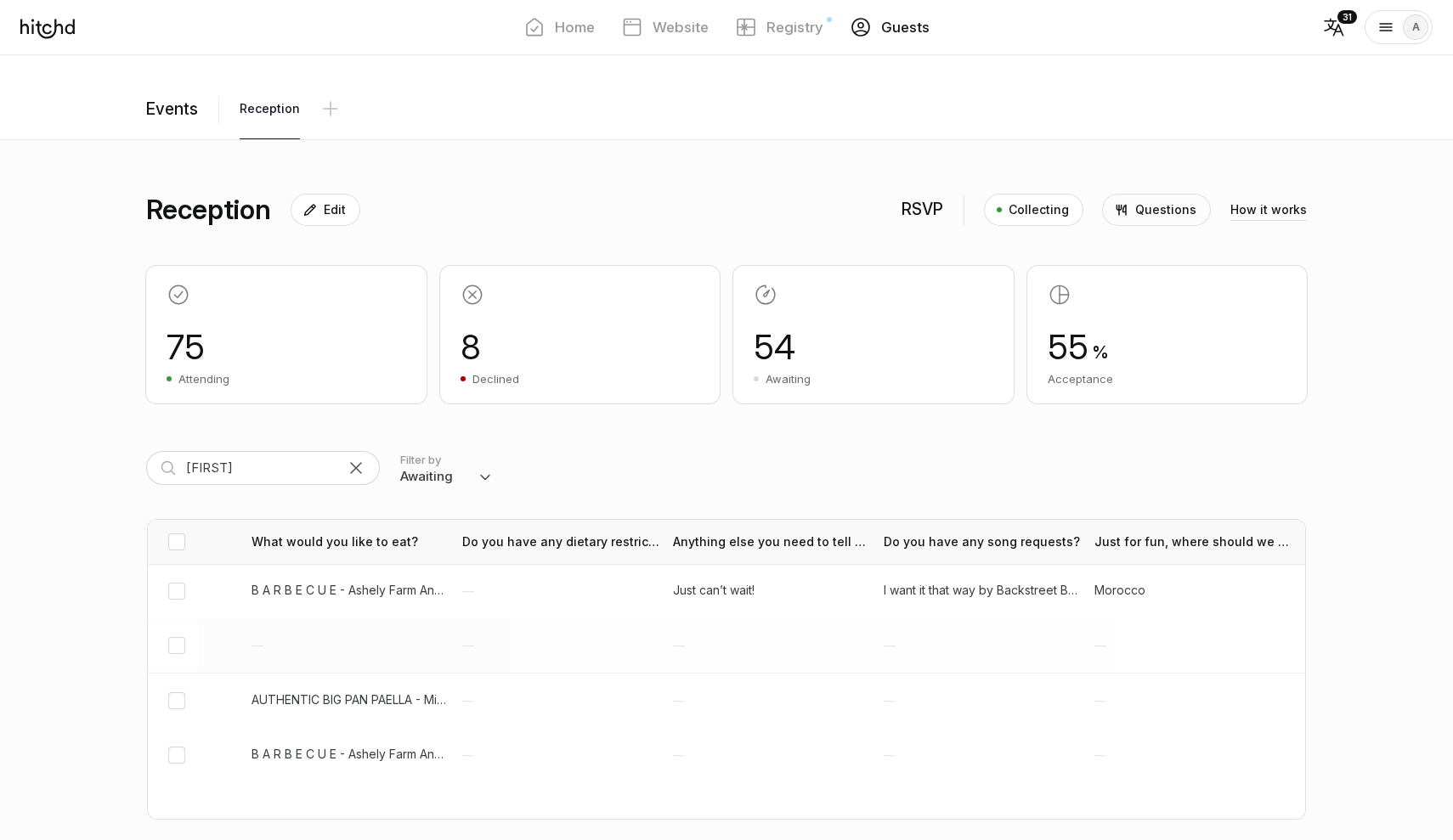 scroll, scrollTop: 0, scrollLeft: 913, axis: horizontal 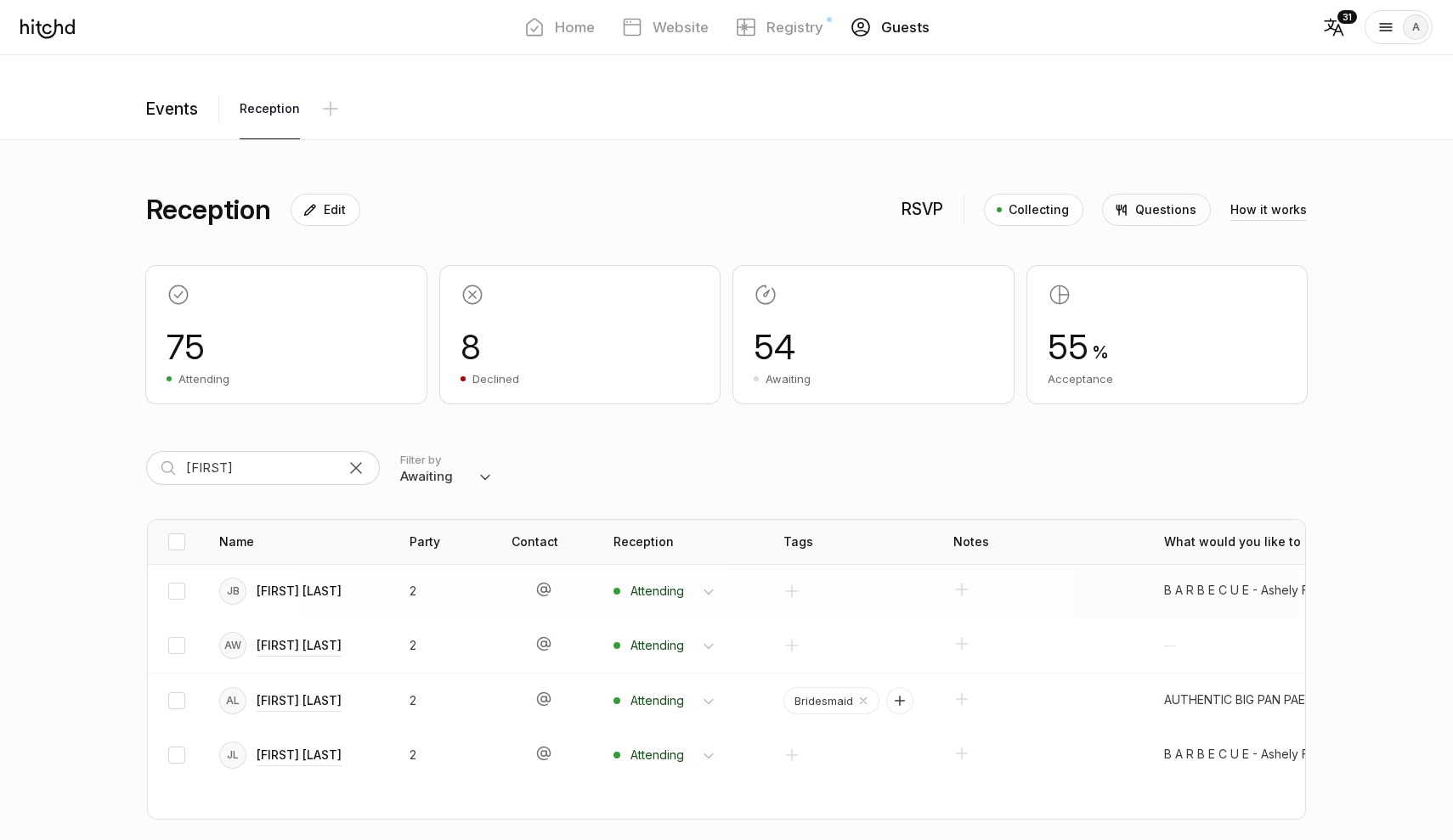 click on "[FIRST] [LAST]" at bounding box center [299, 591] 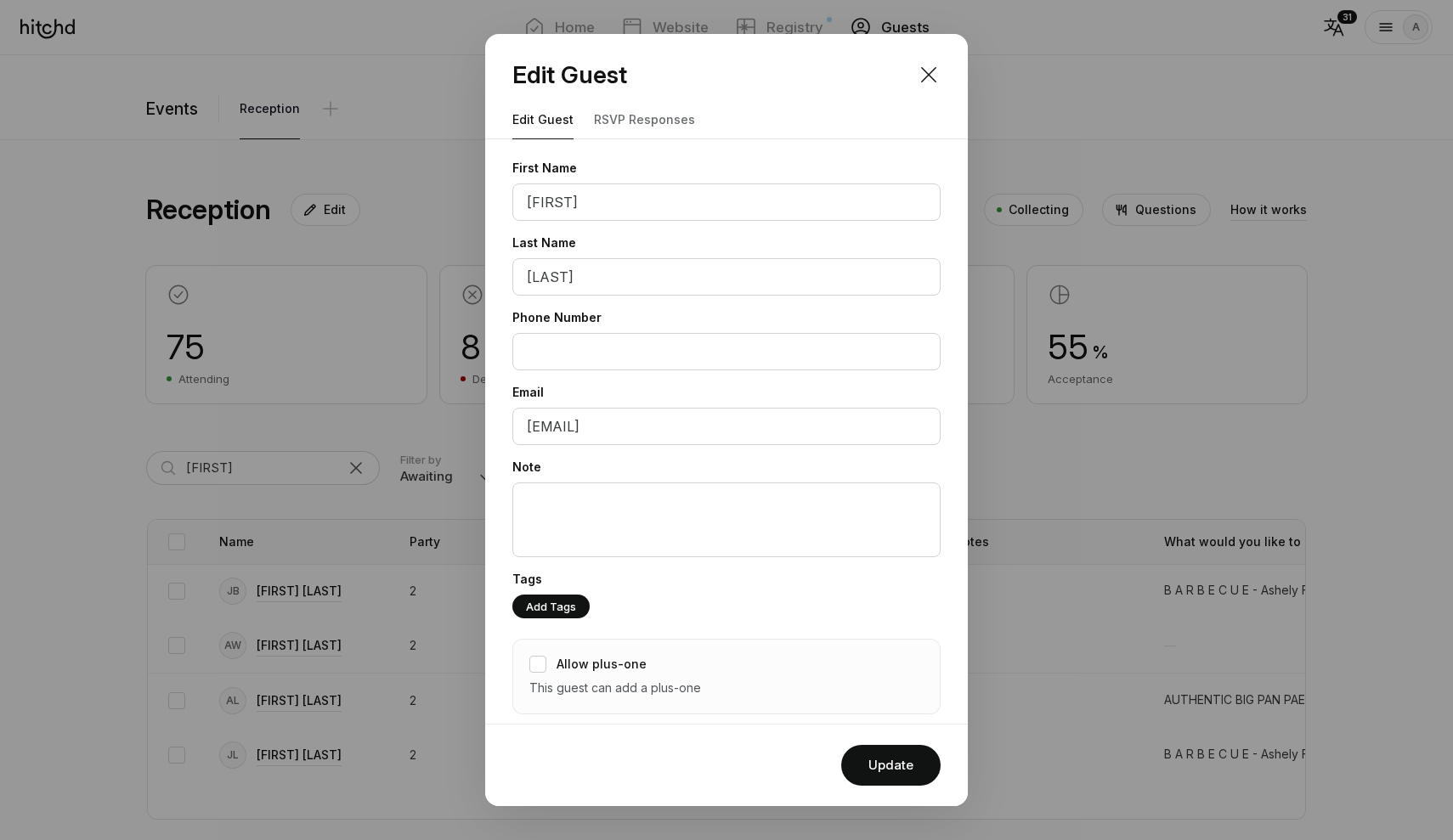 click on "RSVP responses" at bounding box center (644, 120) 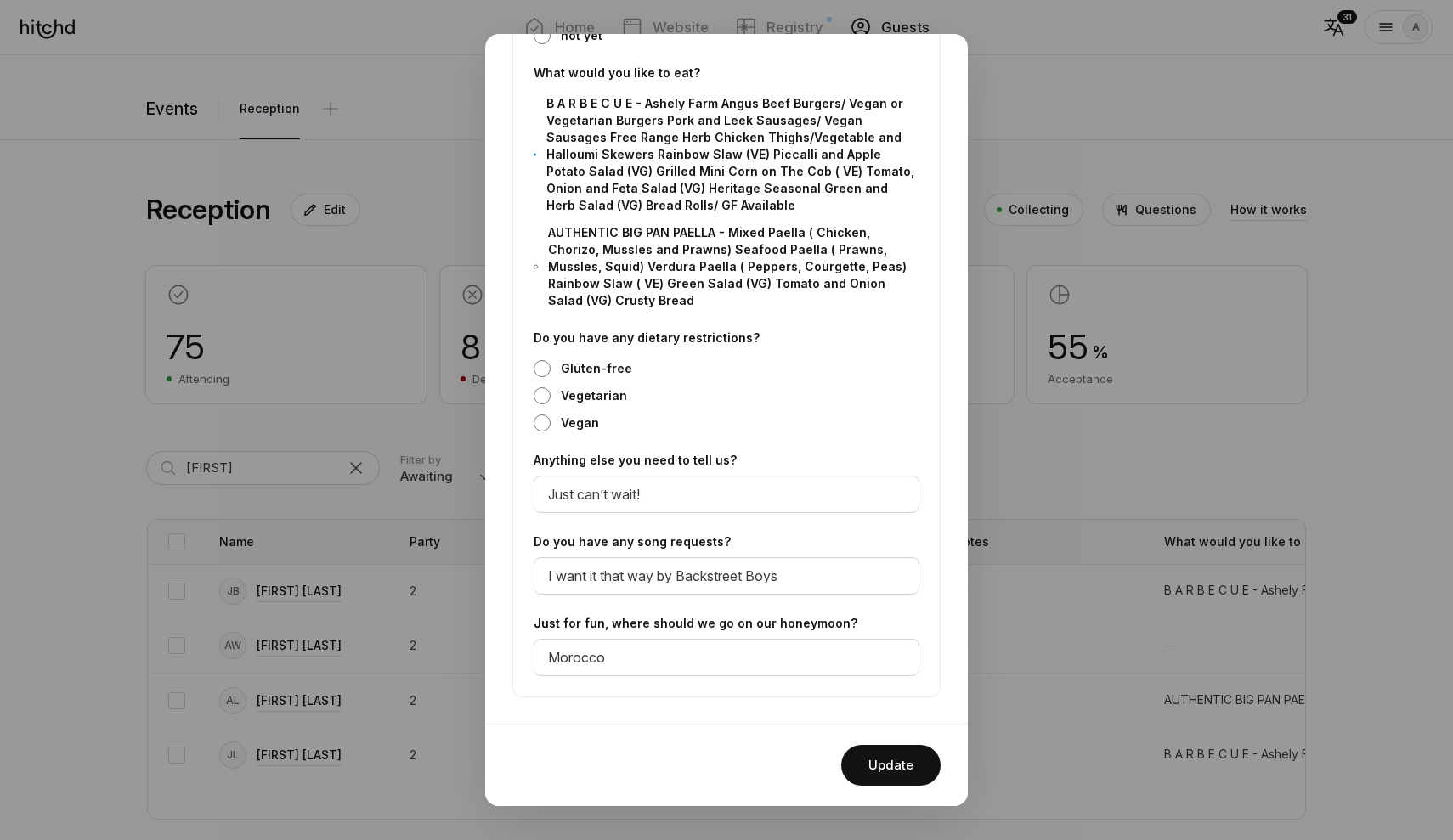 scroll, scrollTop: 271, scrollLeft: 0, axis: vertical 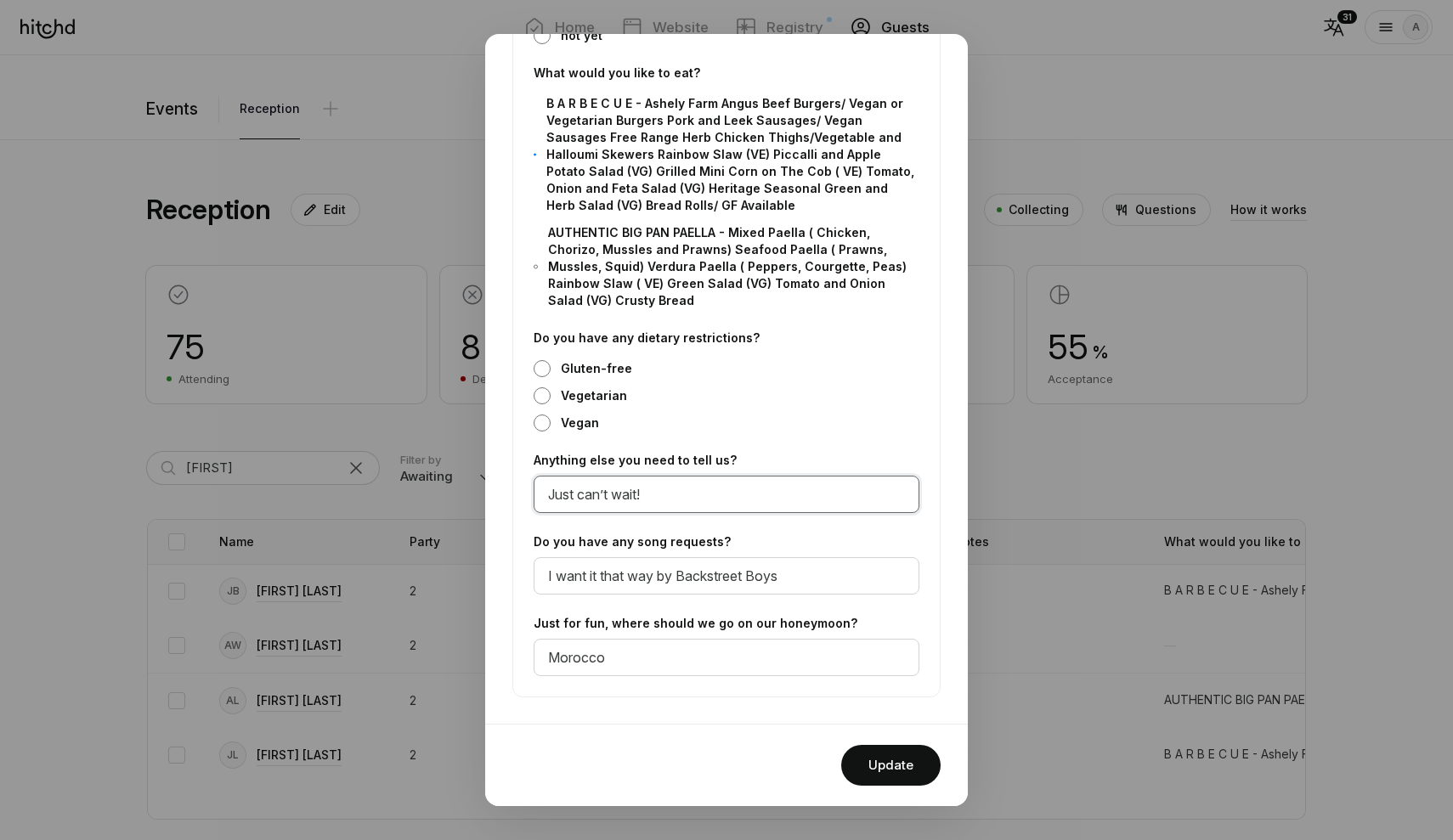 drag, startPoint x: 701, startPoint y: 506, endPoint x: 427, endPoint y: 504, distance: 274.0073 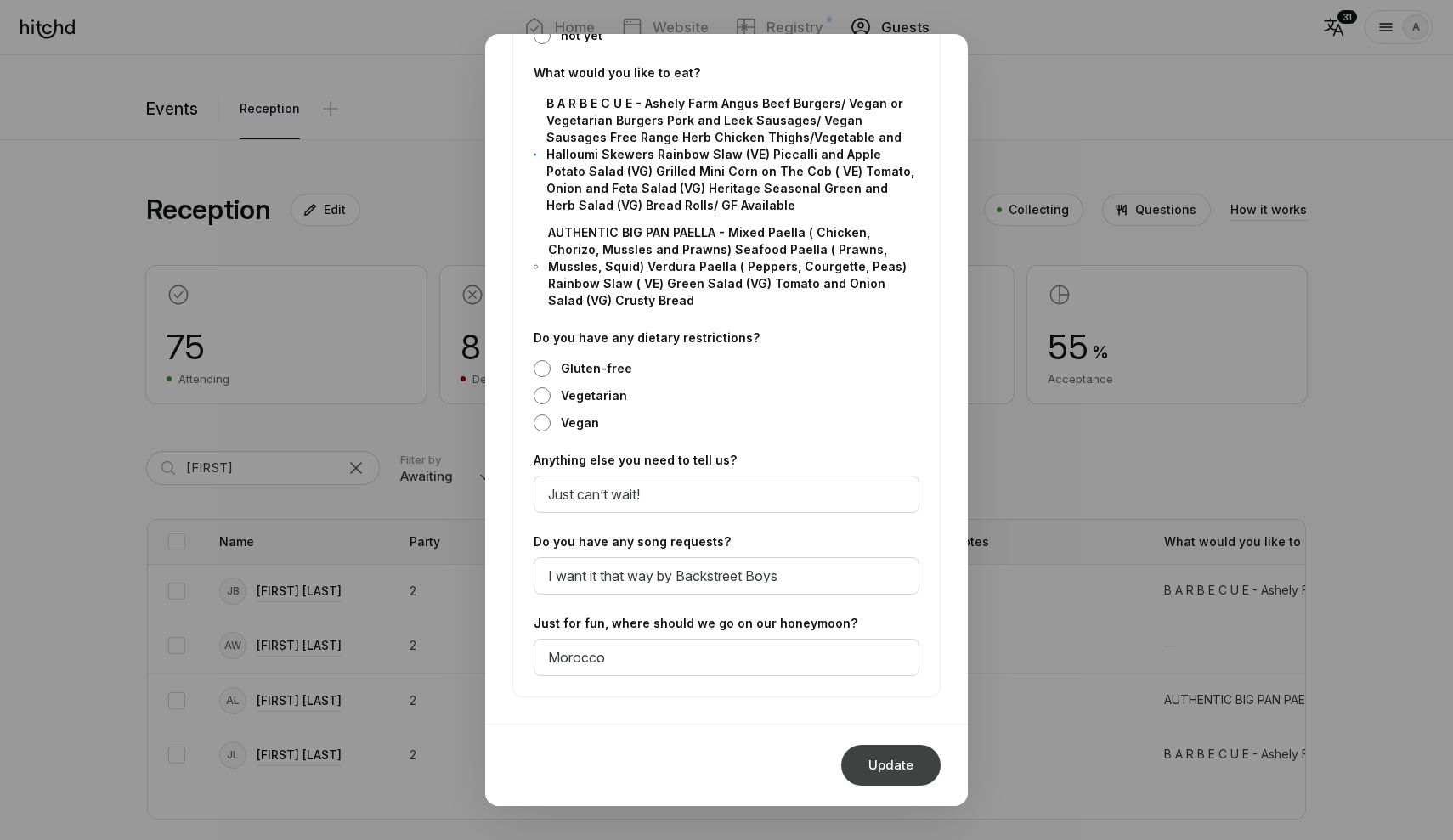 click on "Update" at bounding box center [890, 765] 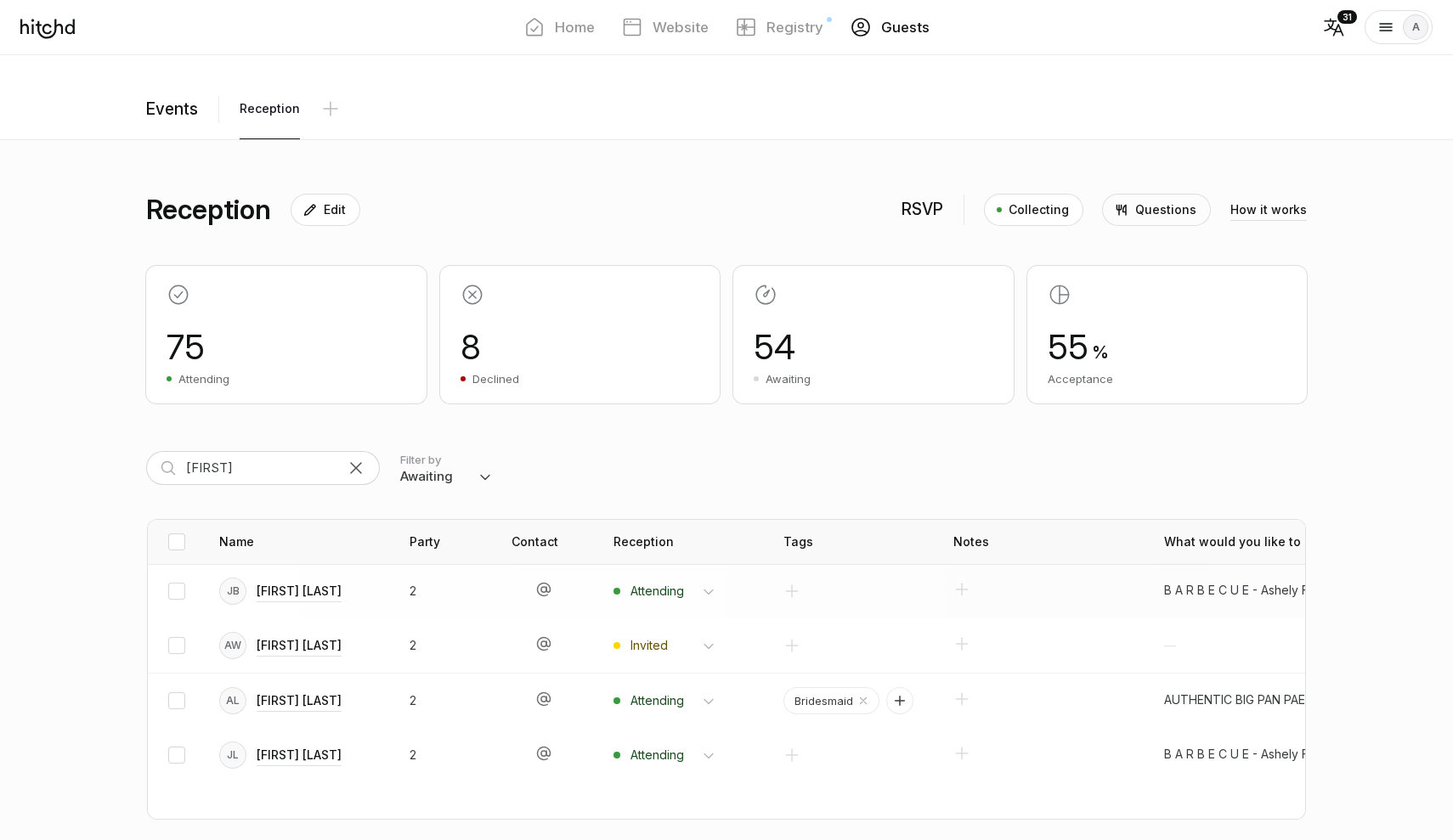 scroll, scrollTop: 0, scrollLeft: 0, axis: both 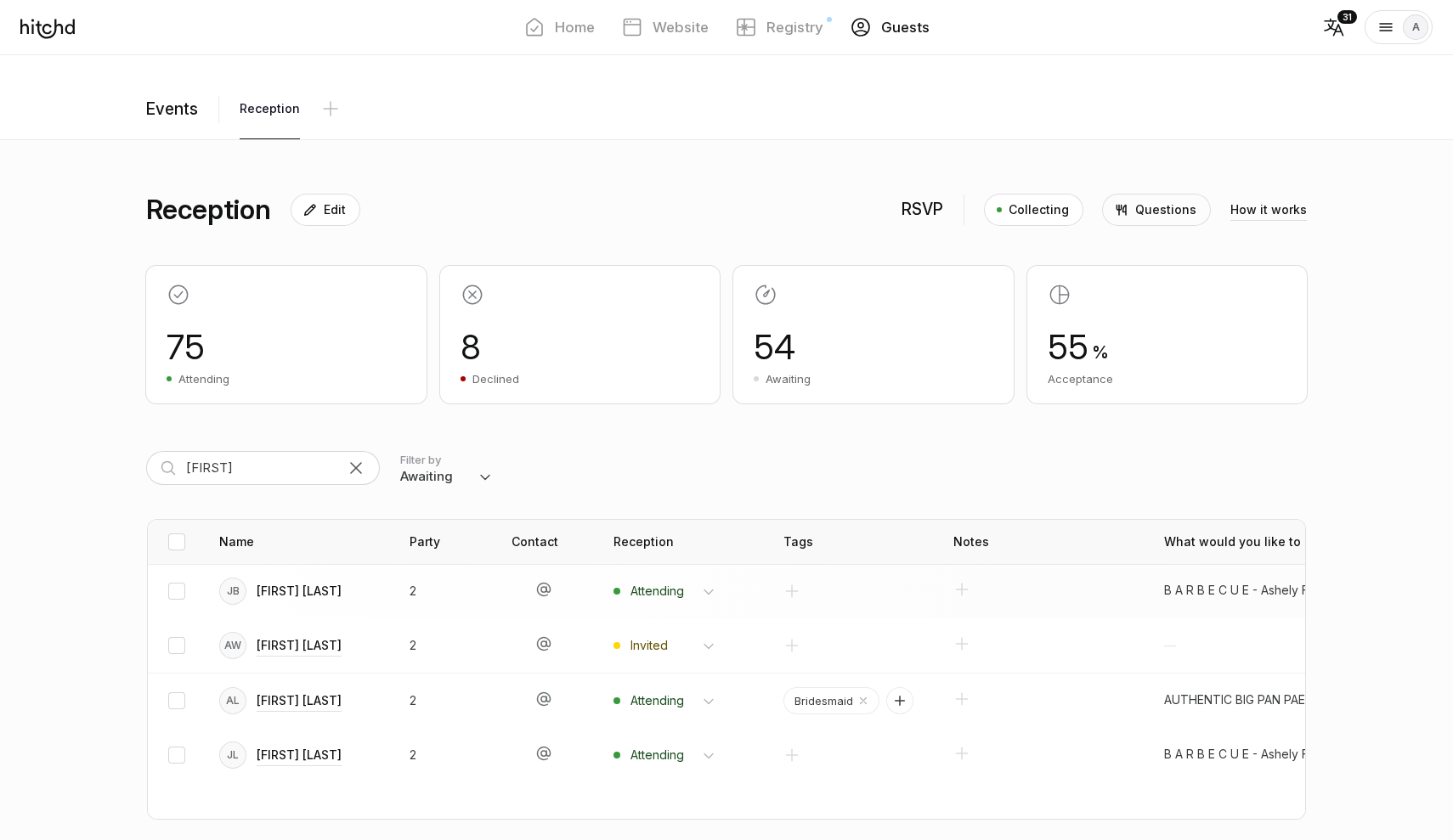 click on "[FIRST] [LAST]" at bounding box center (299, 591) 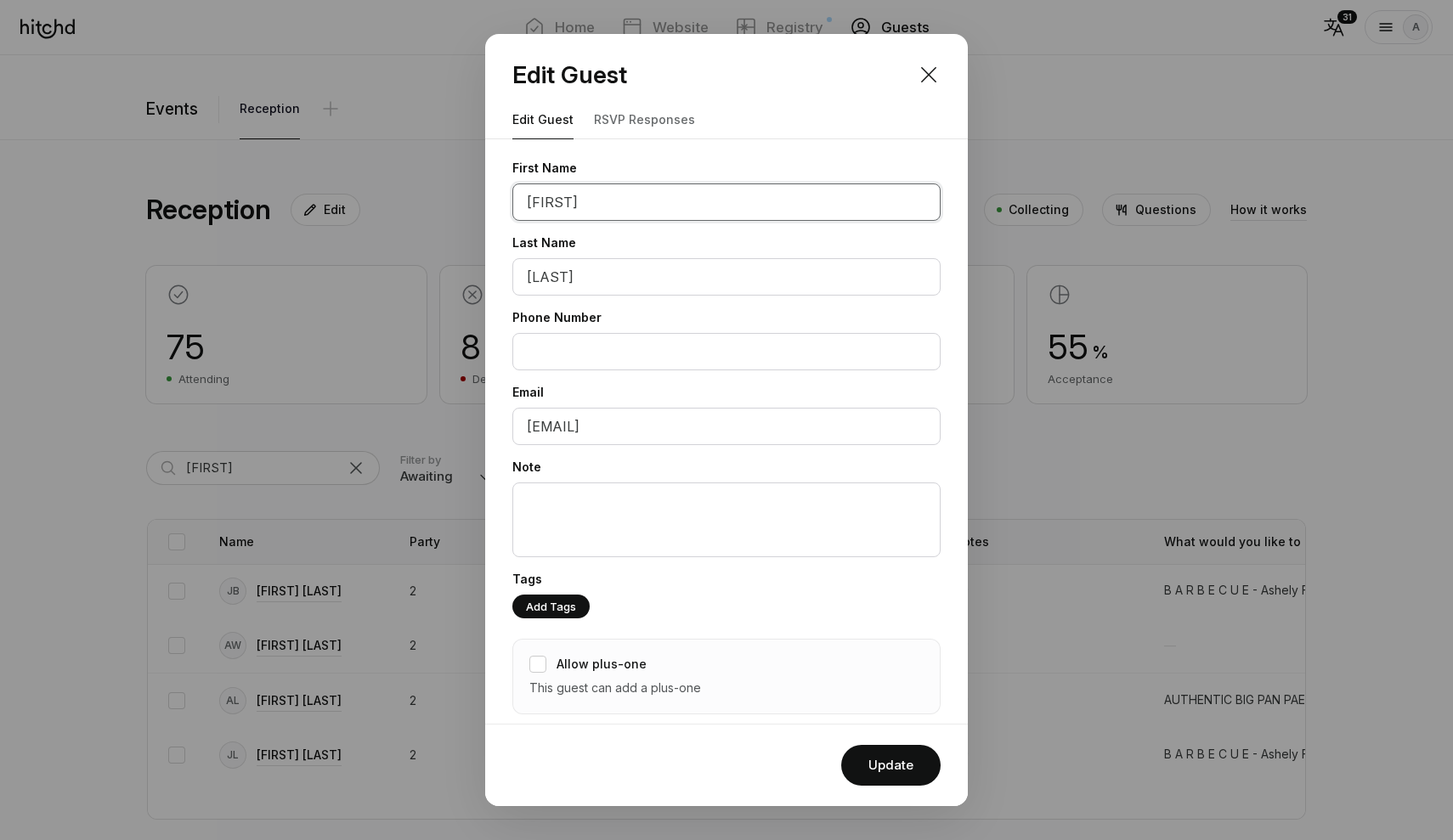 drag, startPoint x: 594, startPoint y: 201, endPoint x: 469, endPoint y: 197, distance: 125.064 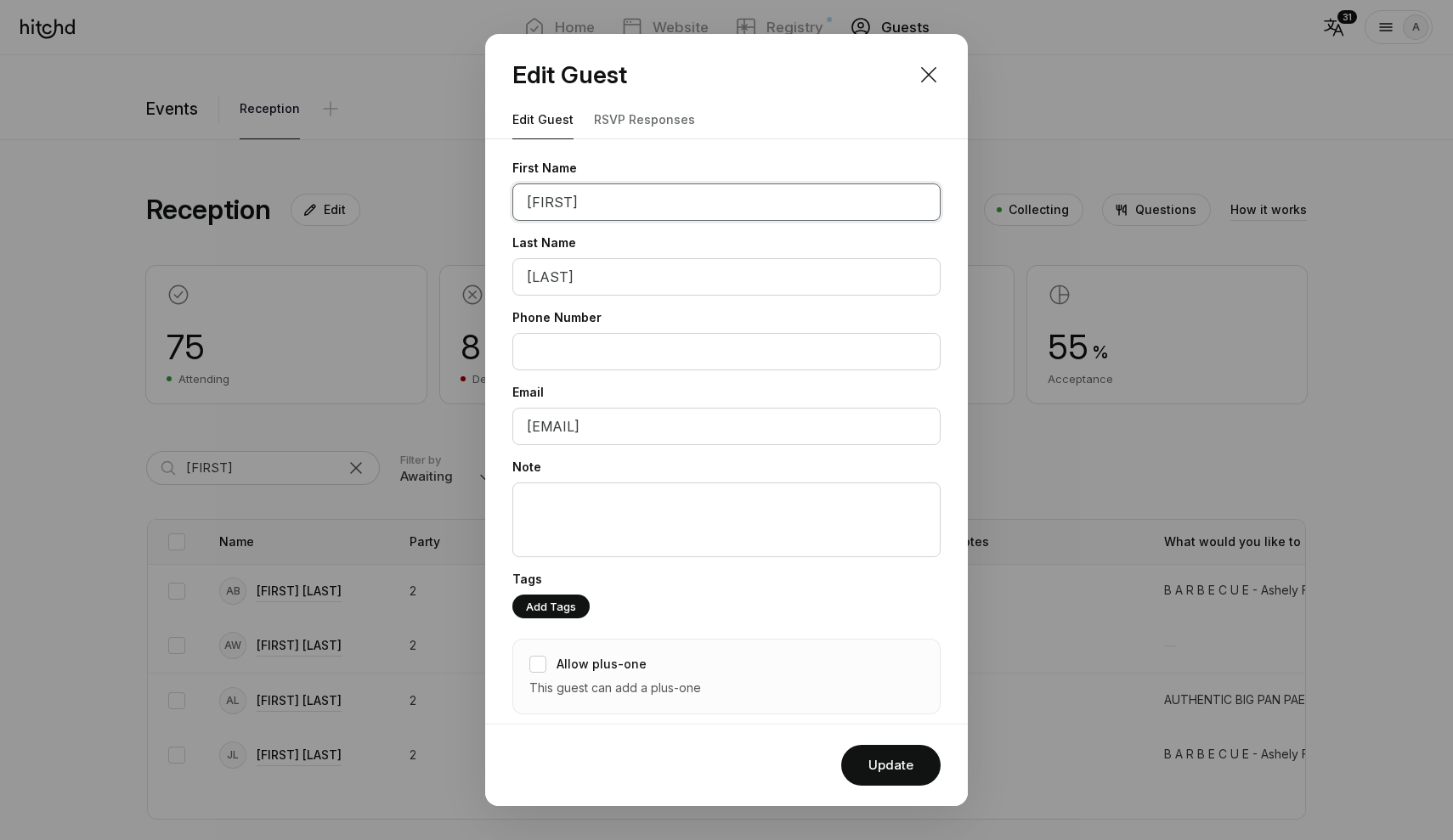 type on "Alice" 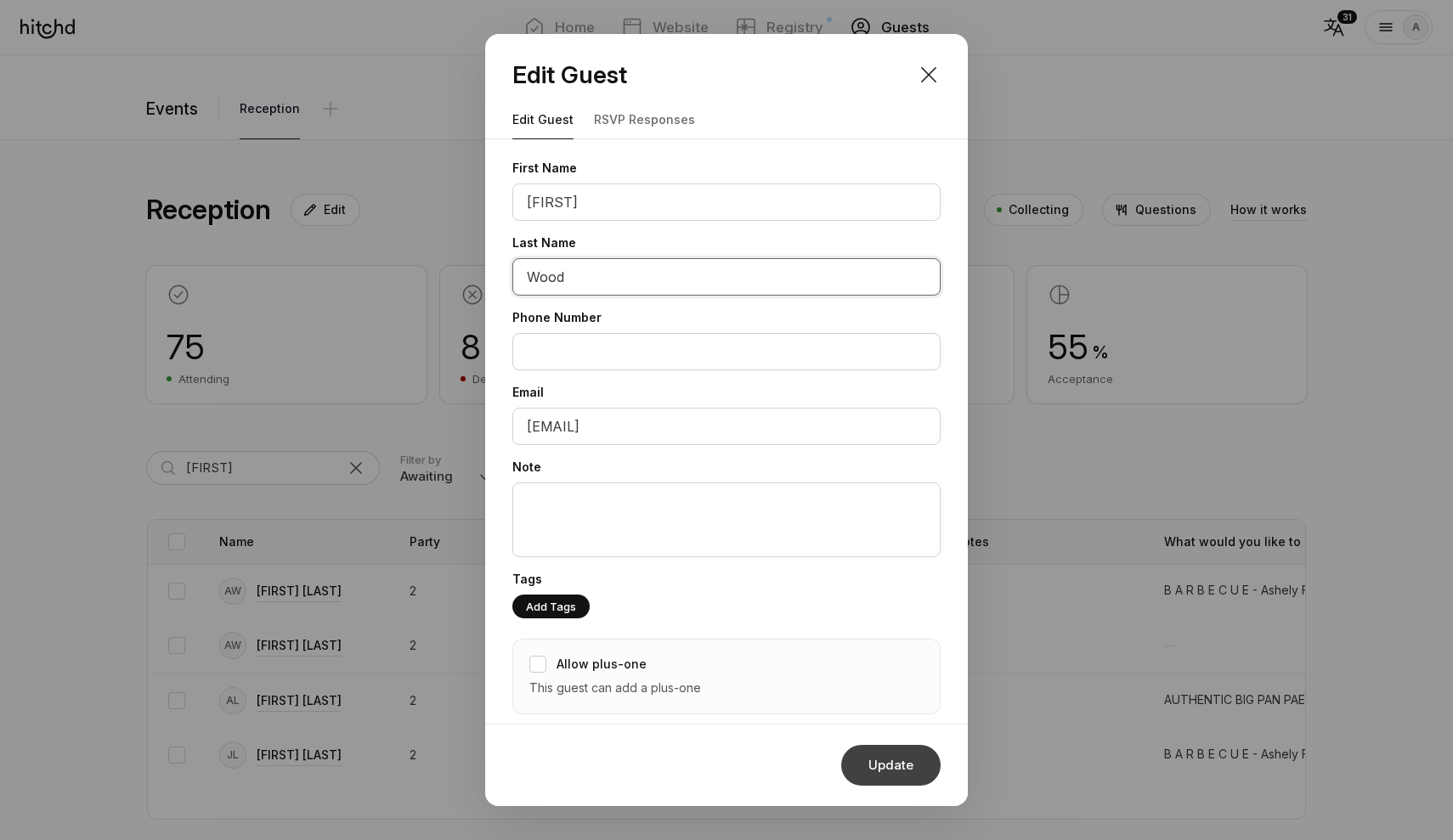 type on "Wood" 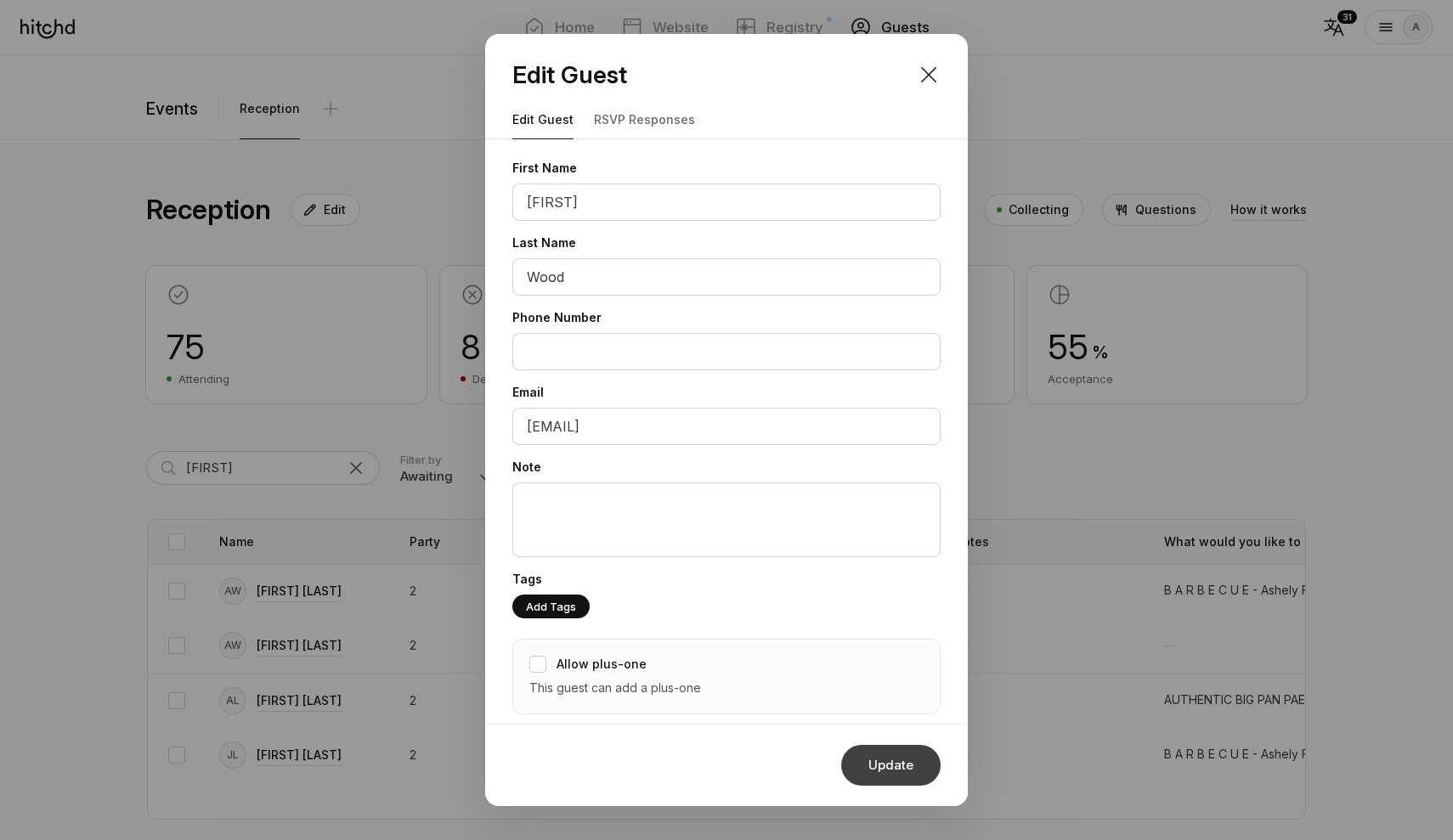 click on "Update" at bounding box center [890, 765] 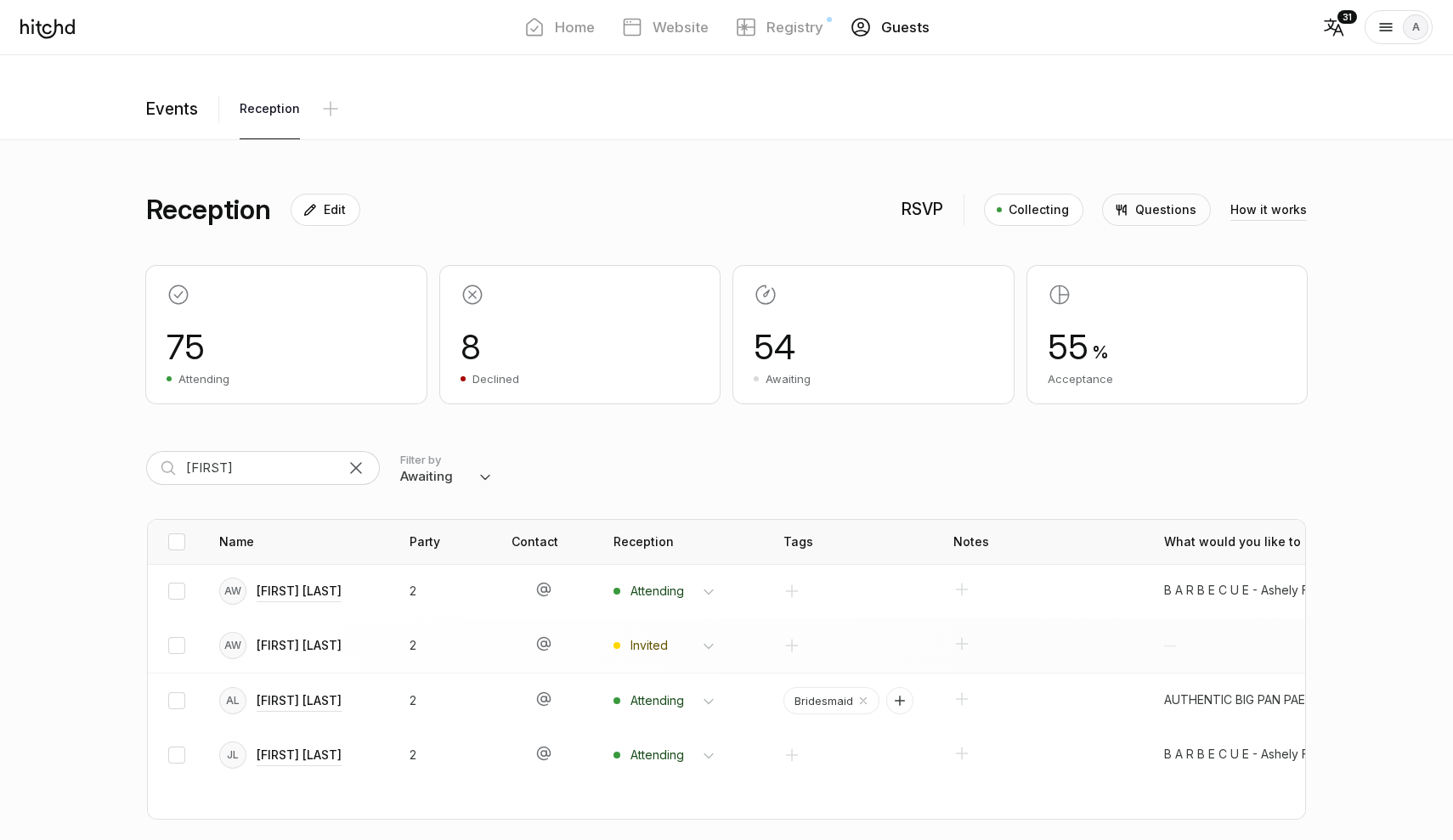 click on "[FIRST] [LAST]" at bounding box center (299, 591) 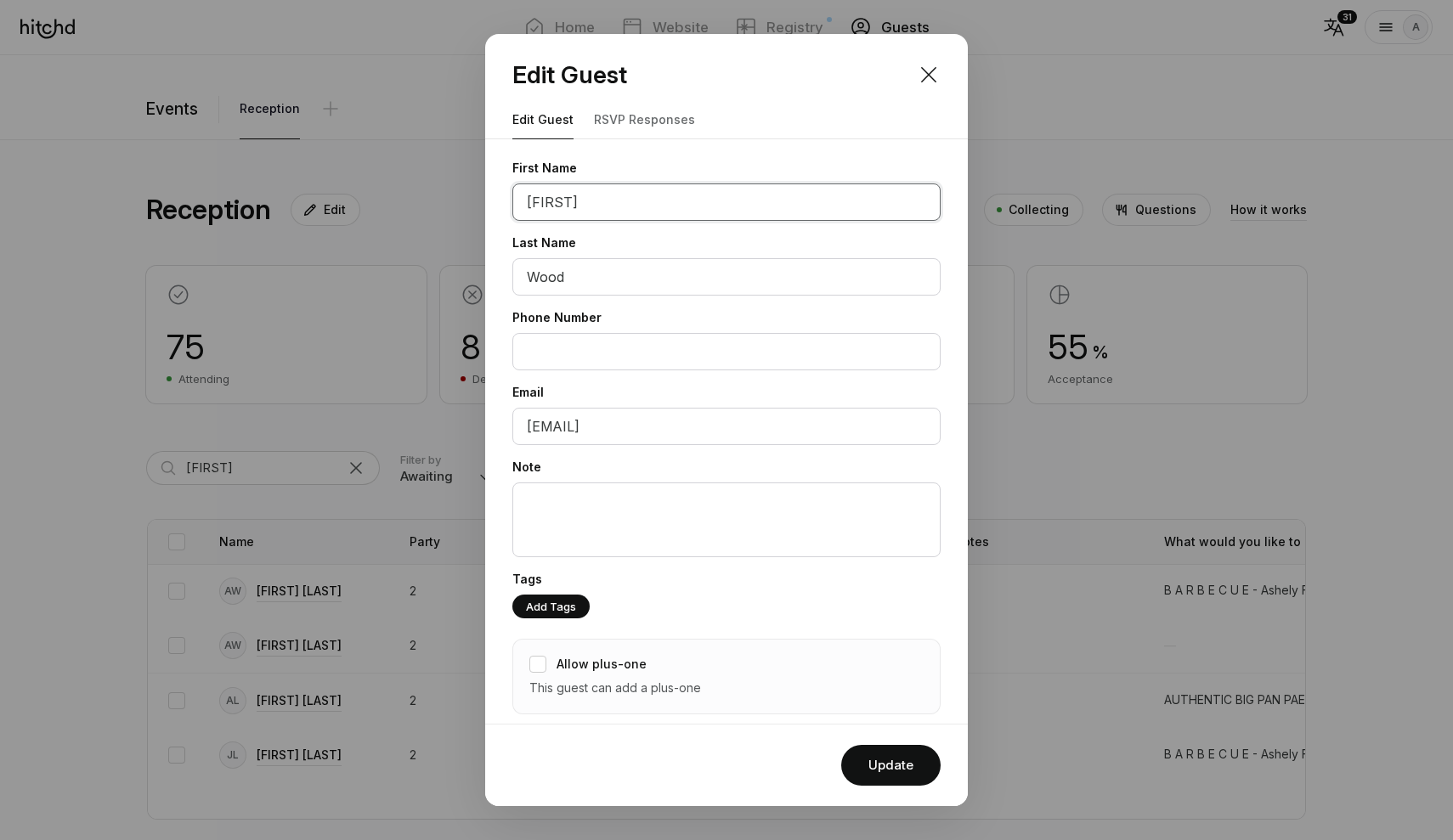 drag, startPoint x: 582, startPoint y: 206, endPoint x: 463, endPoint y: 191, distance: 119.94165 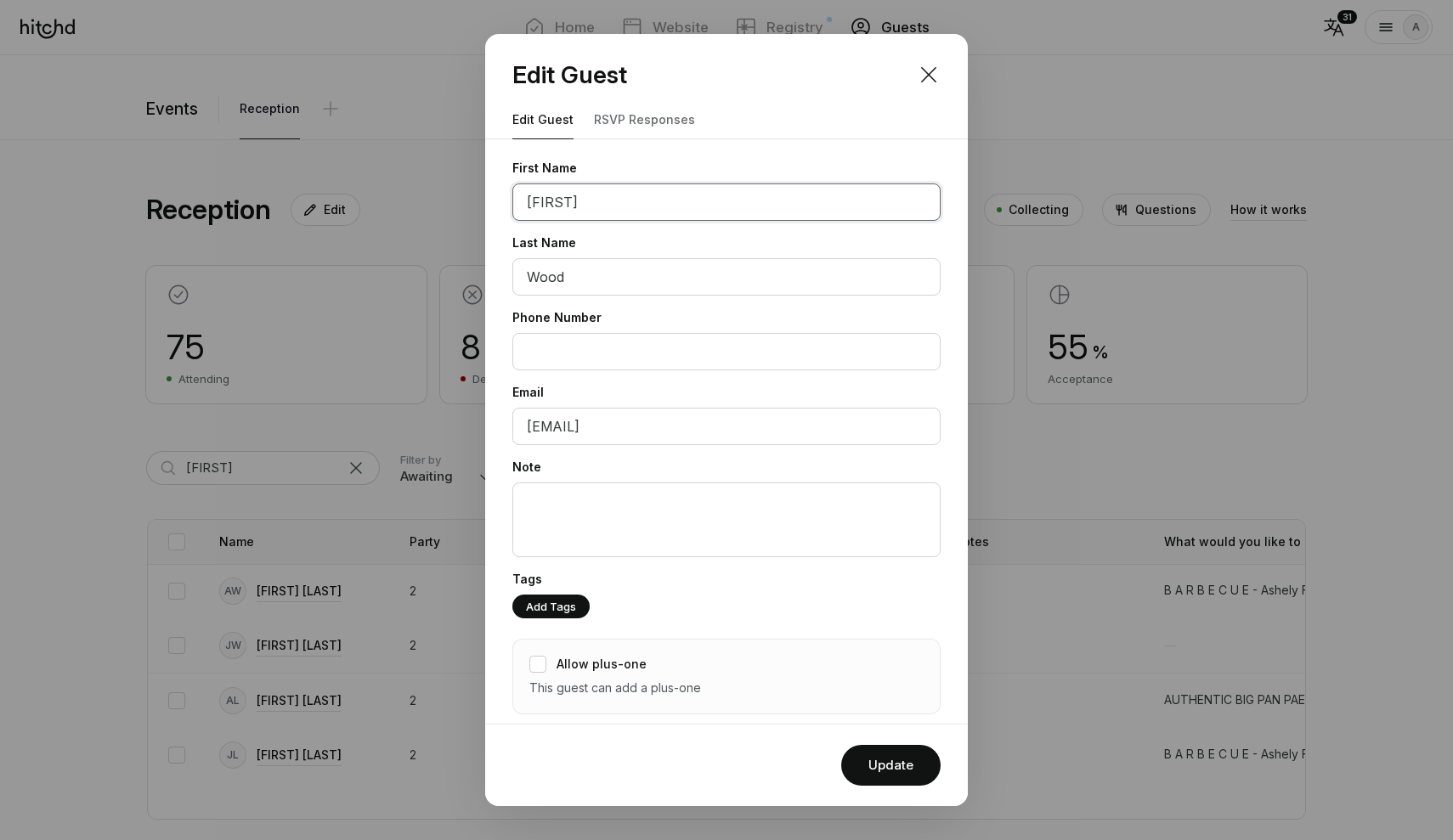type on "James" 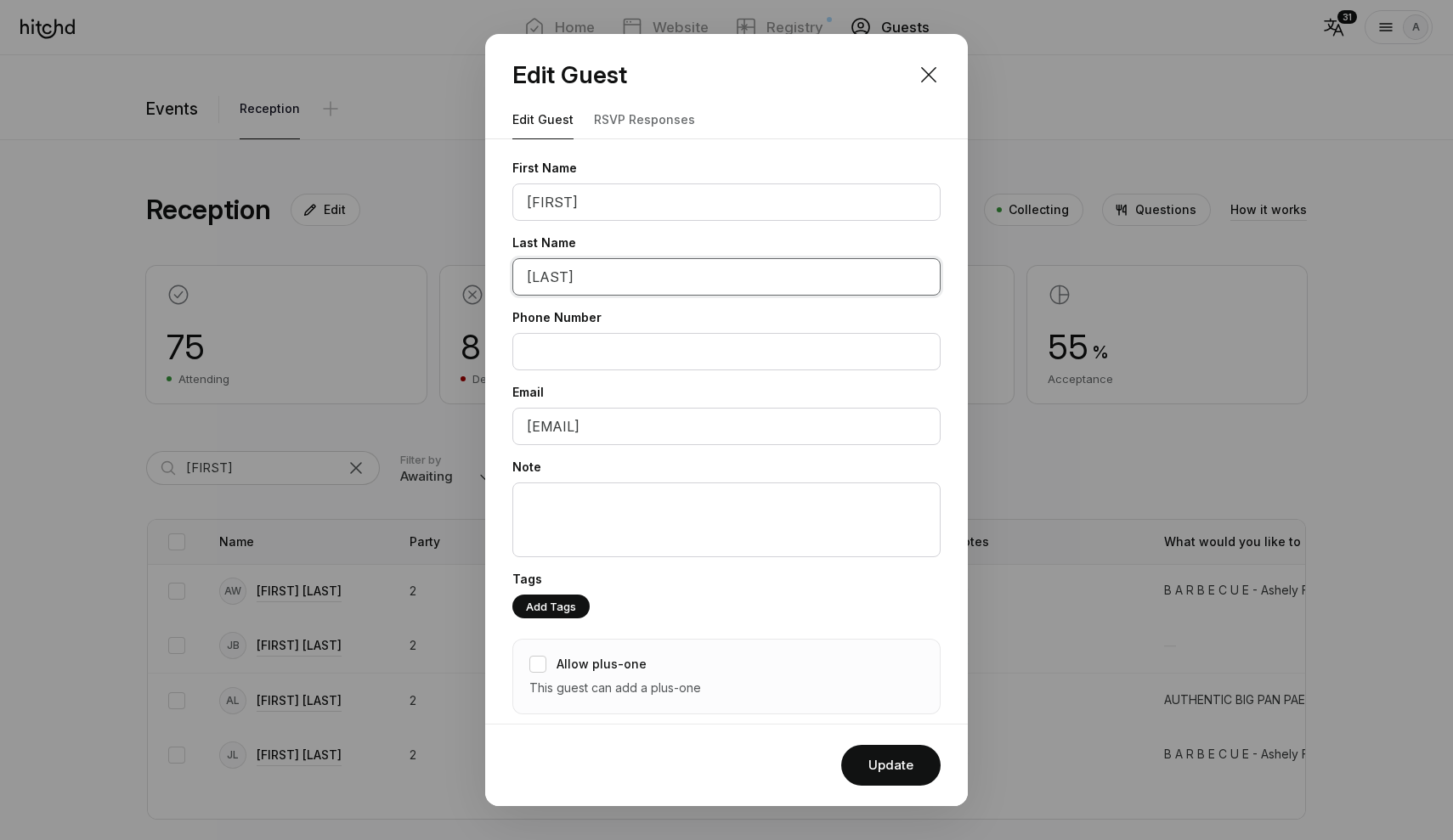 type on "Brown" 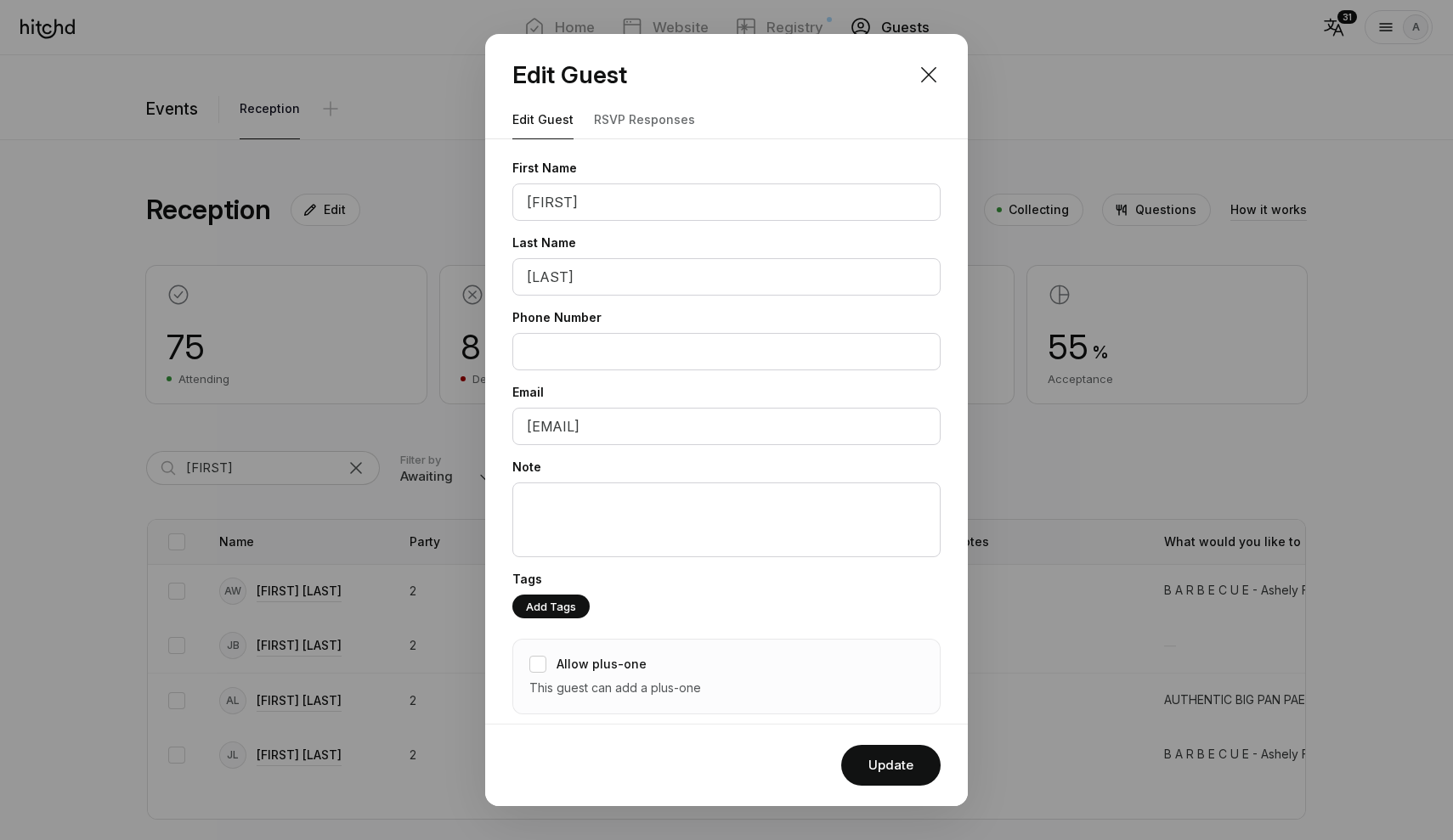 click on "RSVP responses" at bounding box center (644, 120) 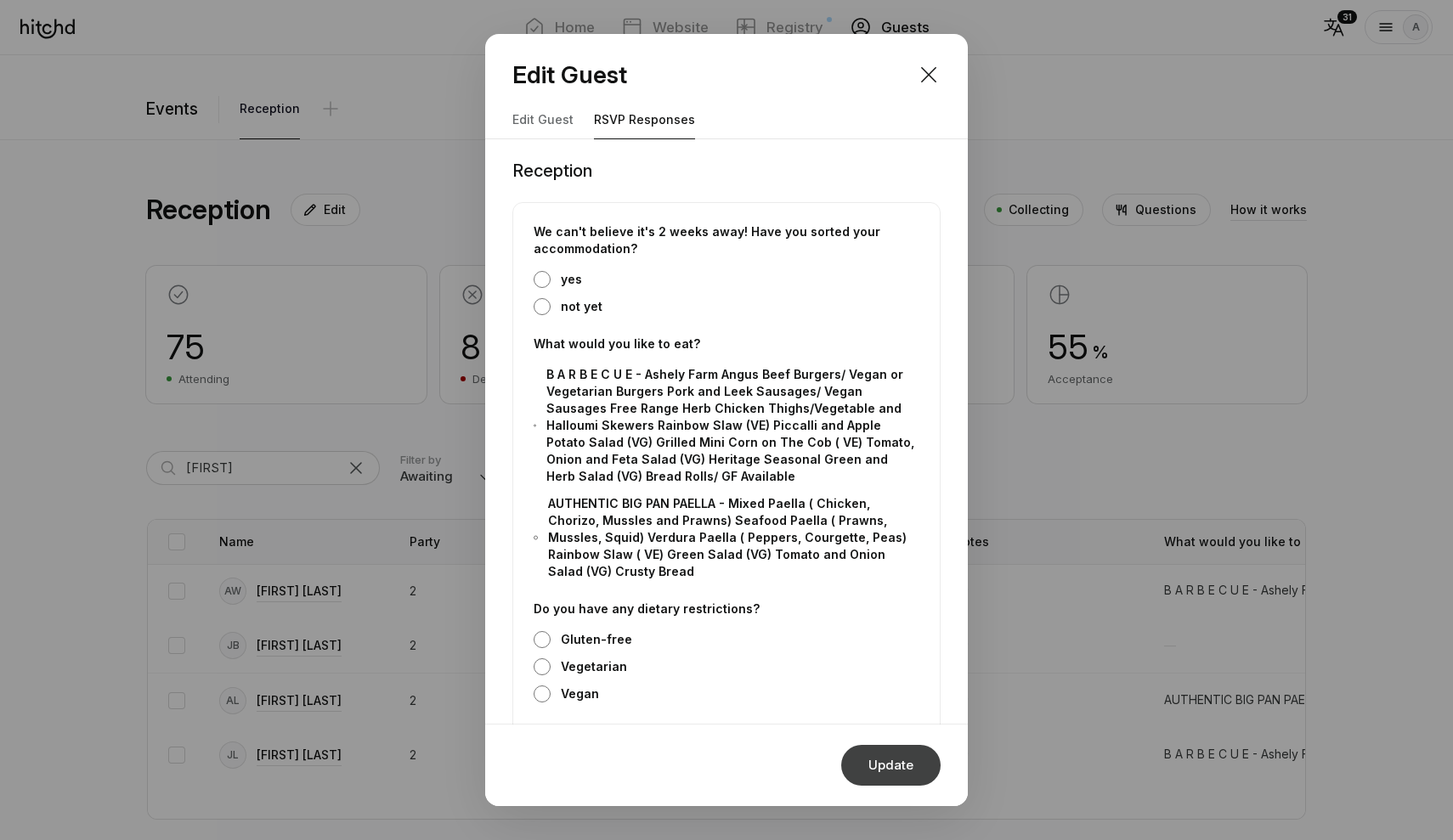click on "Update" at bounding box center (890, 765) 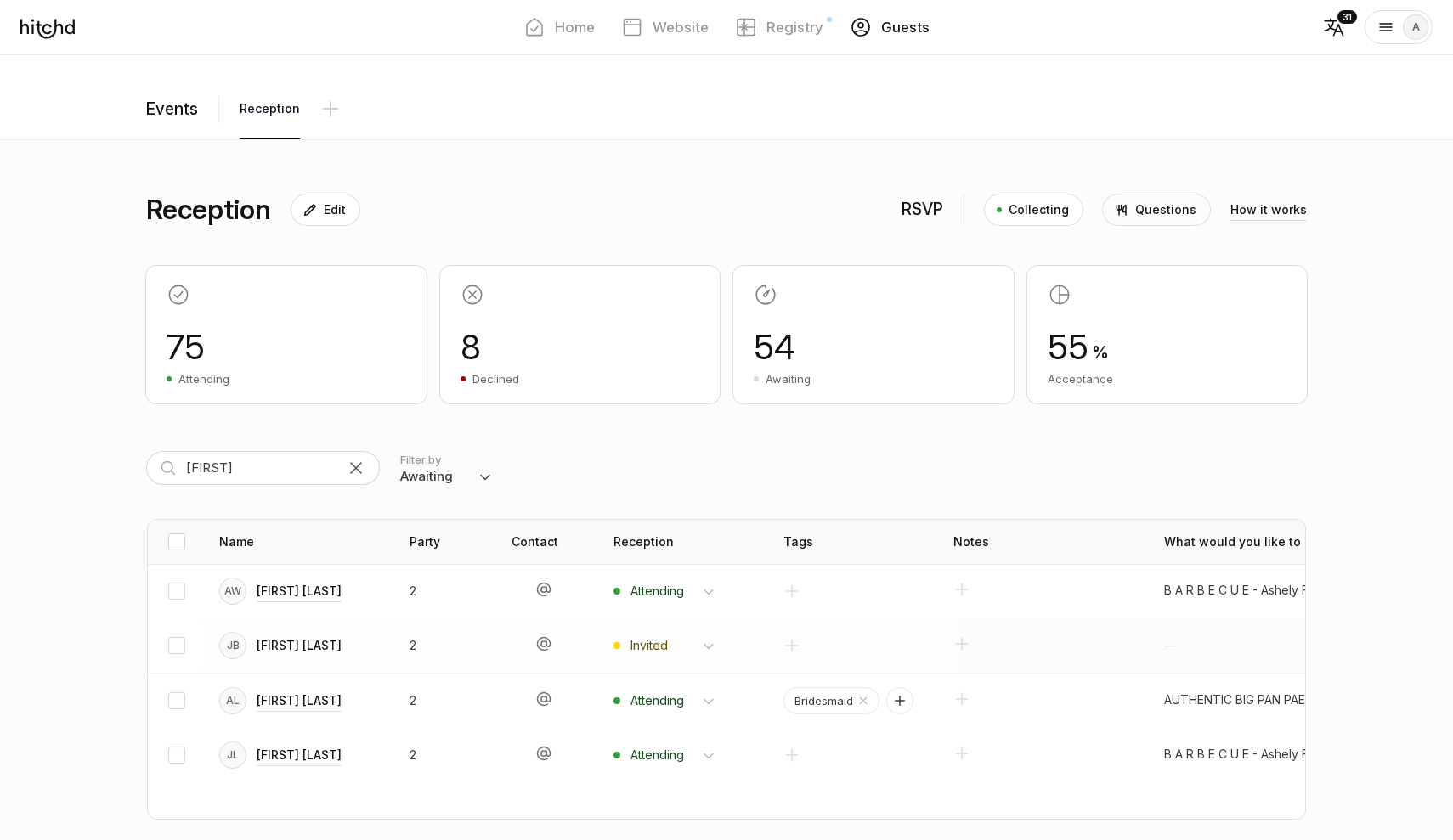 click on "[FIRST] [LAST]" at bounding box center (299, 591) 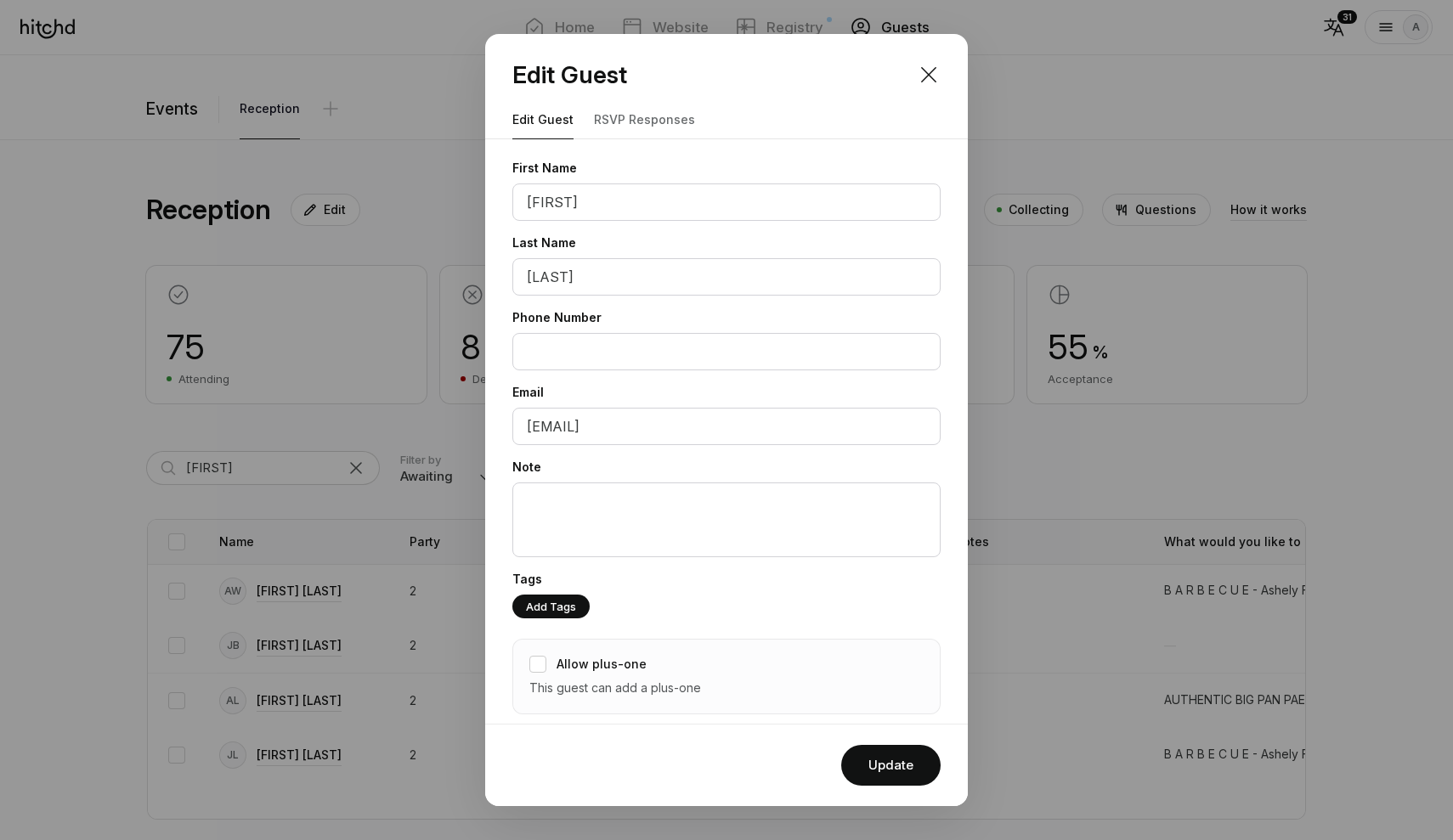 click on "RSVP responses" at bounding box center (644, 120) 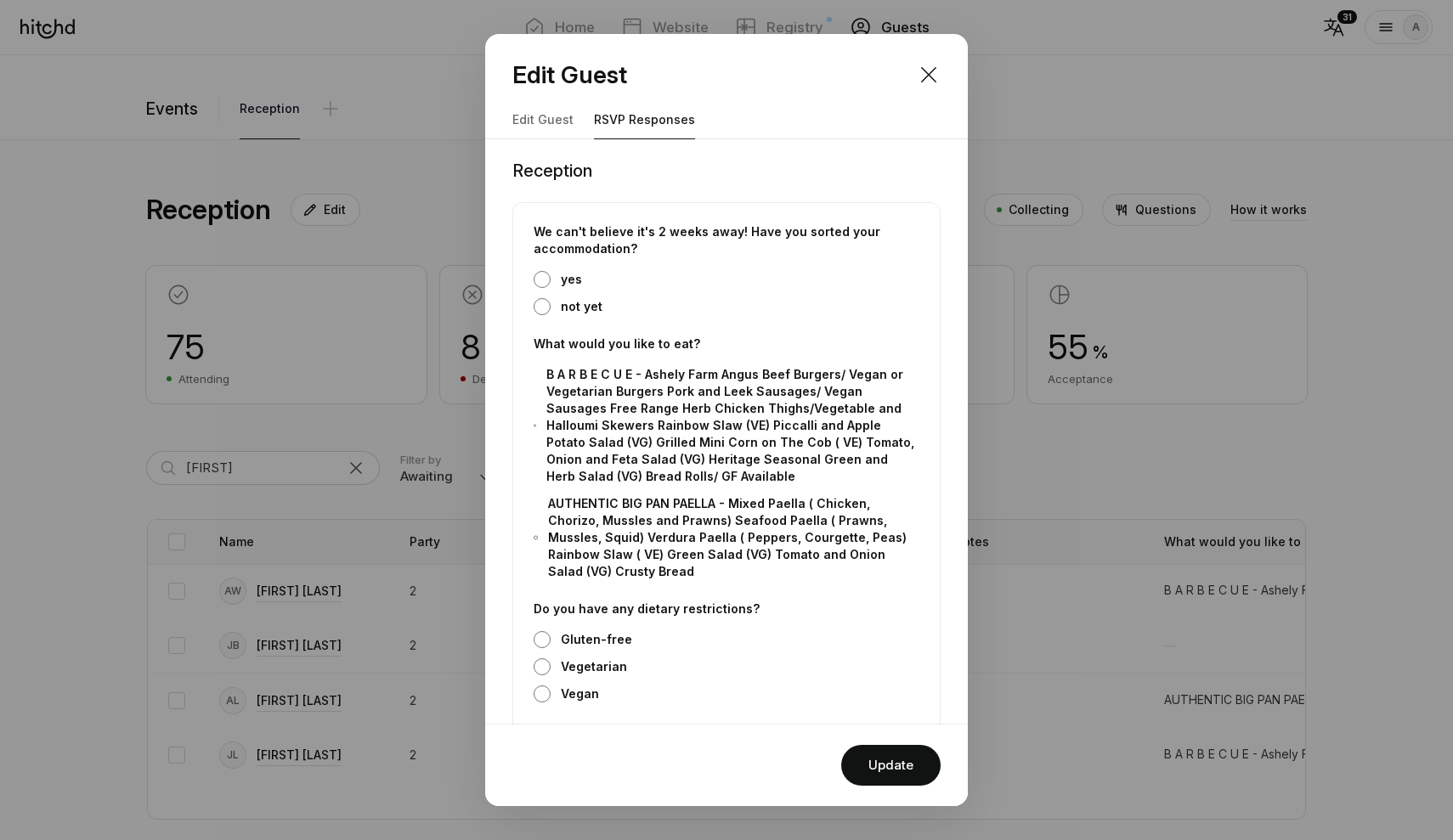 click at bounding box center (542, 279) 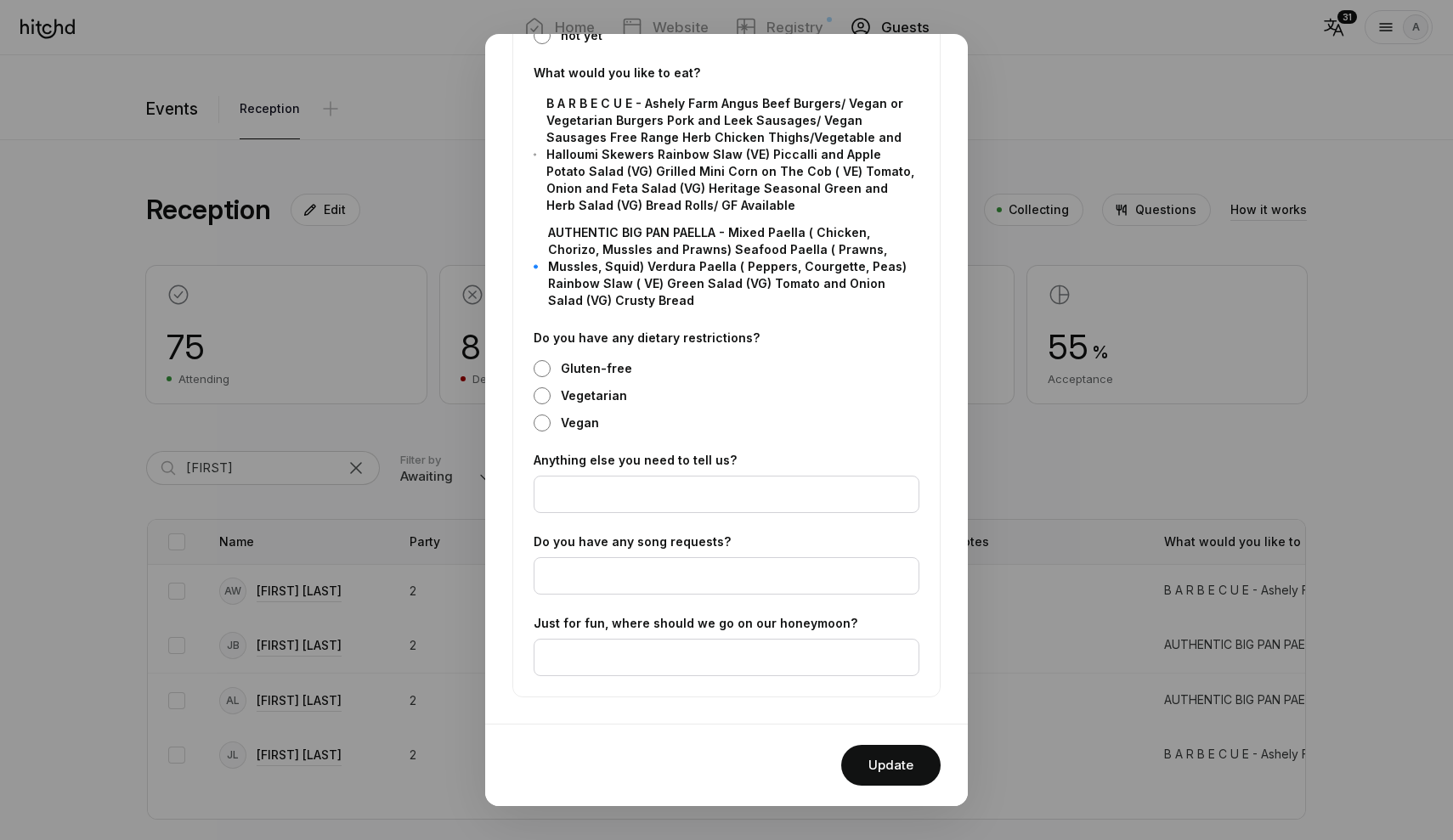 scroll, scrollTop: 271, scrollLeft: 0, axis: vertical 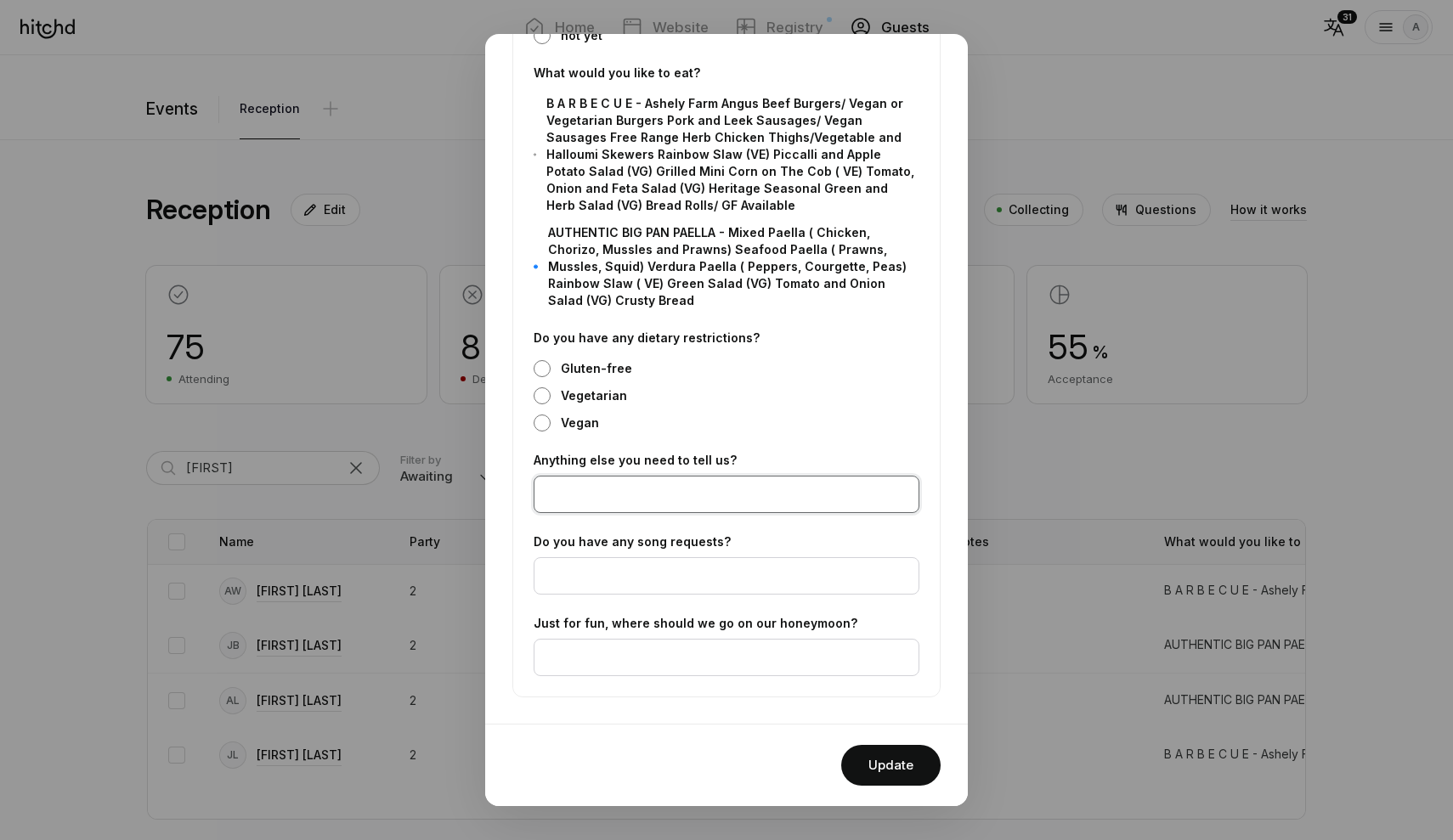 click at bounding box center (726, 494) 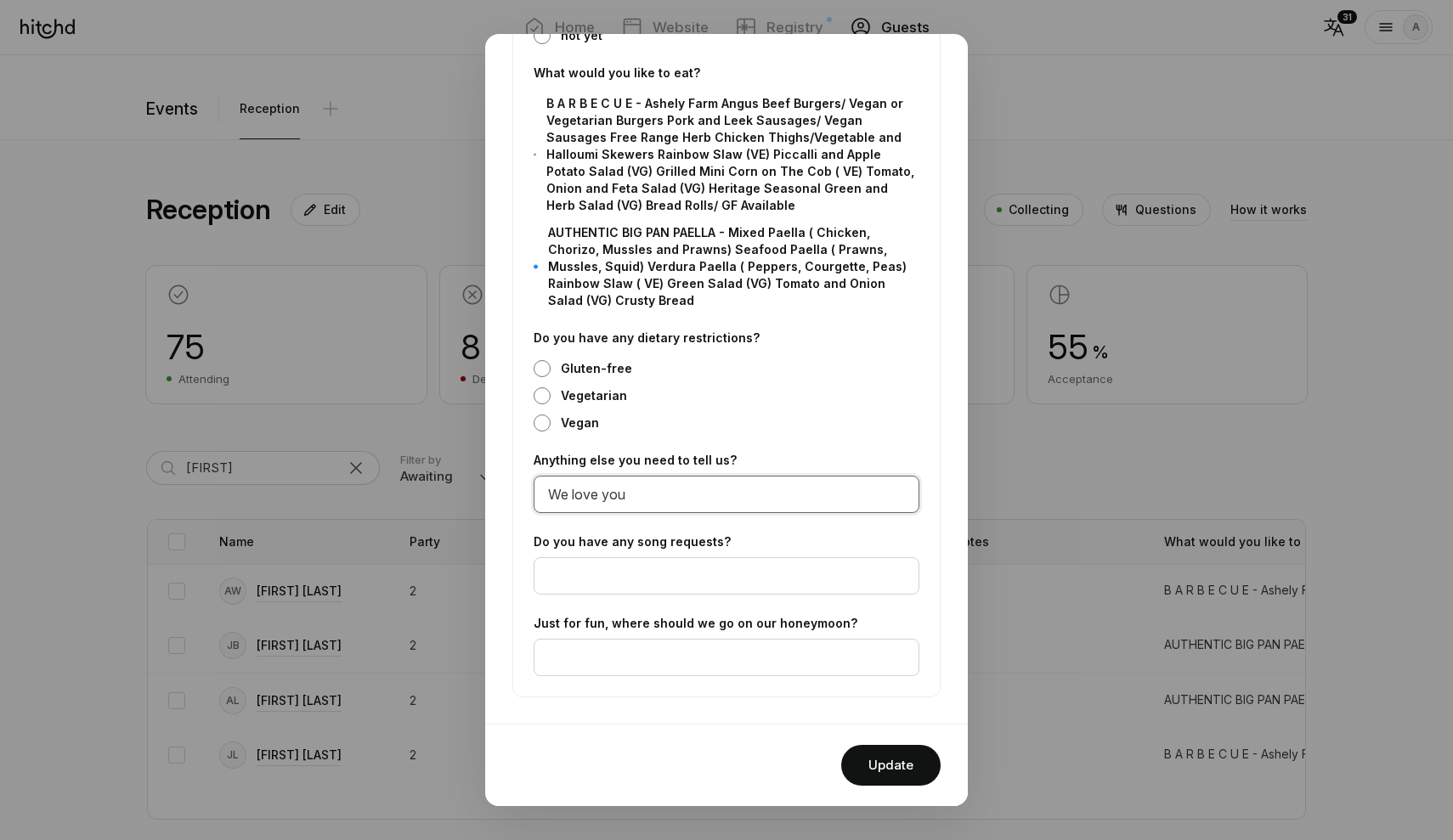 type on "We love you" 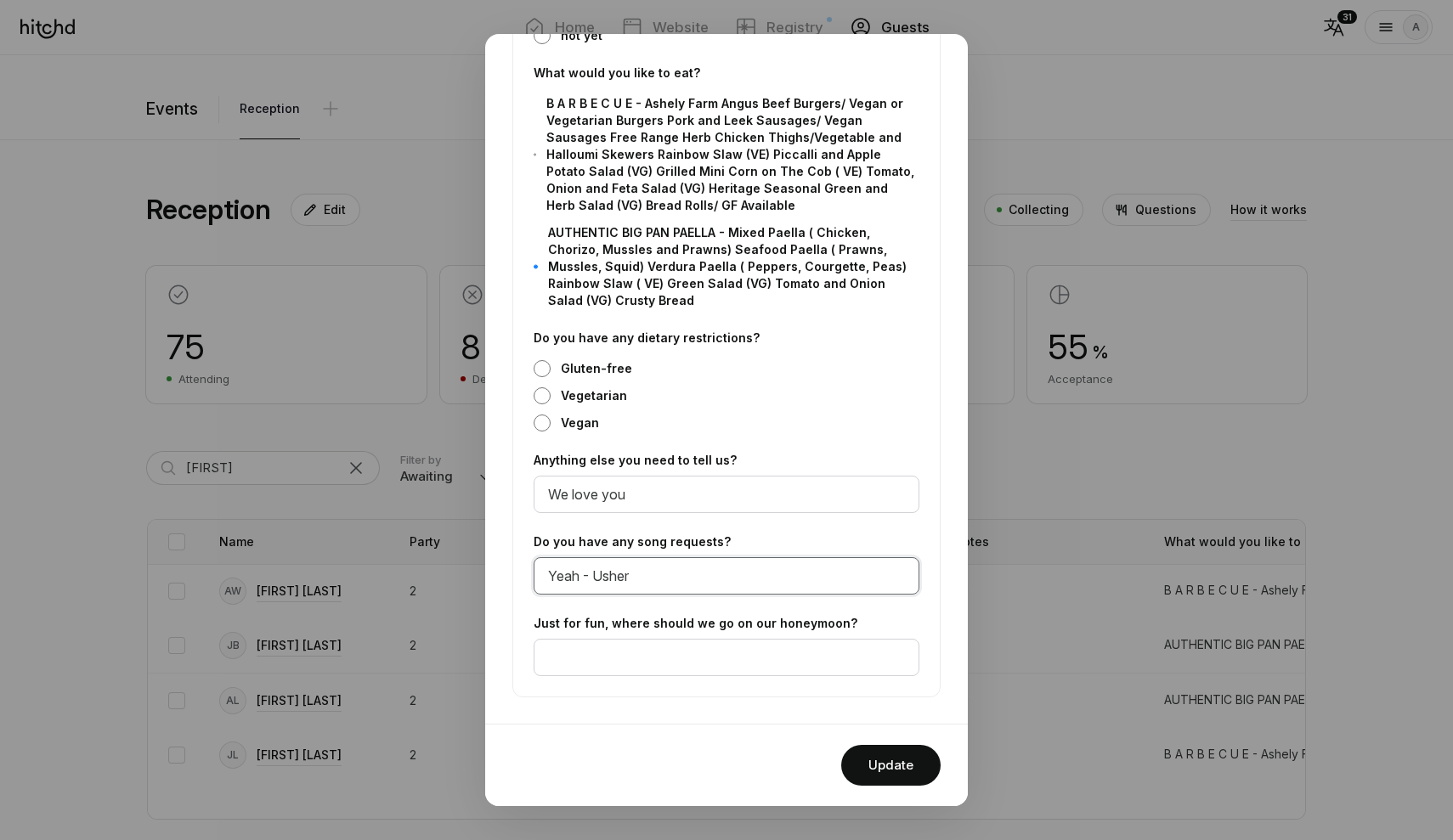 type on "Yeah - Usher" 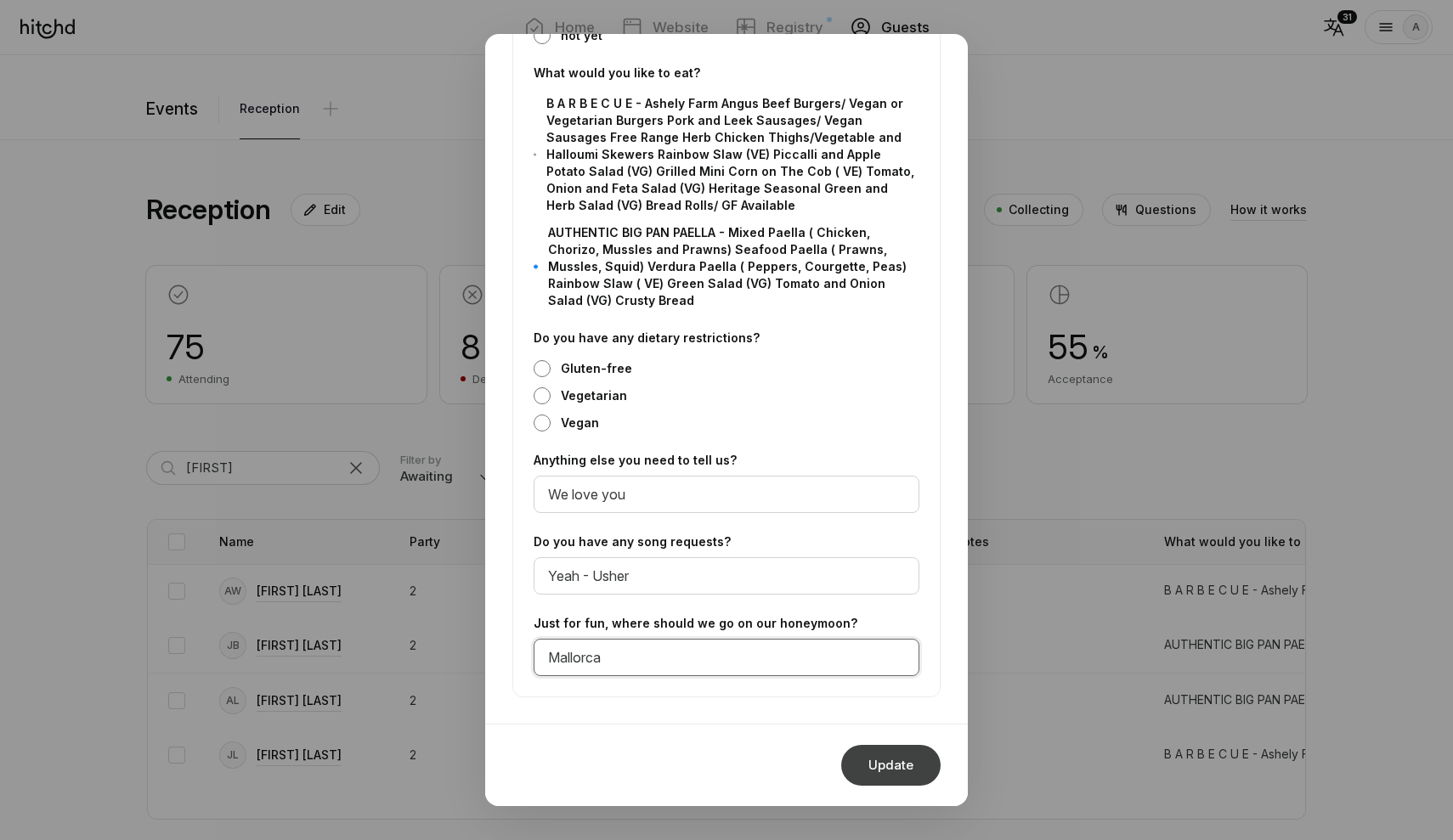 type on "Mallorca" 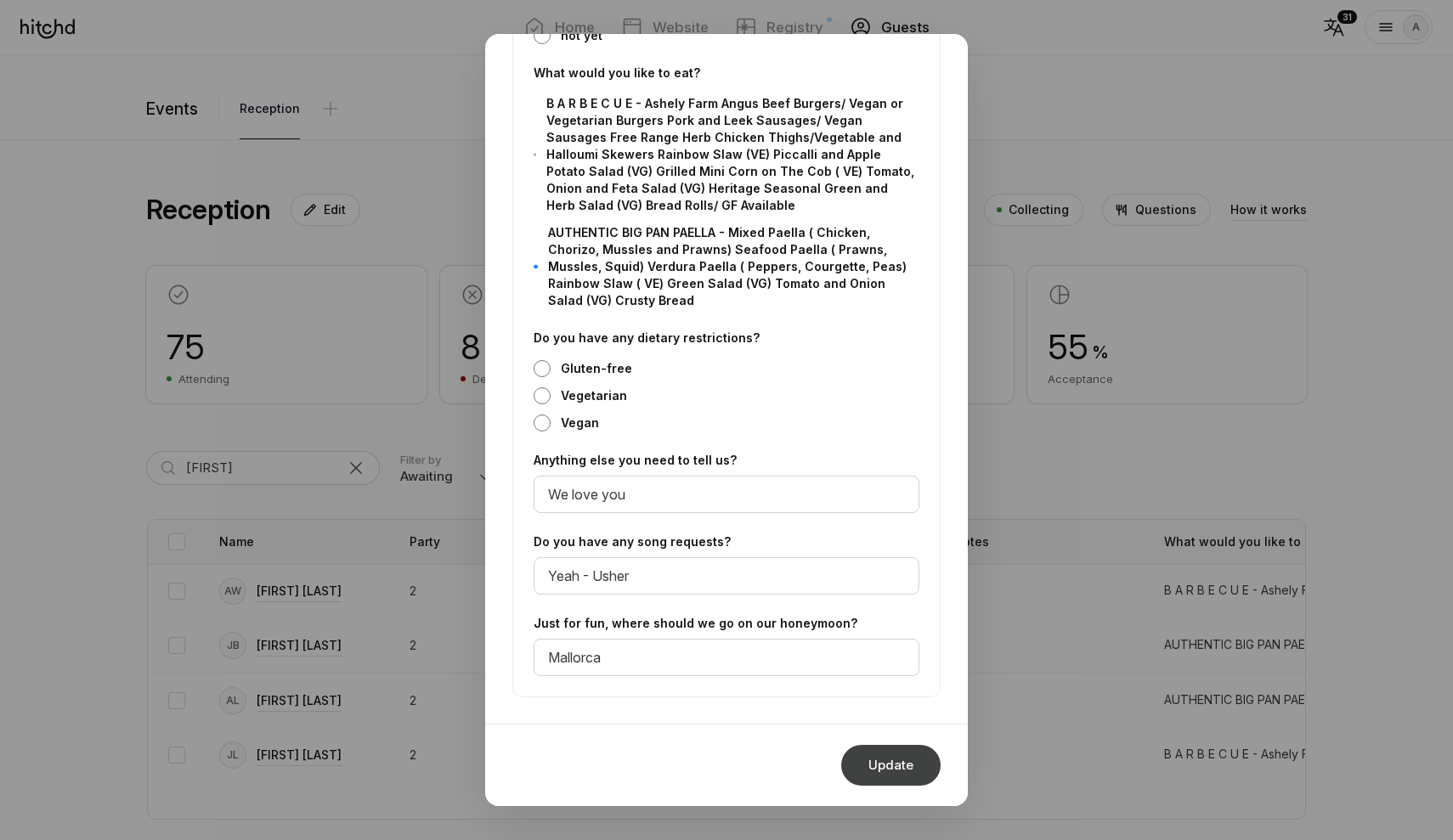 click on "Update" at bounding box center (890, 765) 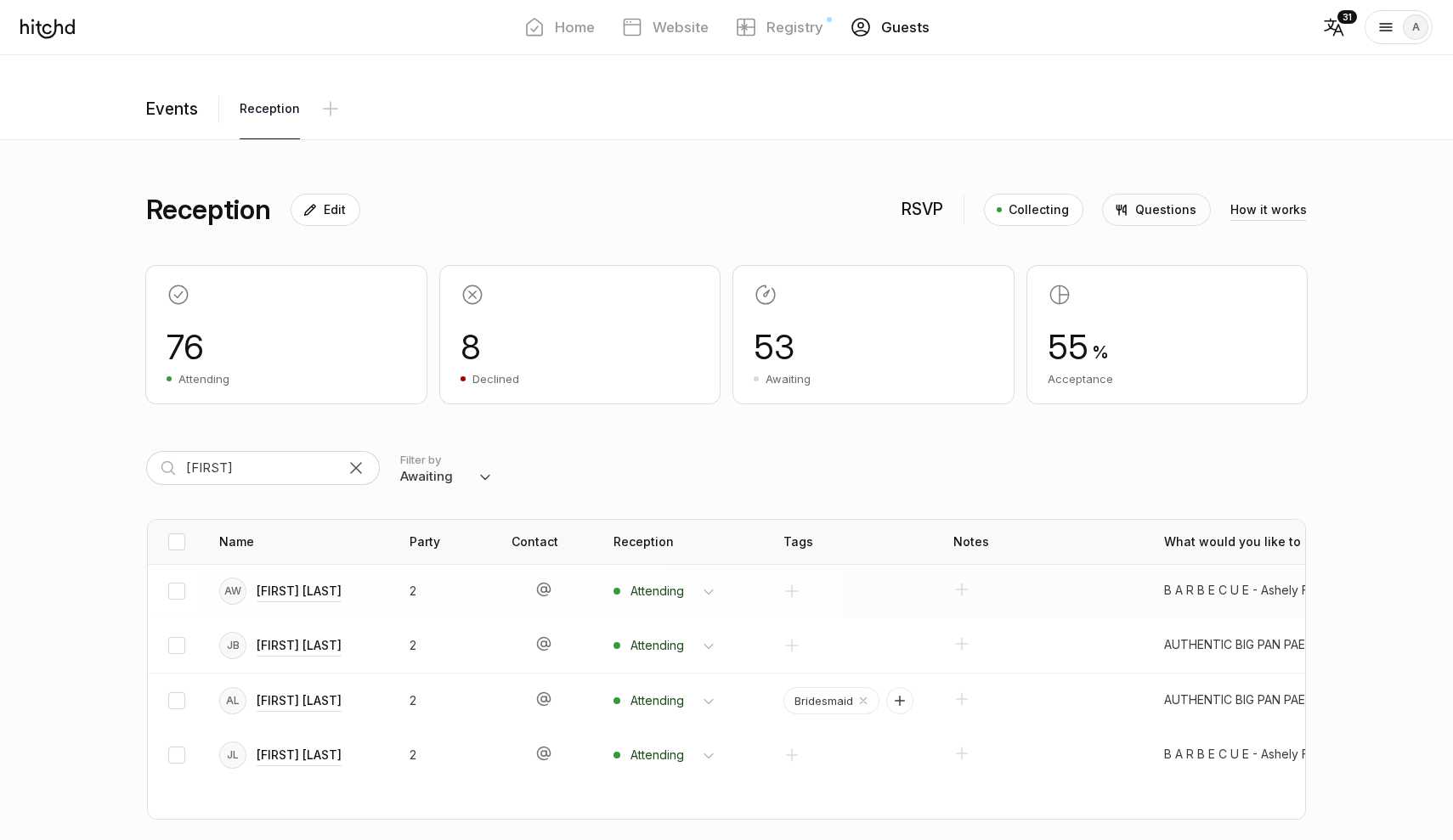 scroll, scrollTop: 0, scrollLeft: 0, axis: both 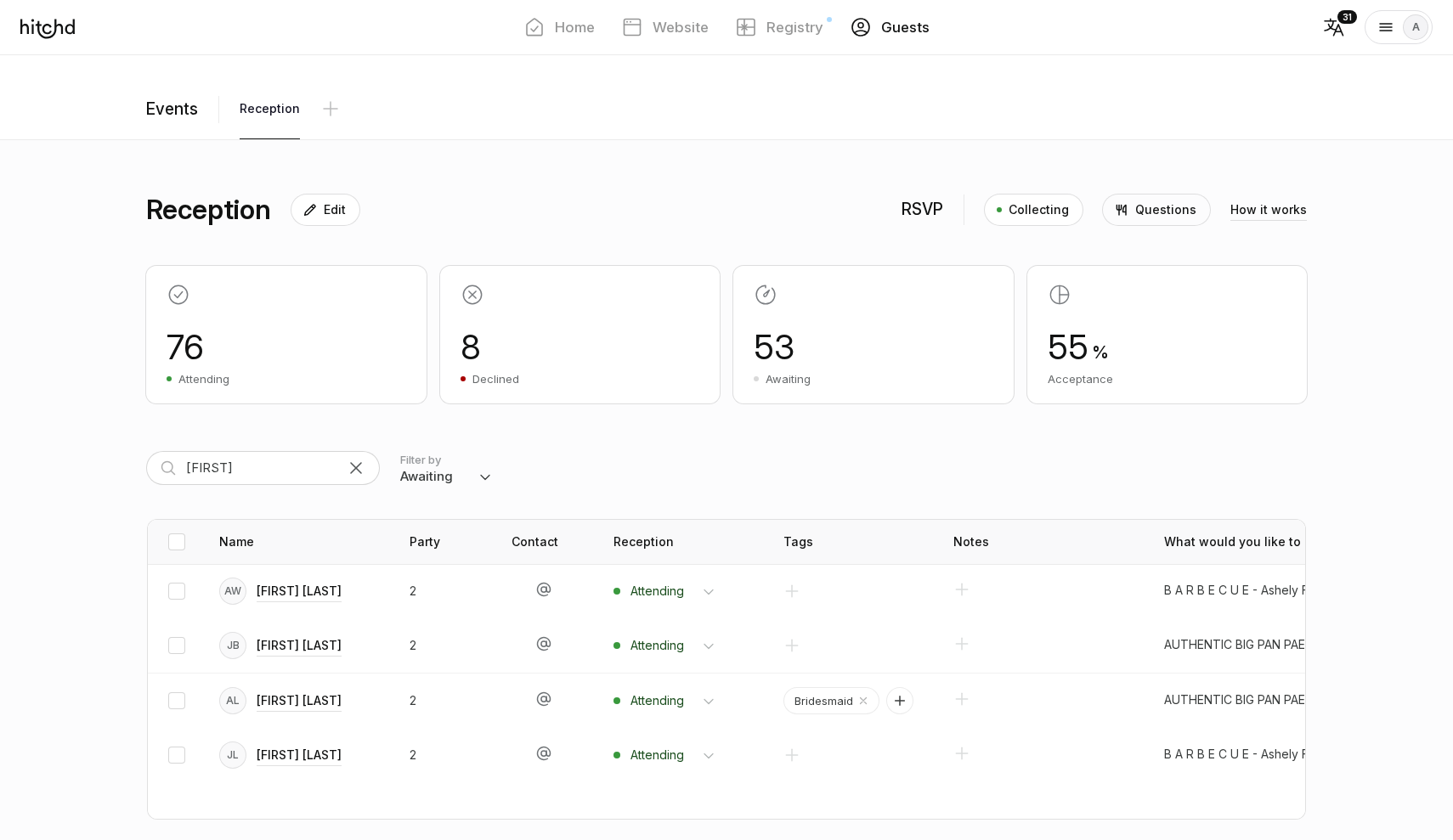 click at bounding box center (356, 468) 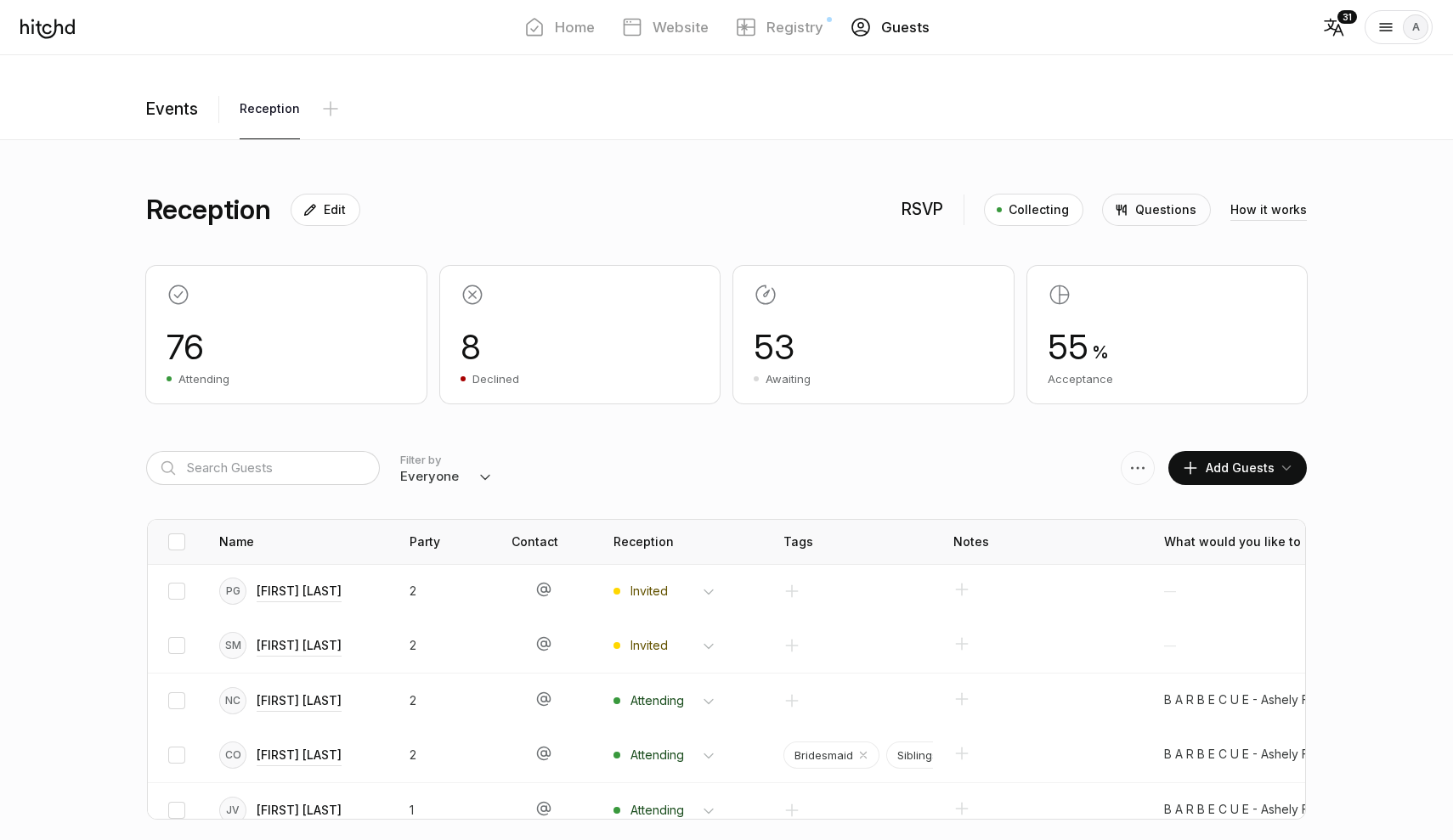 scroll, scrollTop: 0, scrollLeft: 0, axis: both 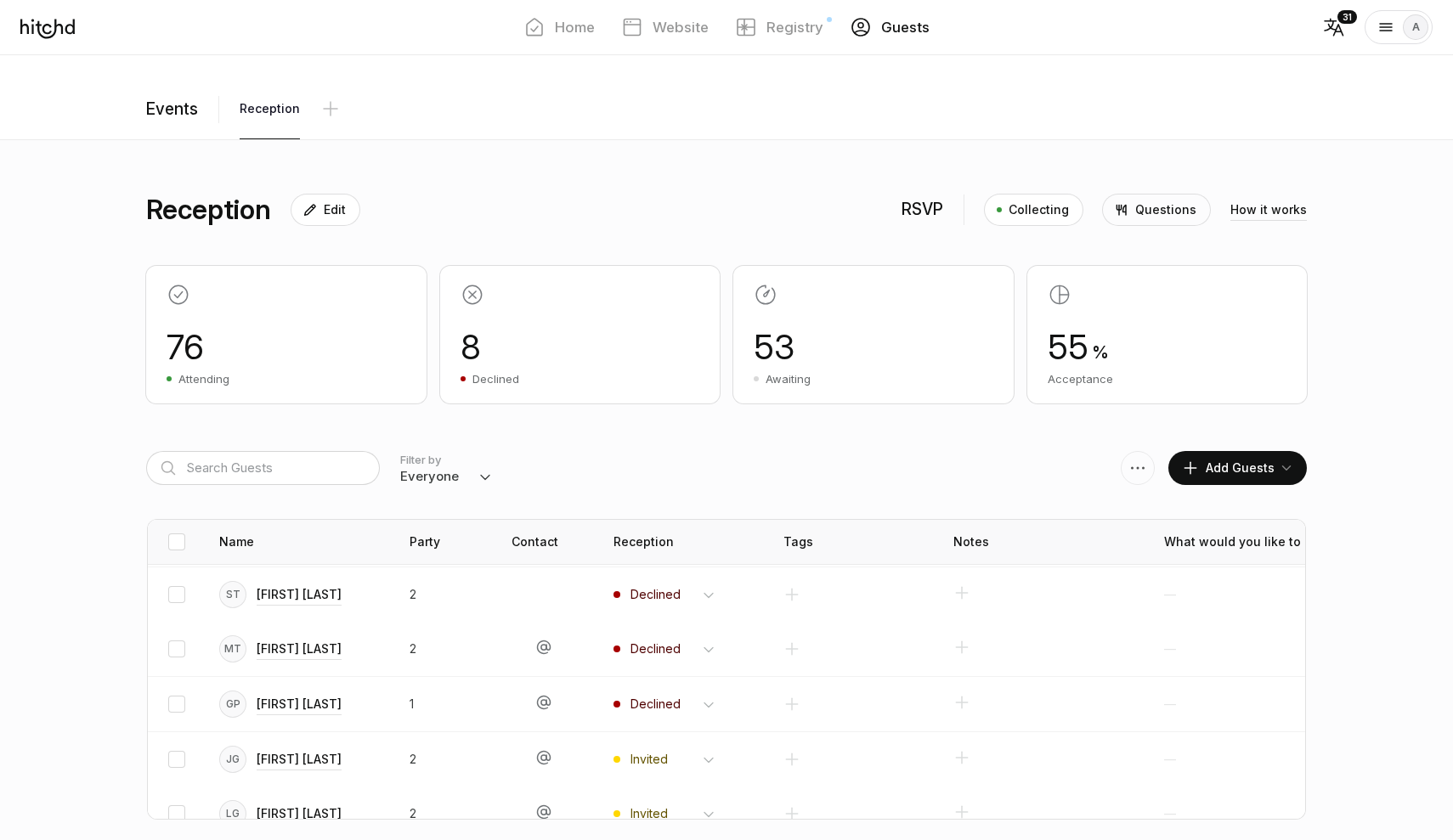 click on "Everyone
Attending
Declined
Awaiting
Not Invited" at bounding box center [485, 478] 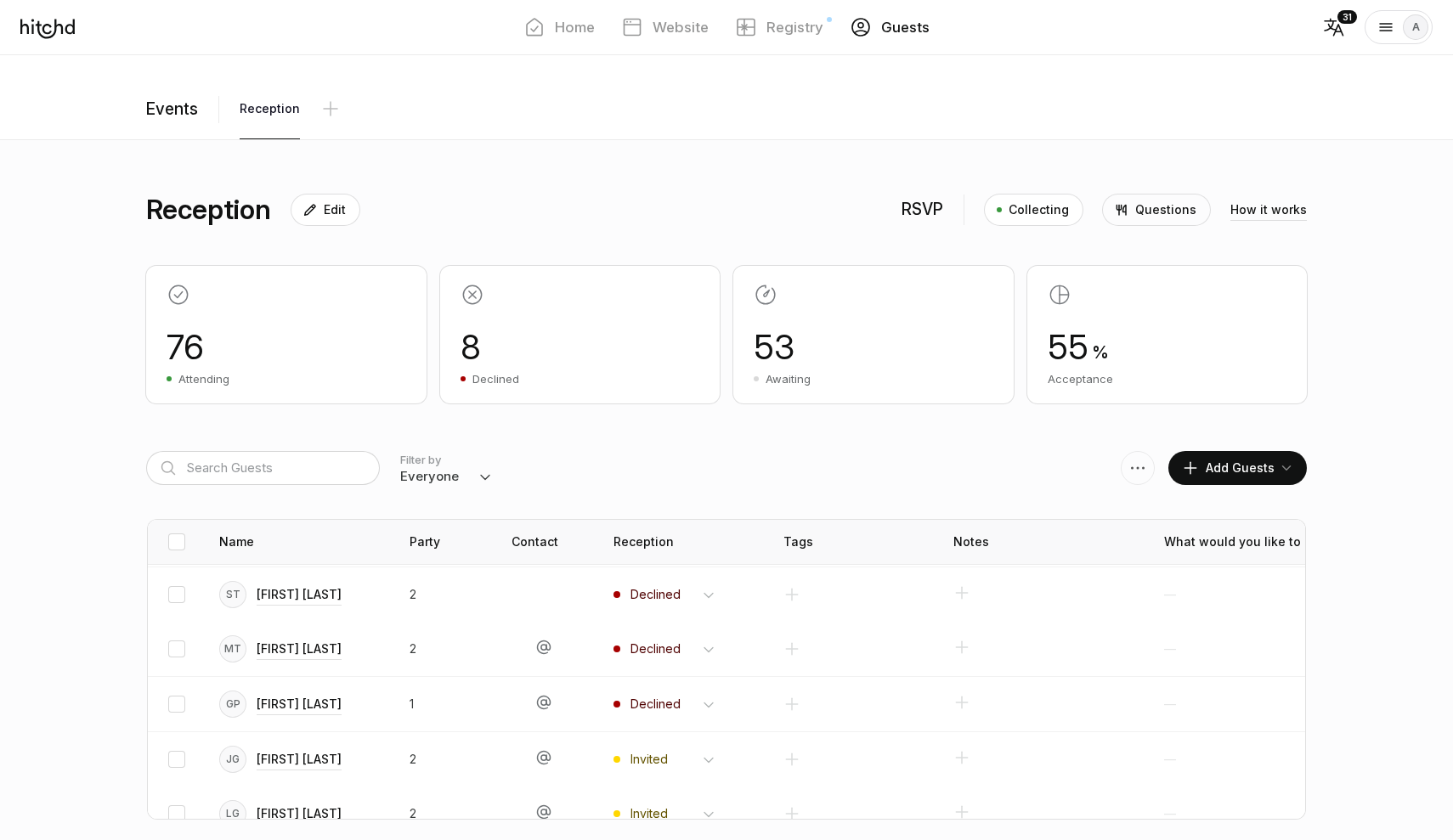 select on "invited" 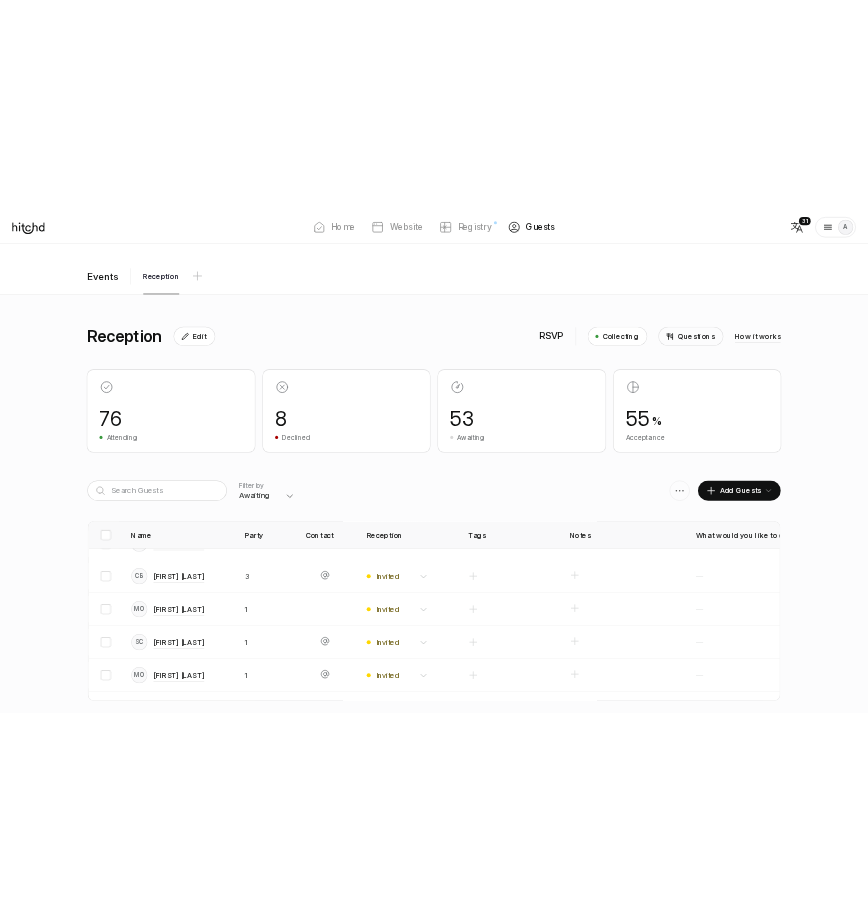 scroll, scrollTop: 3139, scrollLeft: 0, axis: vertical 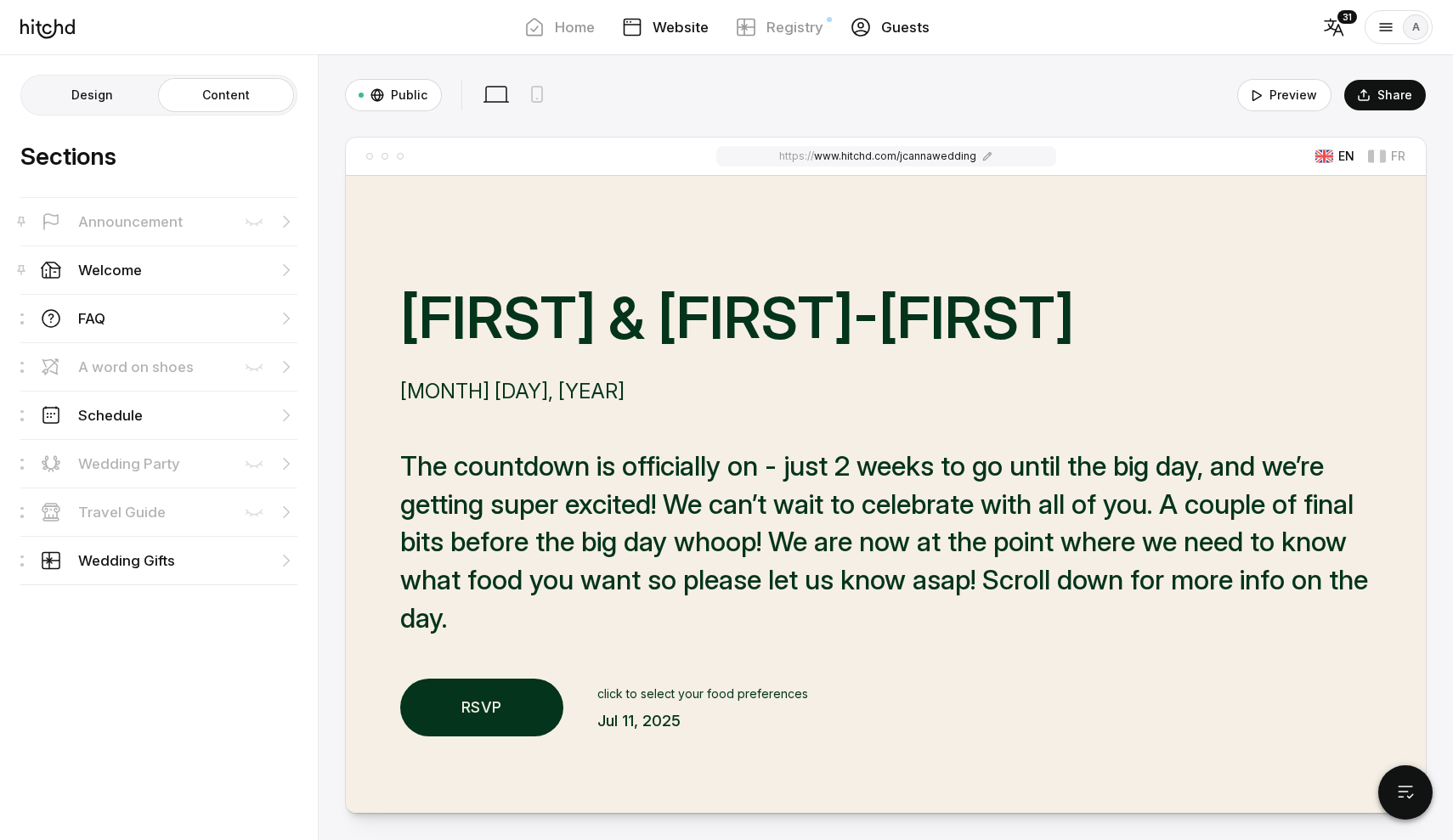click on "Guests" at bounding box center [905, 27] 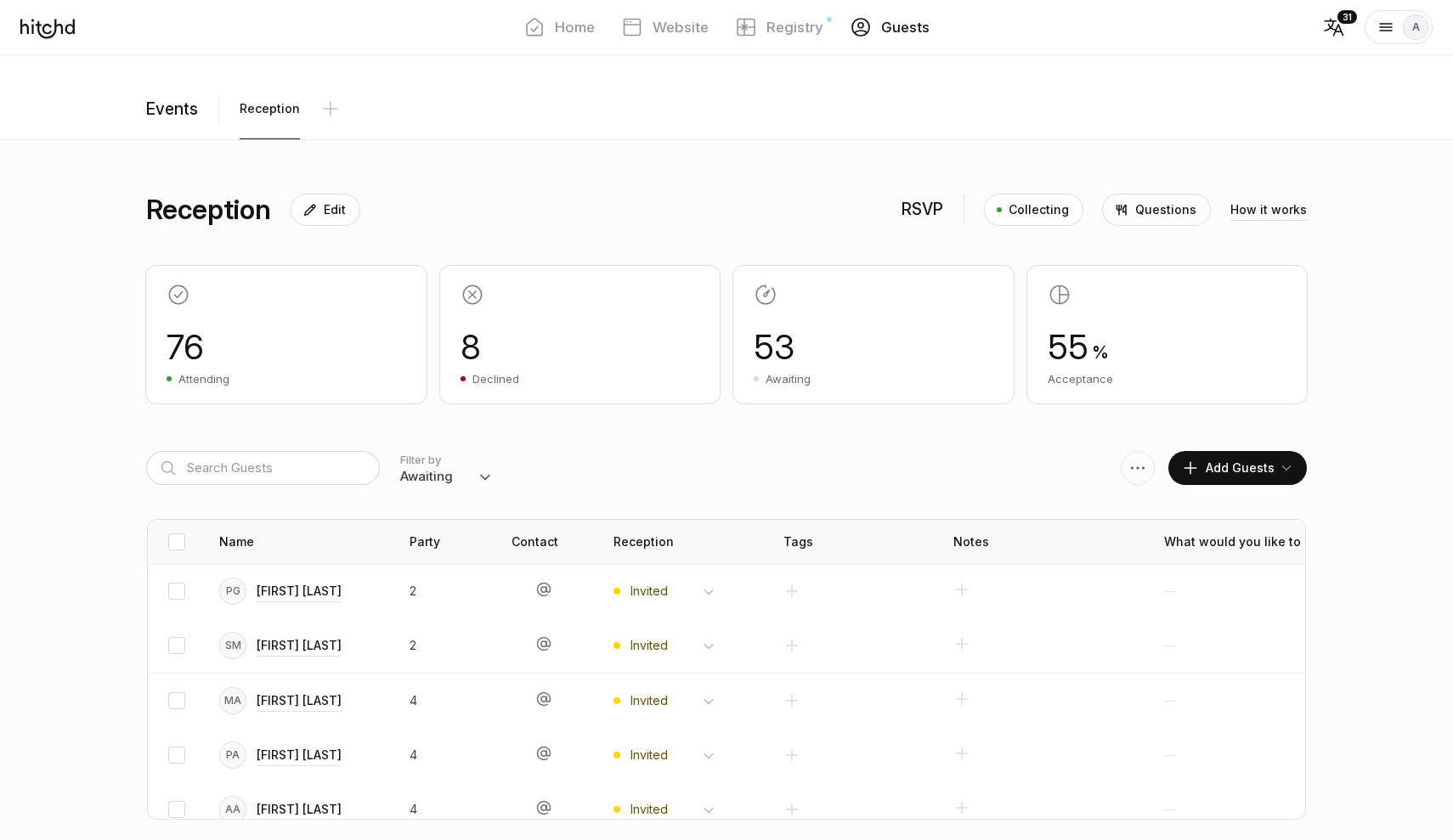 select on "attending" 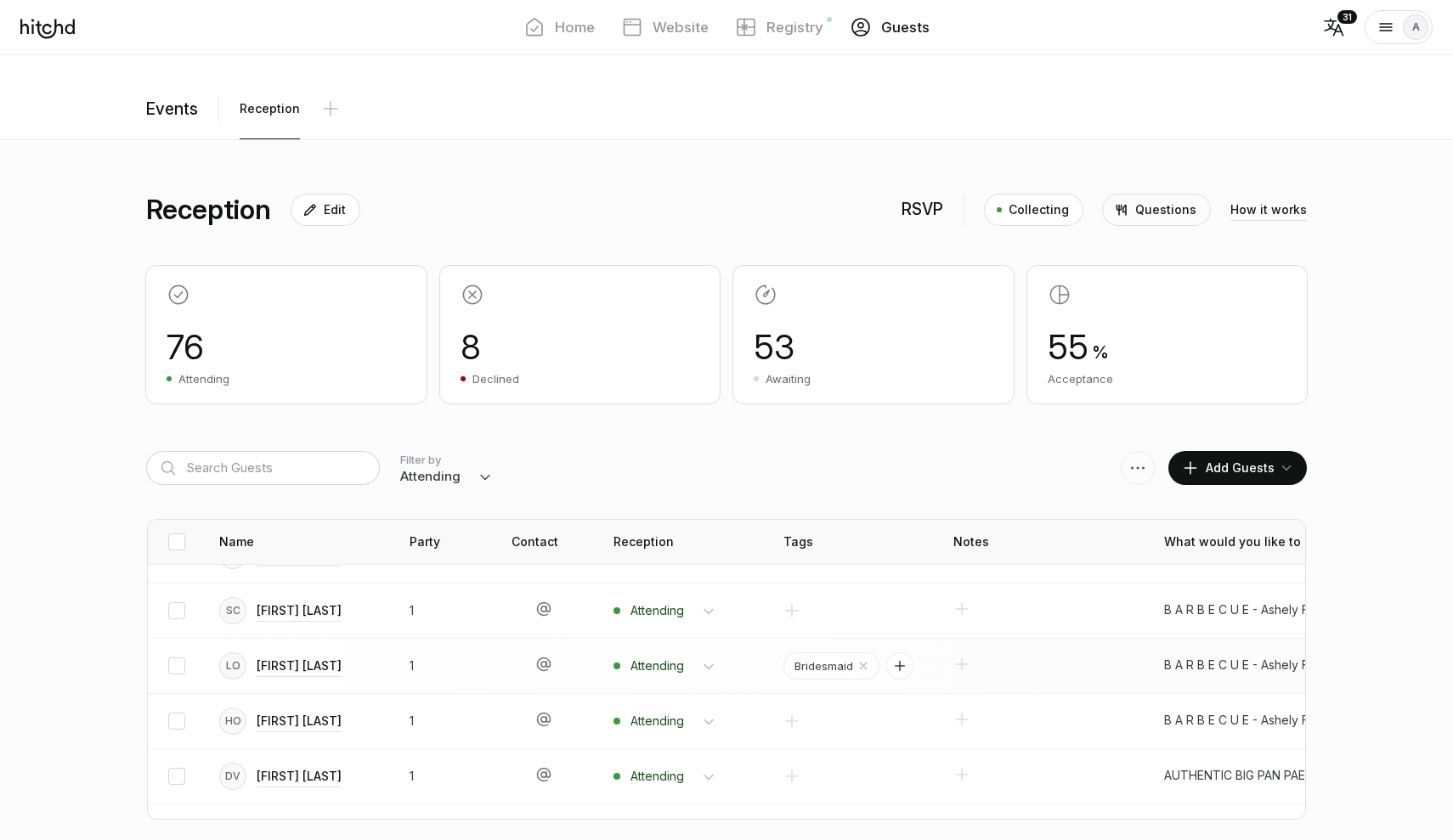 scroll, scrollTop: 3929, scrollLeft: 0, axis: vertical 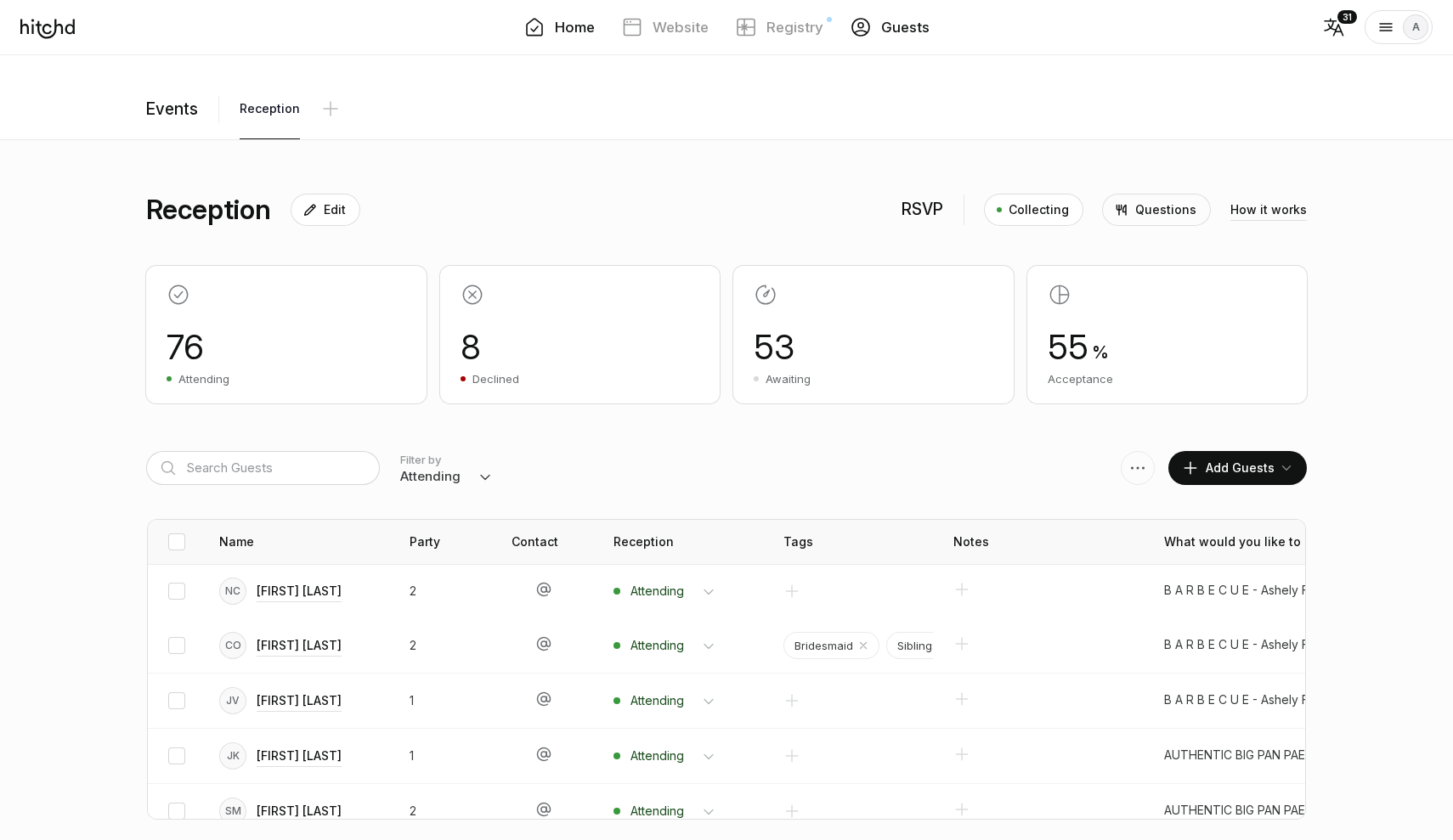 click on "Home" at bounding box center [574, 27] 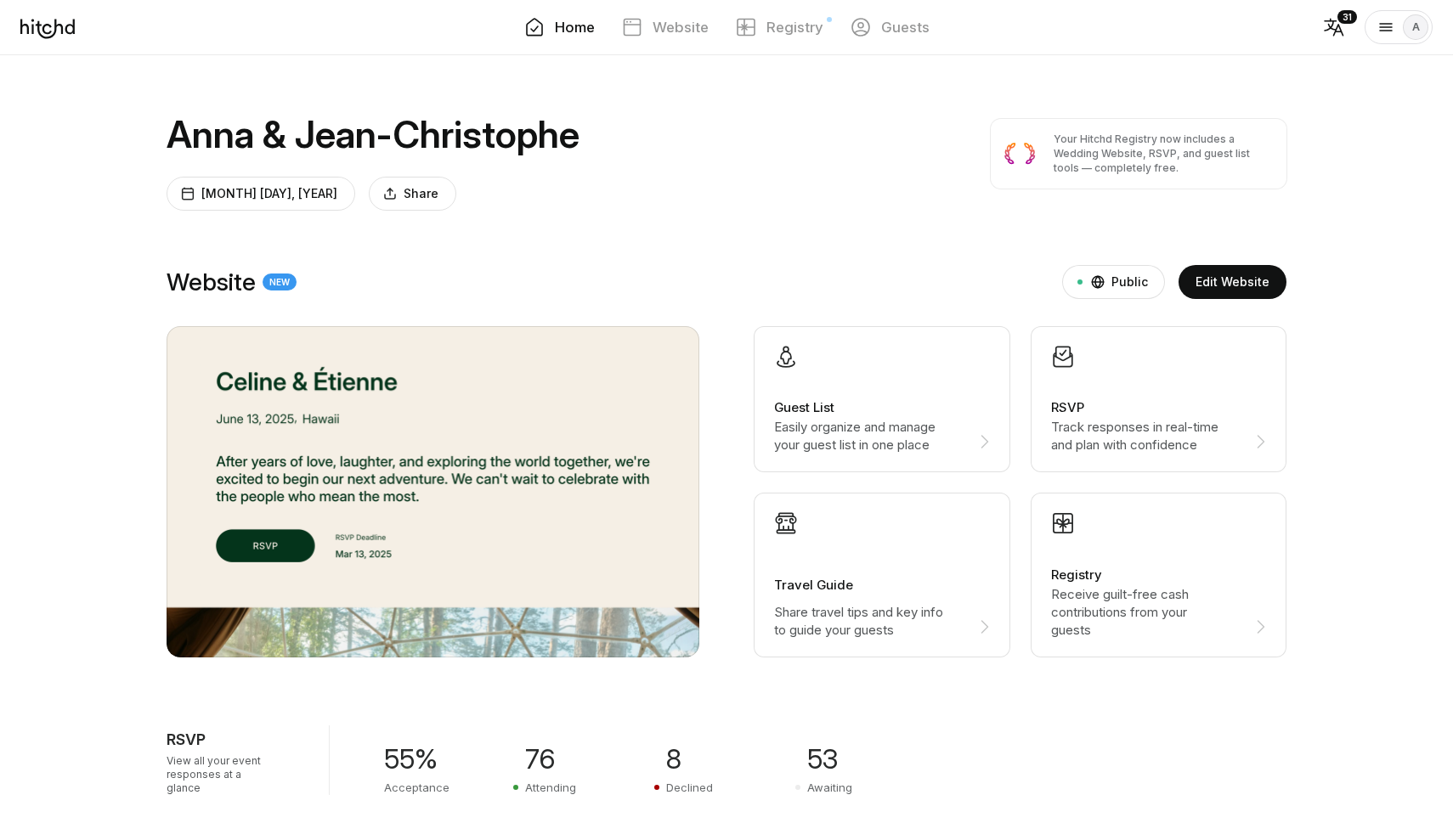 scroll, scrollTop: 0, scrollLeft: 0, axis: both 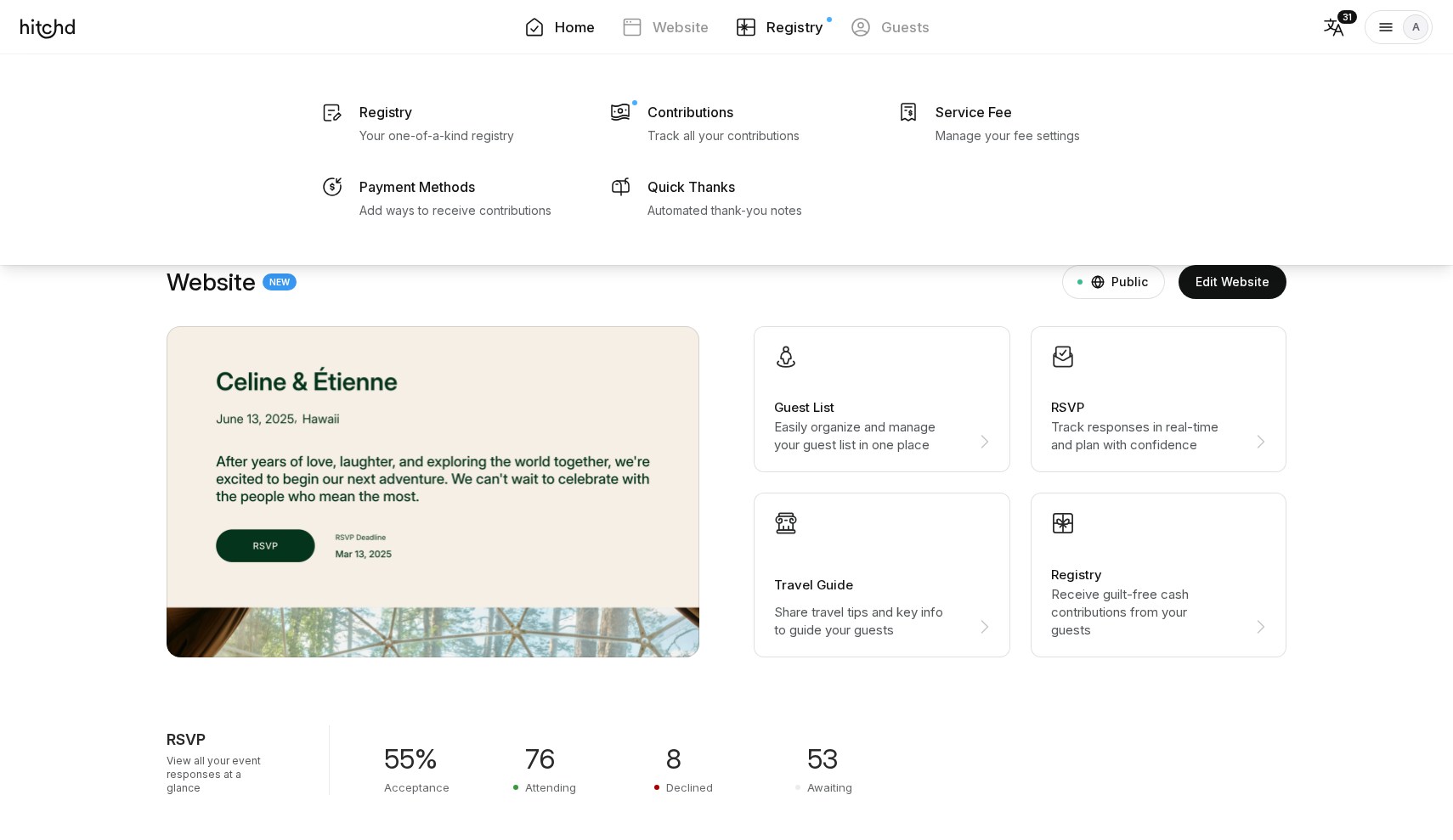 click on "Registry" at bounding box center [794, 27] 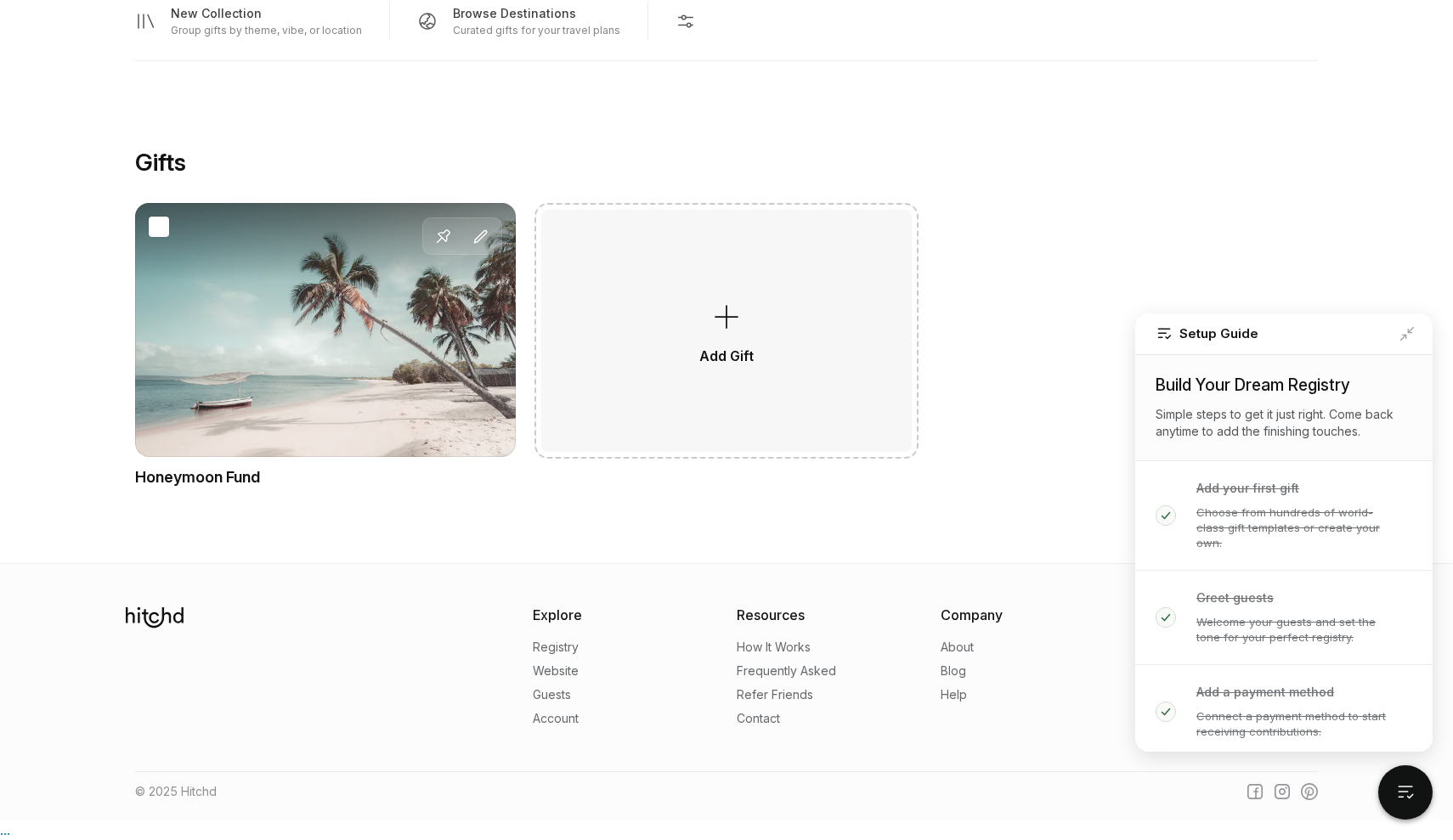 scroll, scrollTop: 888, scrollLeft: 0, axis: vertical 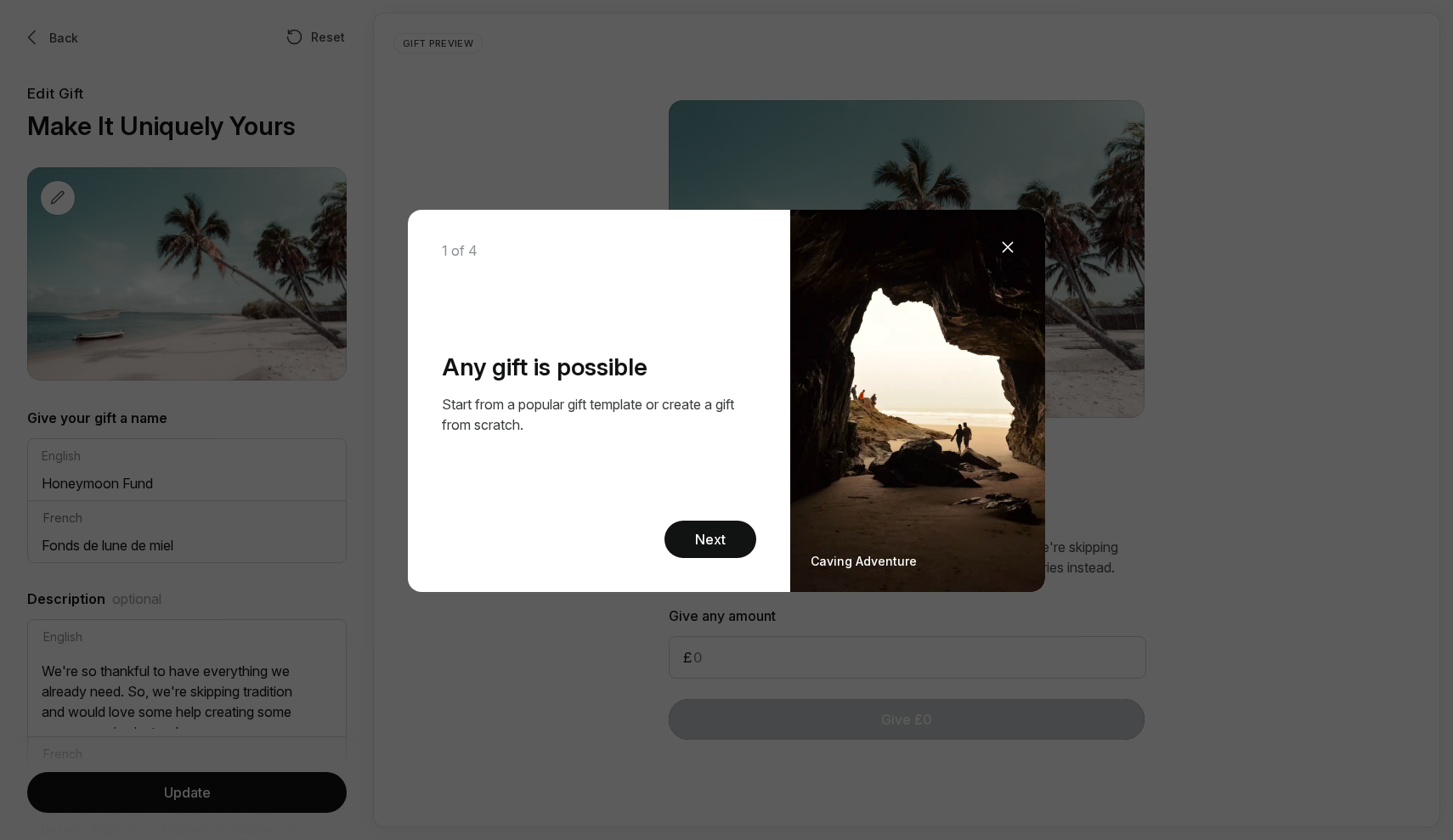 click at bounding box center (1008, 247) 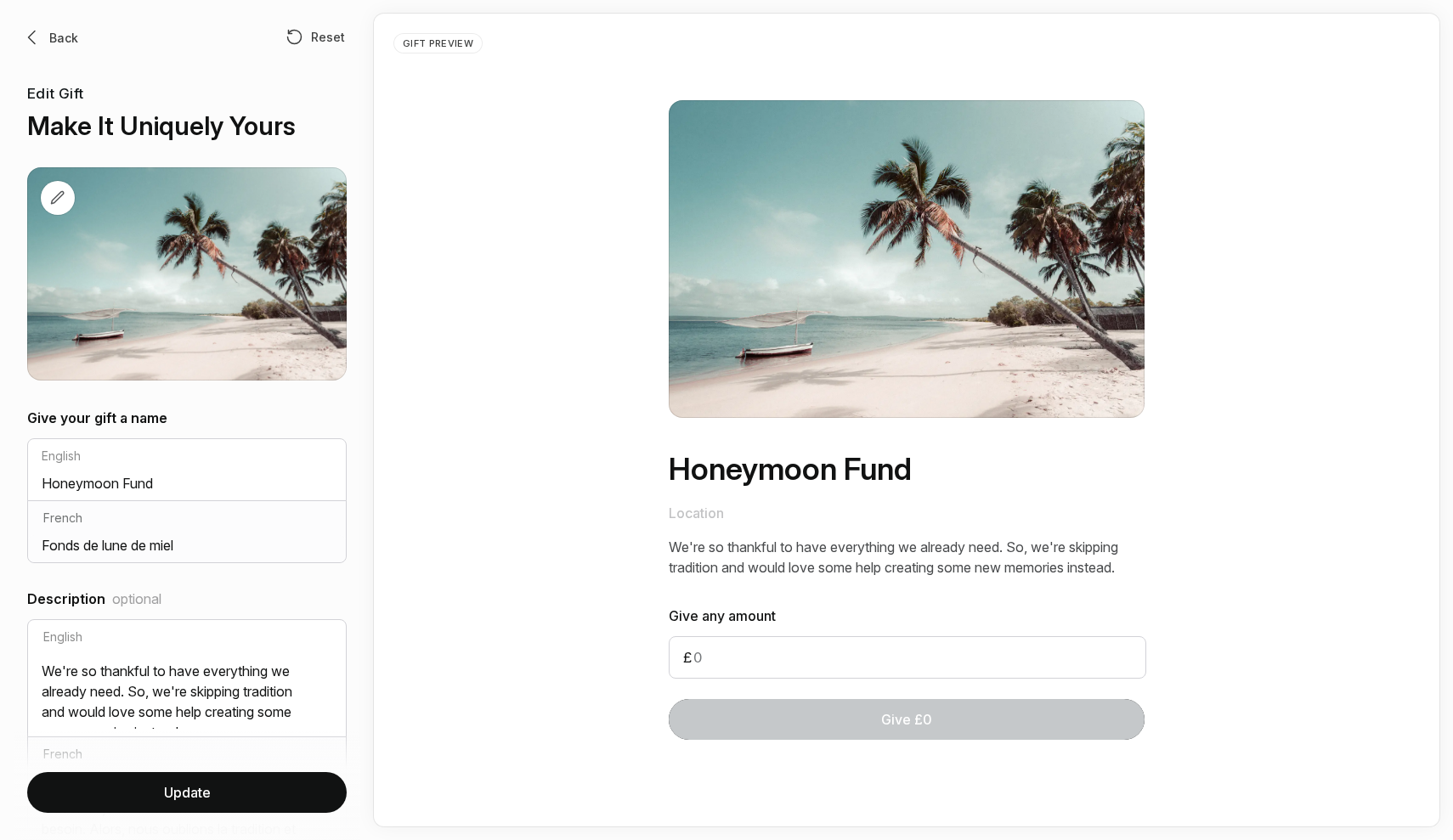scroll, scrollTop: 0, scrollLeft: 0, axis: both 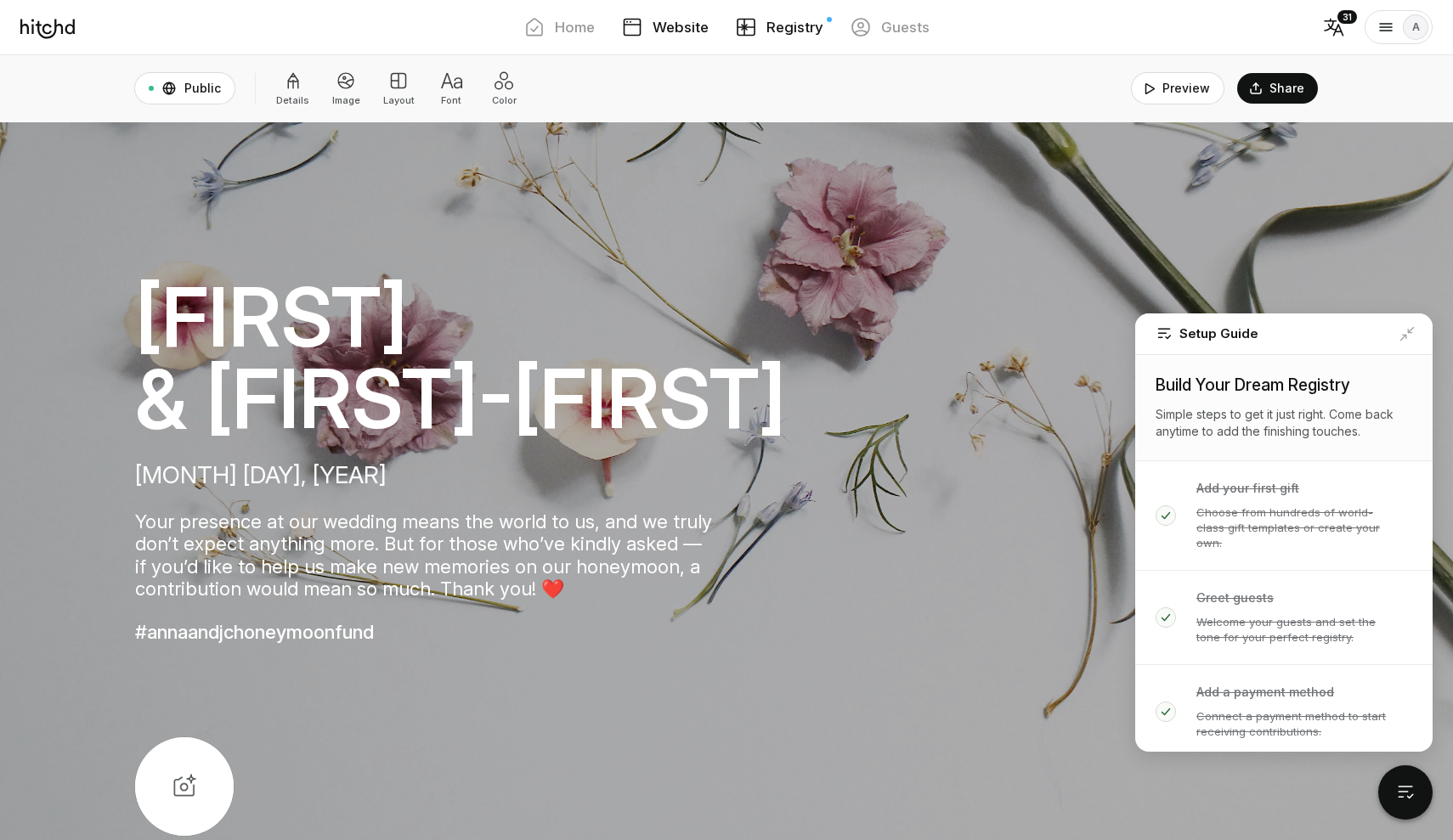 click on "Website" at bounding box center (681, 27) 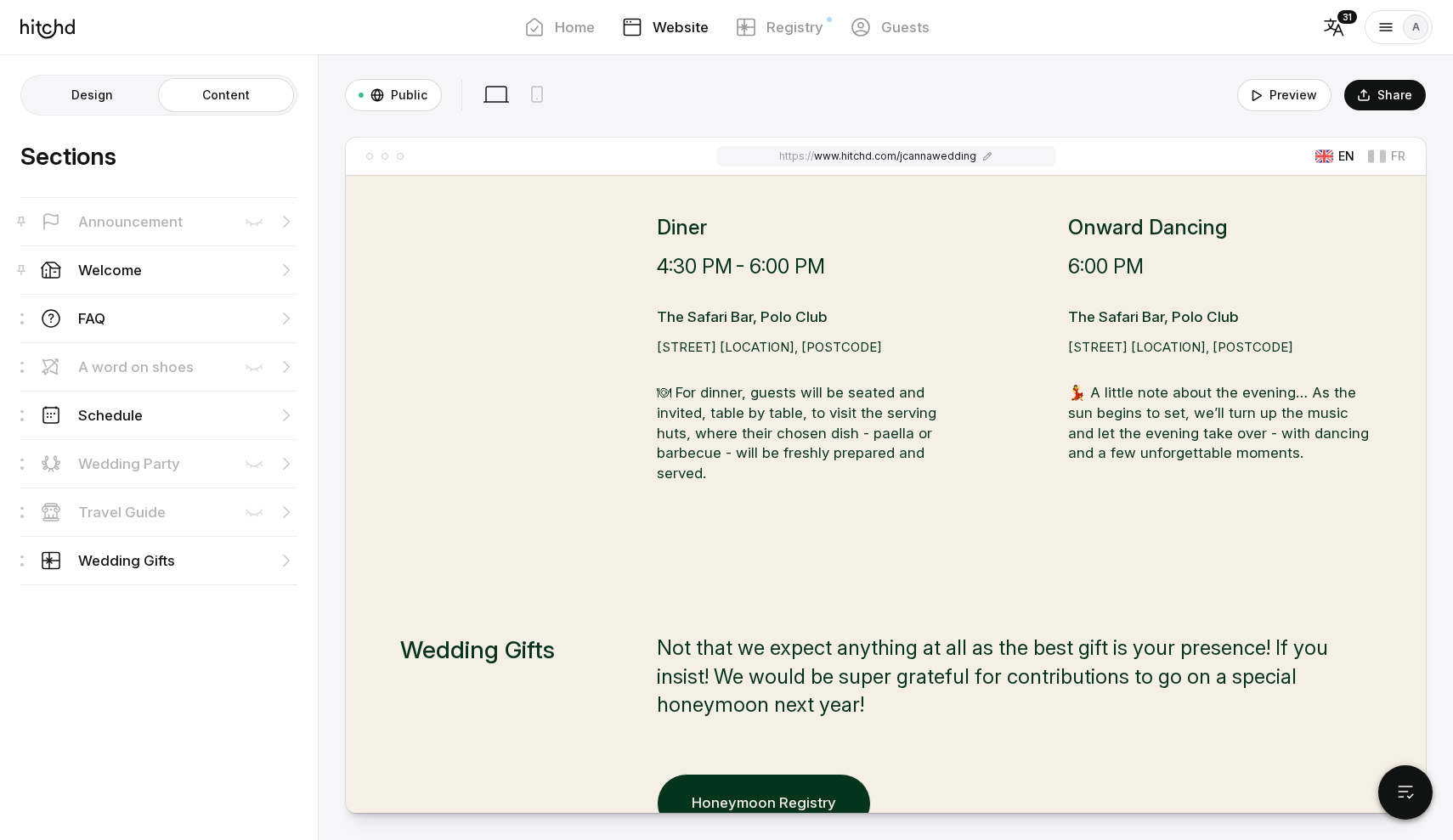 scroll, scrollTop: 3388, scrollLeft: 0, axis: vertical 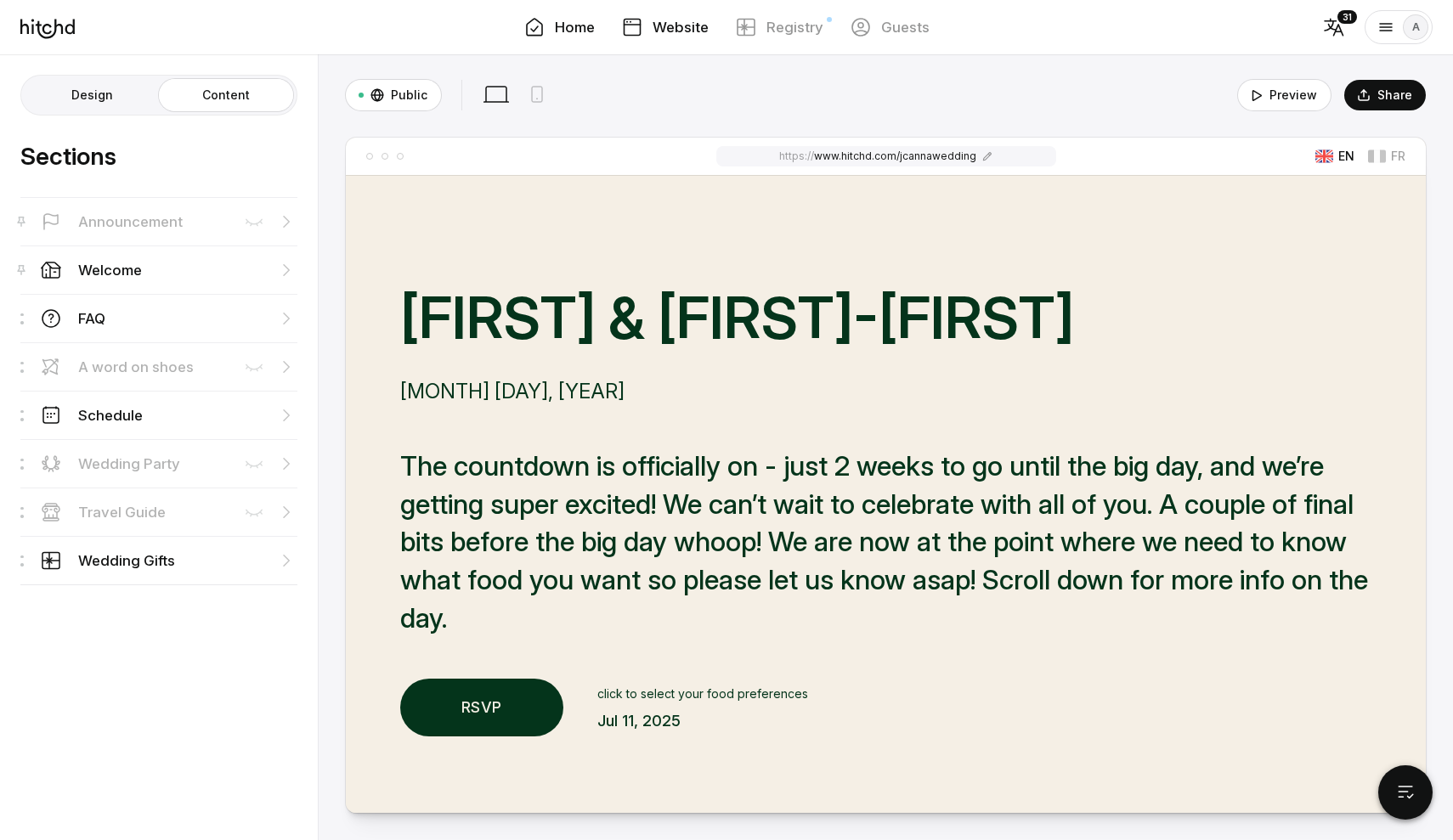 click on "Home" at bounding box center (574, 27) 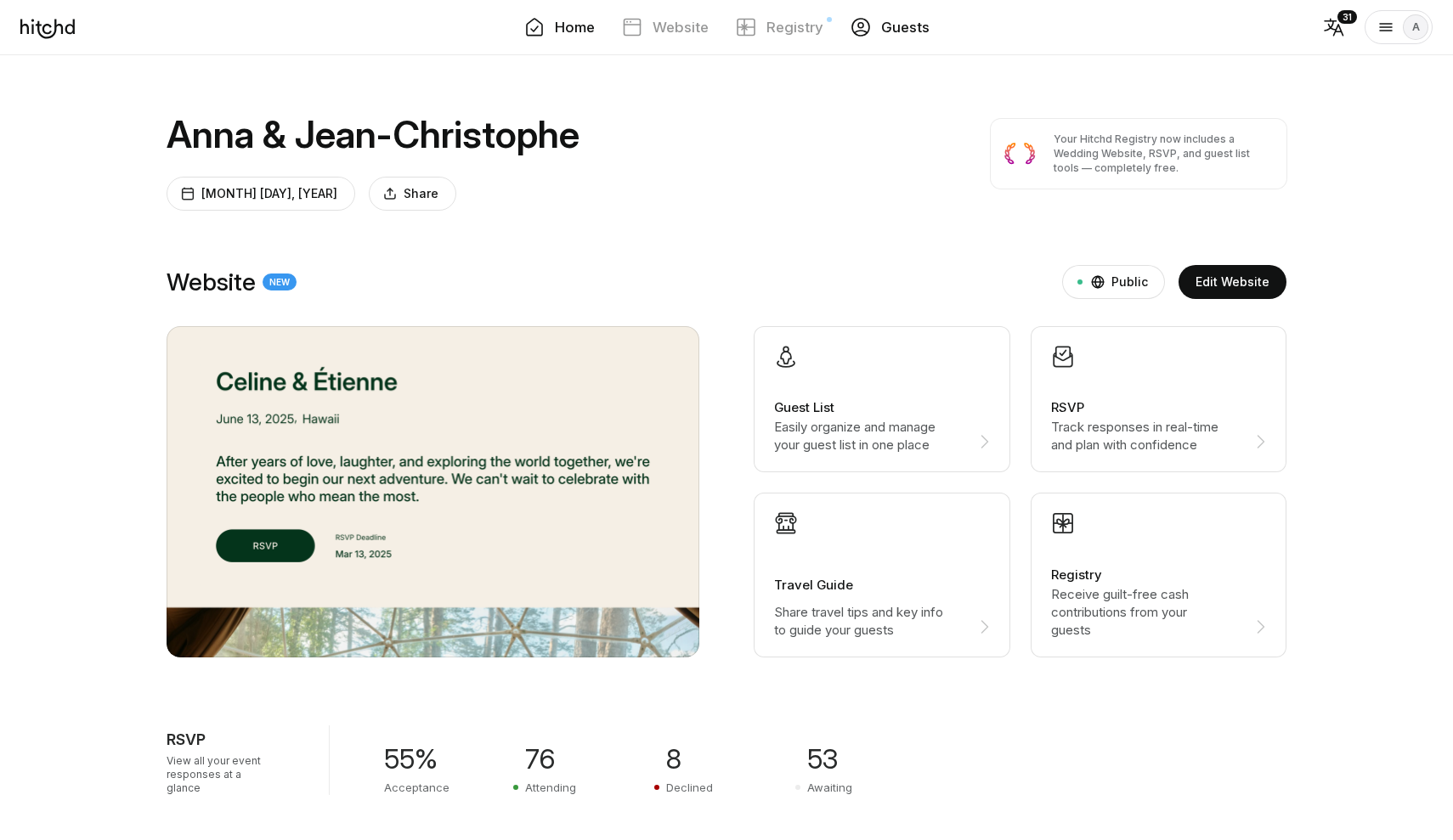 click on "Guests" at bounding box center (905, 27) 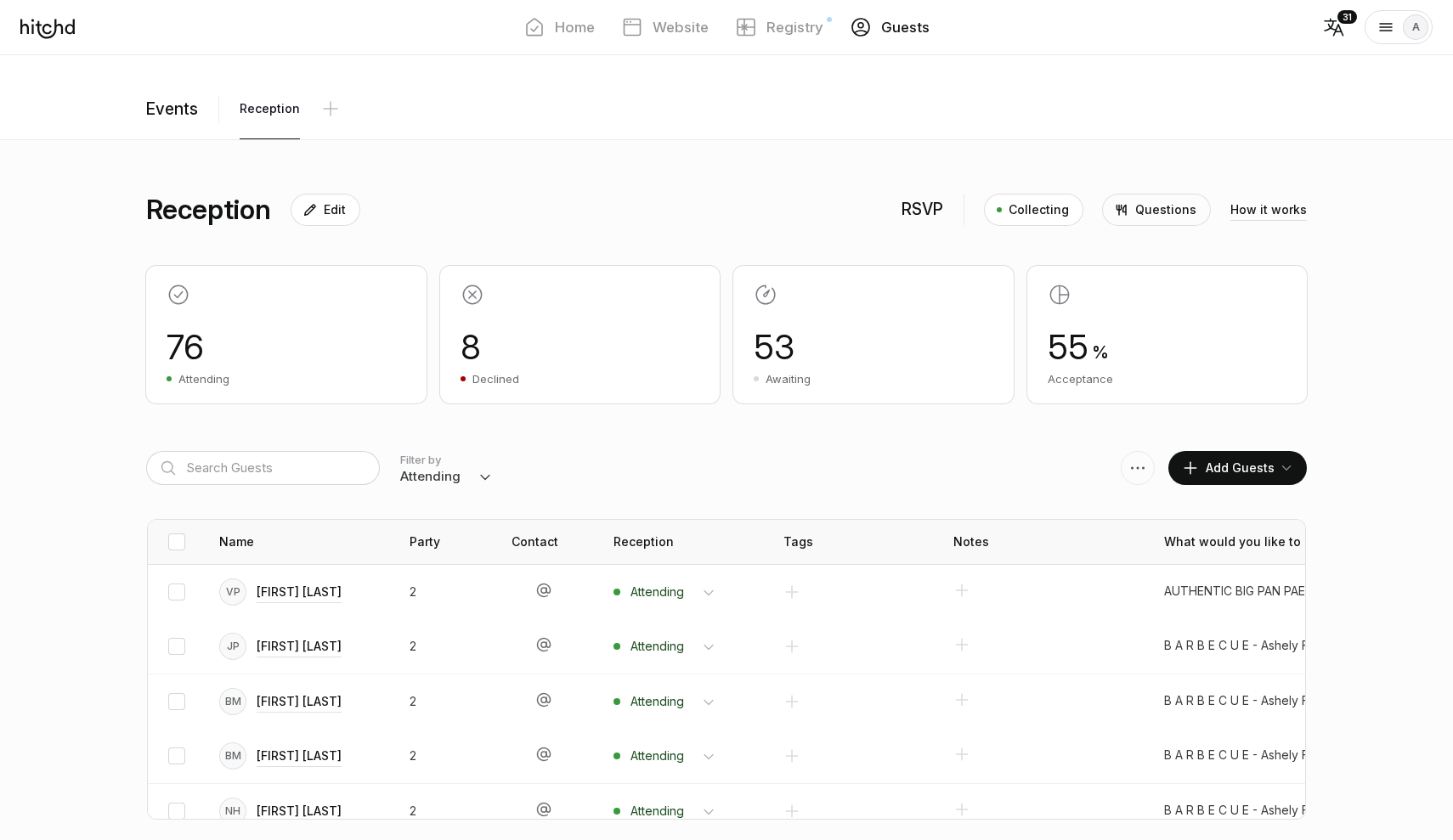 scroll, scrollTop: 605, scrollLeft: 0, axis: vertical 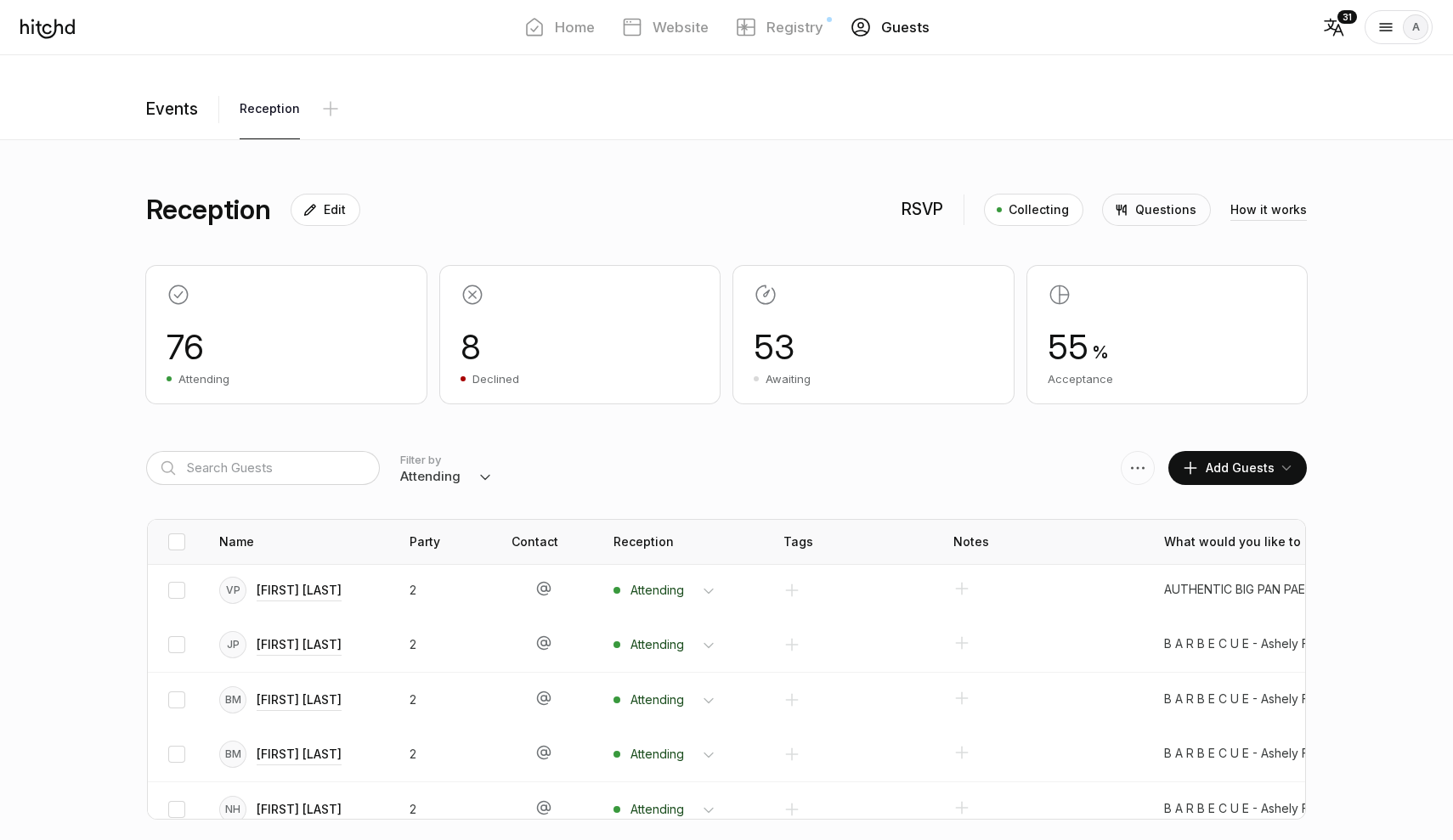 select on "invited" 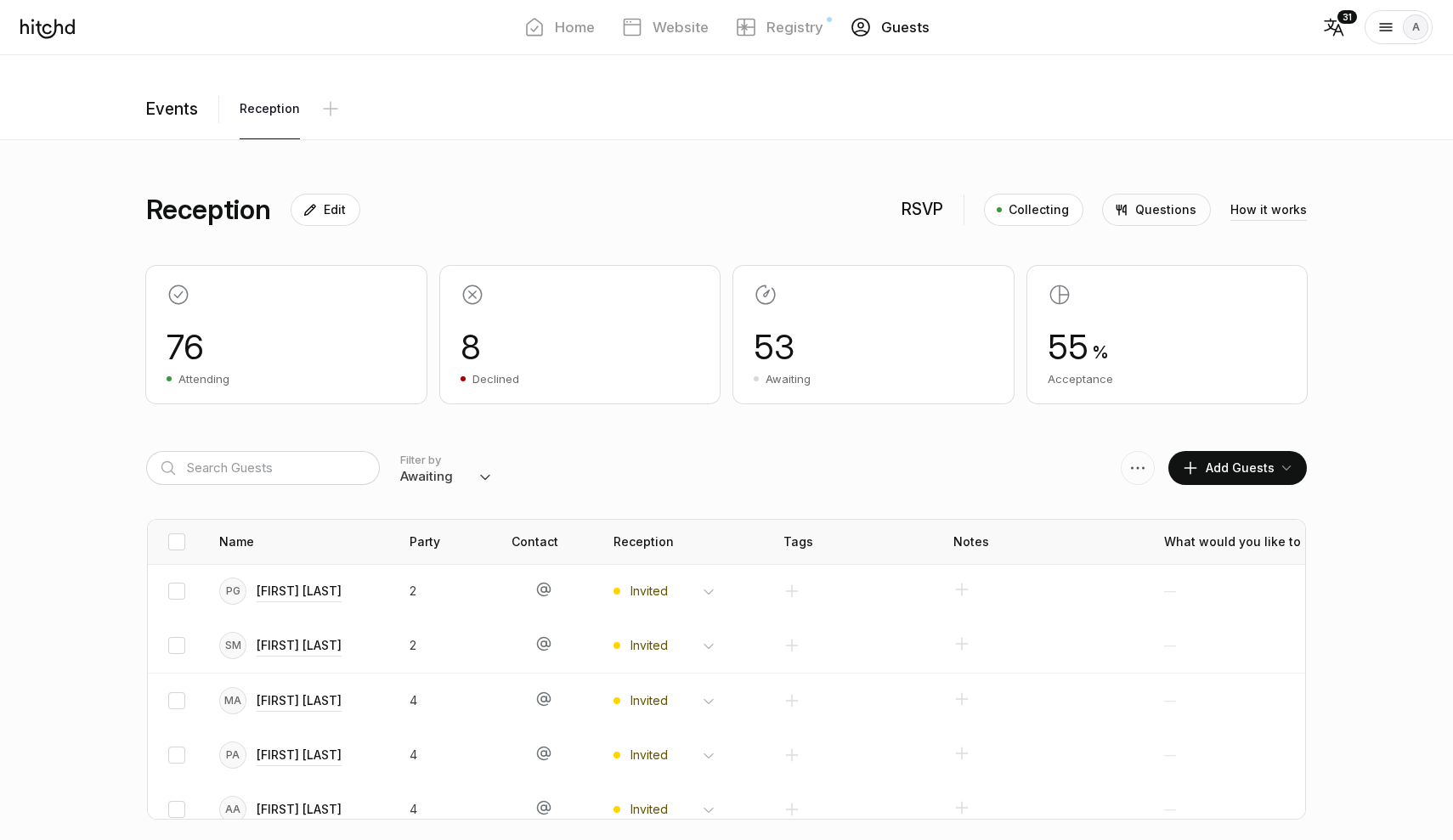 scroll, scrollTop: 0, scrollLeft: 0, axis: both 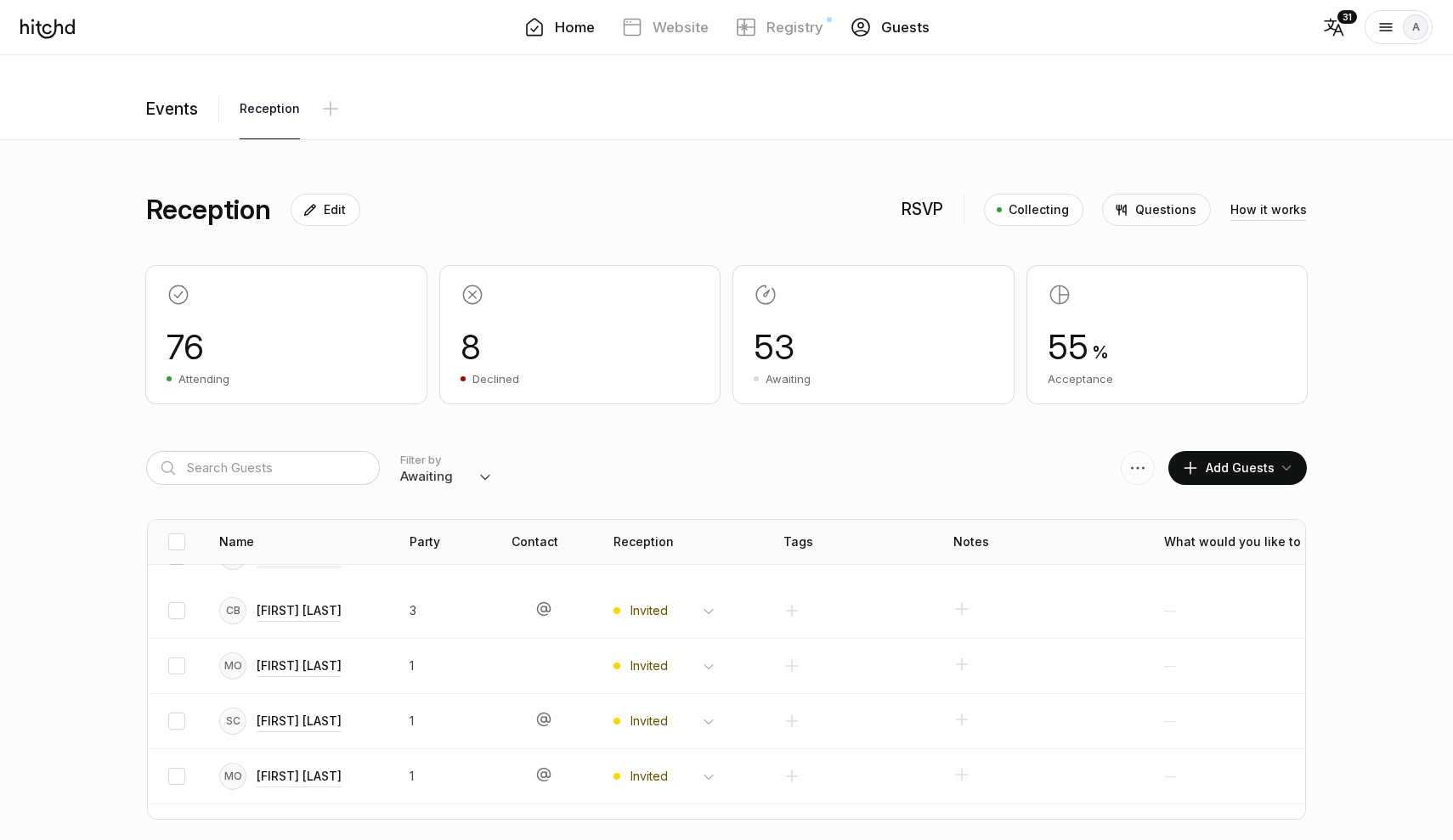 click on "Home" at bounding box center (574, 27) 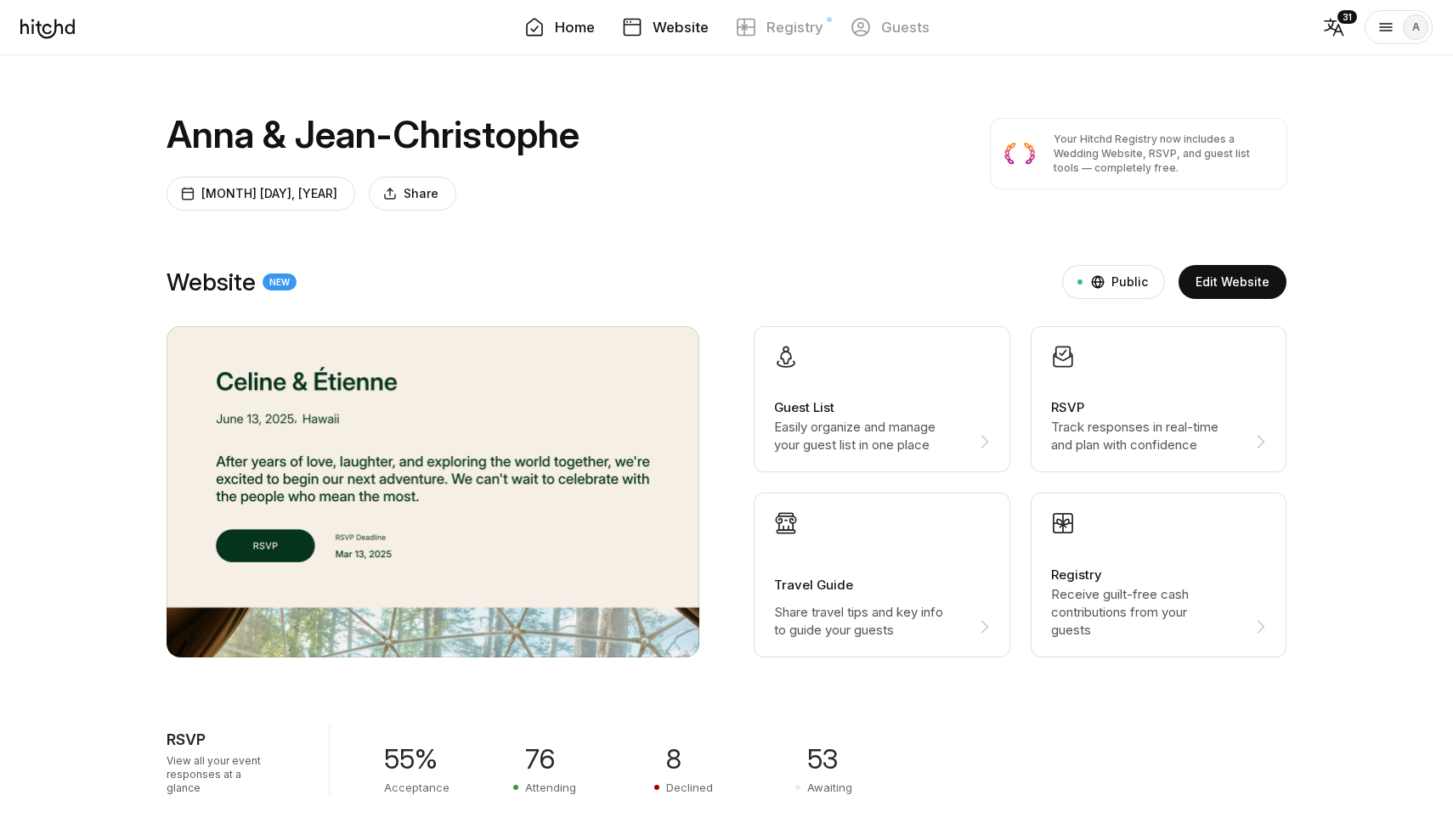click on "Website" at bounding box center [665, 27] 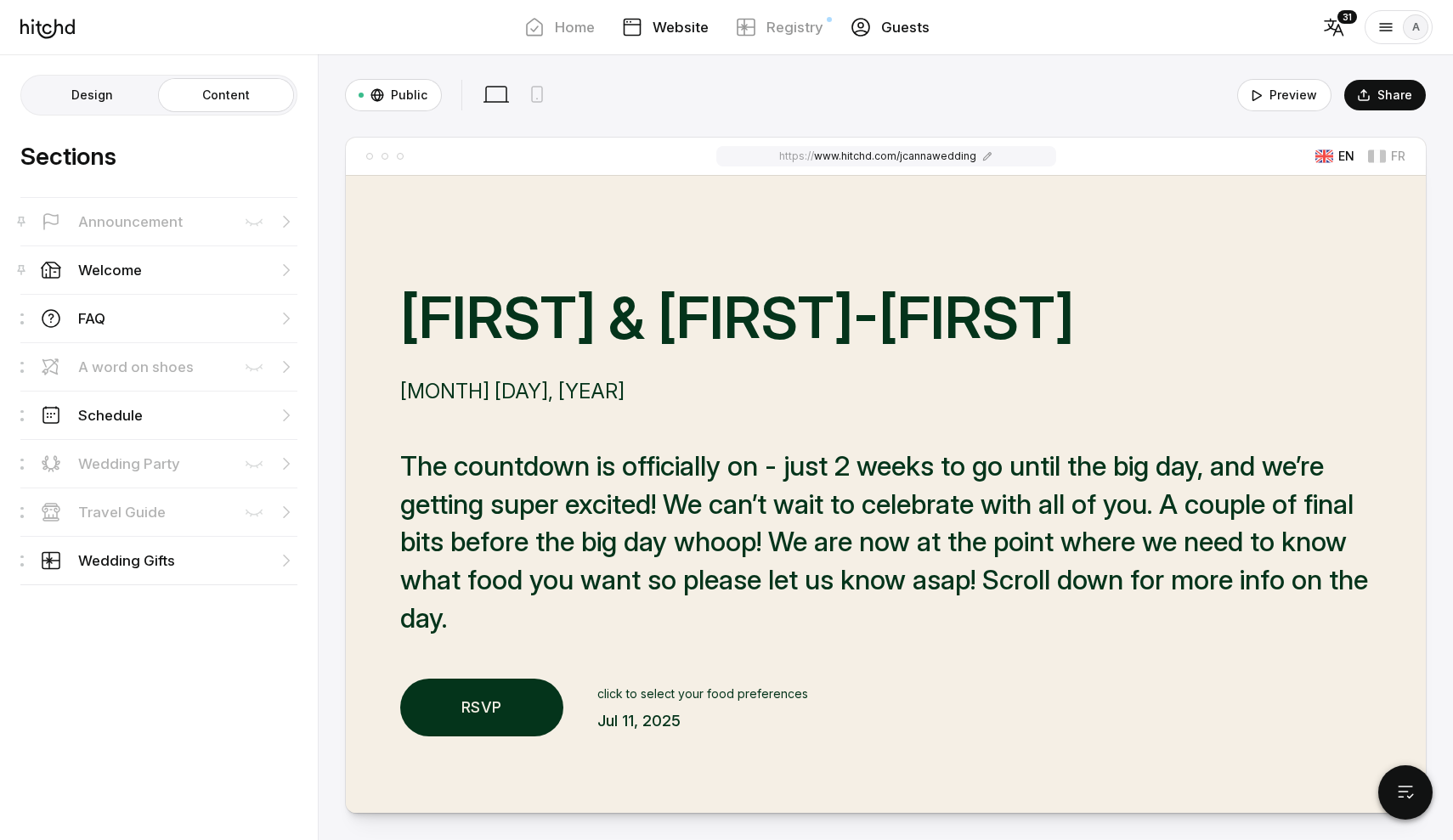click on "Guests" at bounding box center (890, 27) 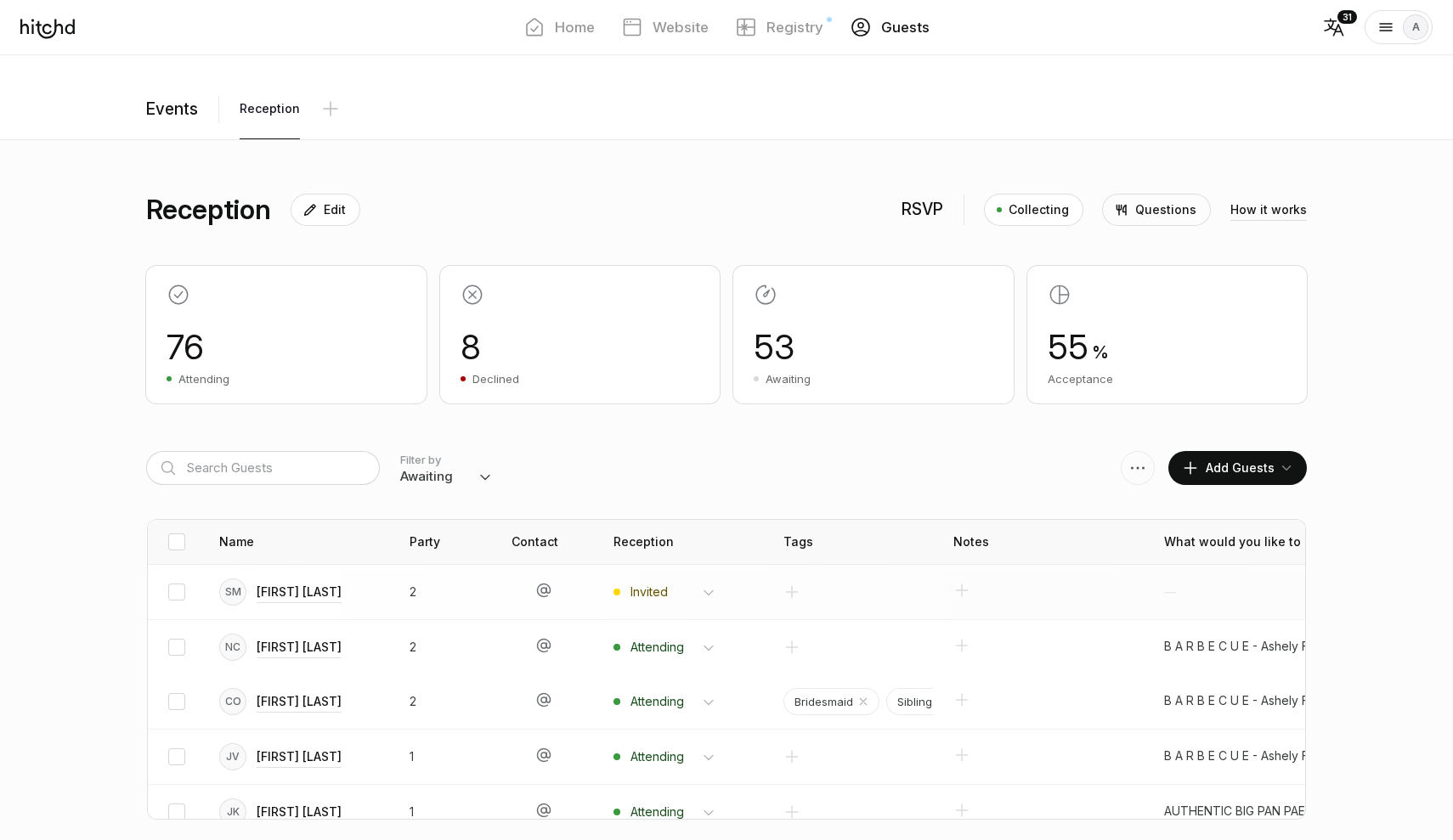 scroll, scrollTop: 59, scrollLeft: 0, axis: vertical 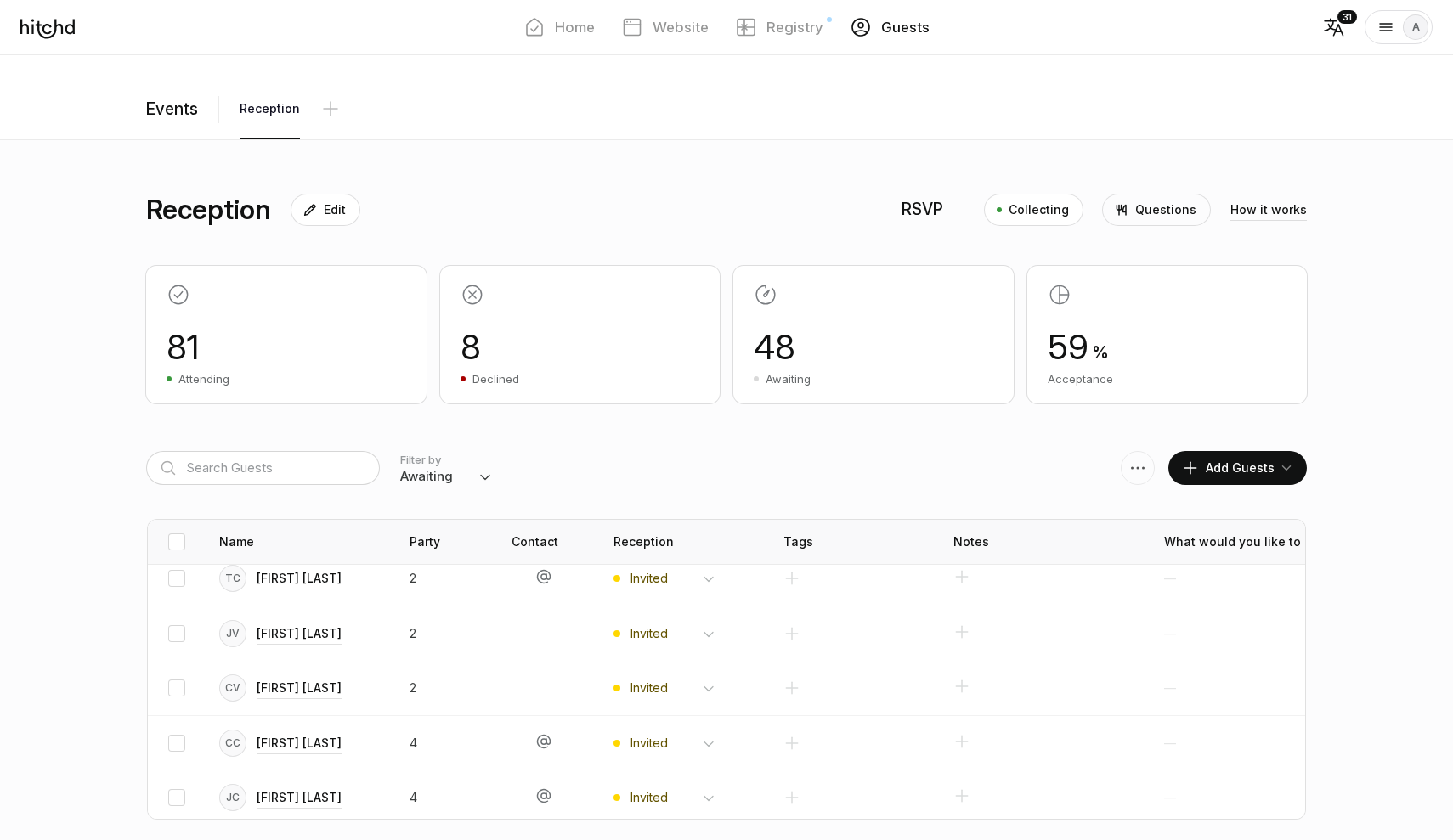 select on "all" 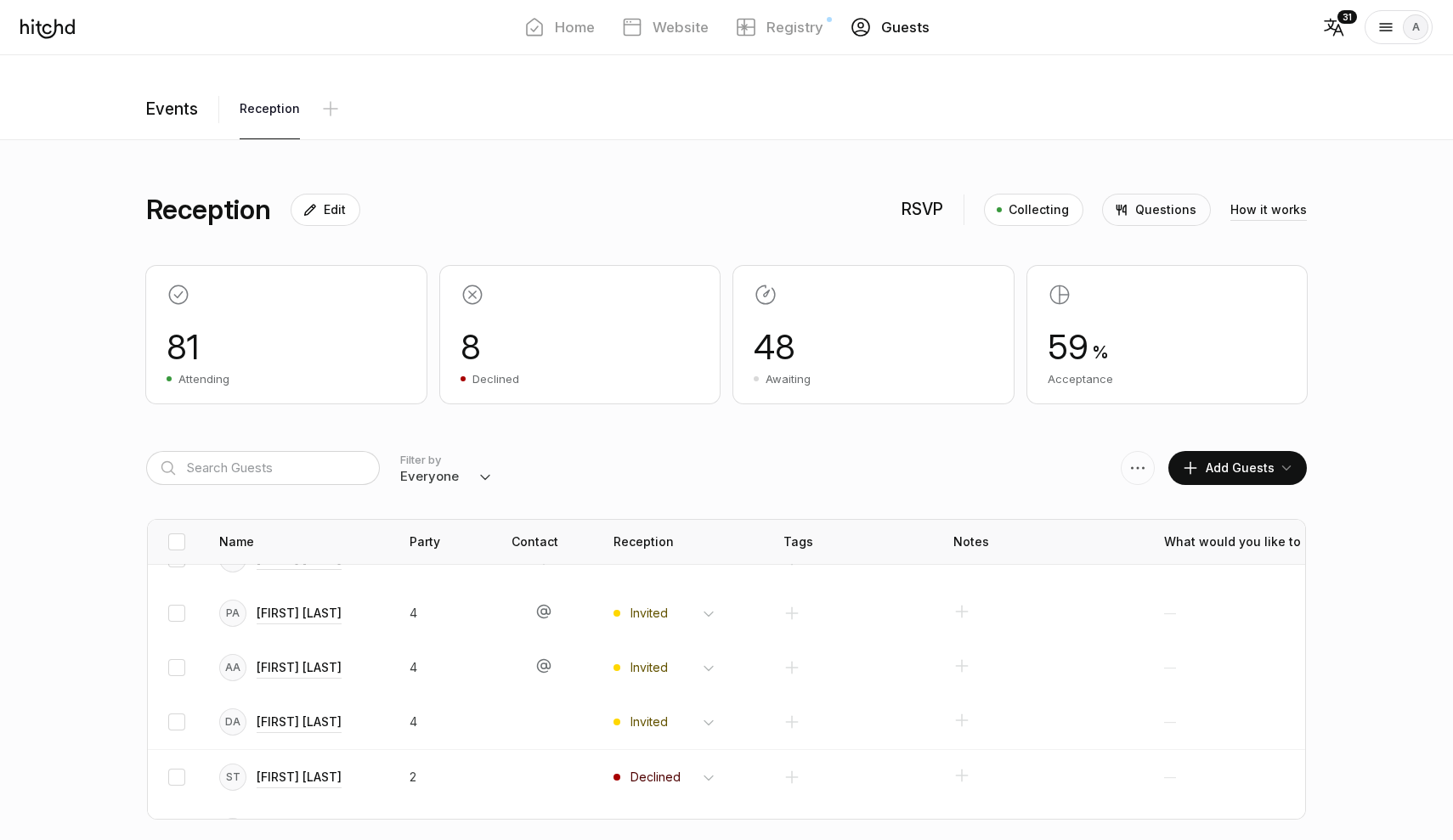scroll, scrollTop: 0, scrollLeft: 0, axis: both 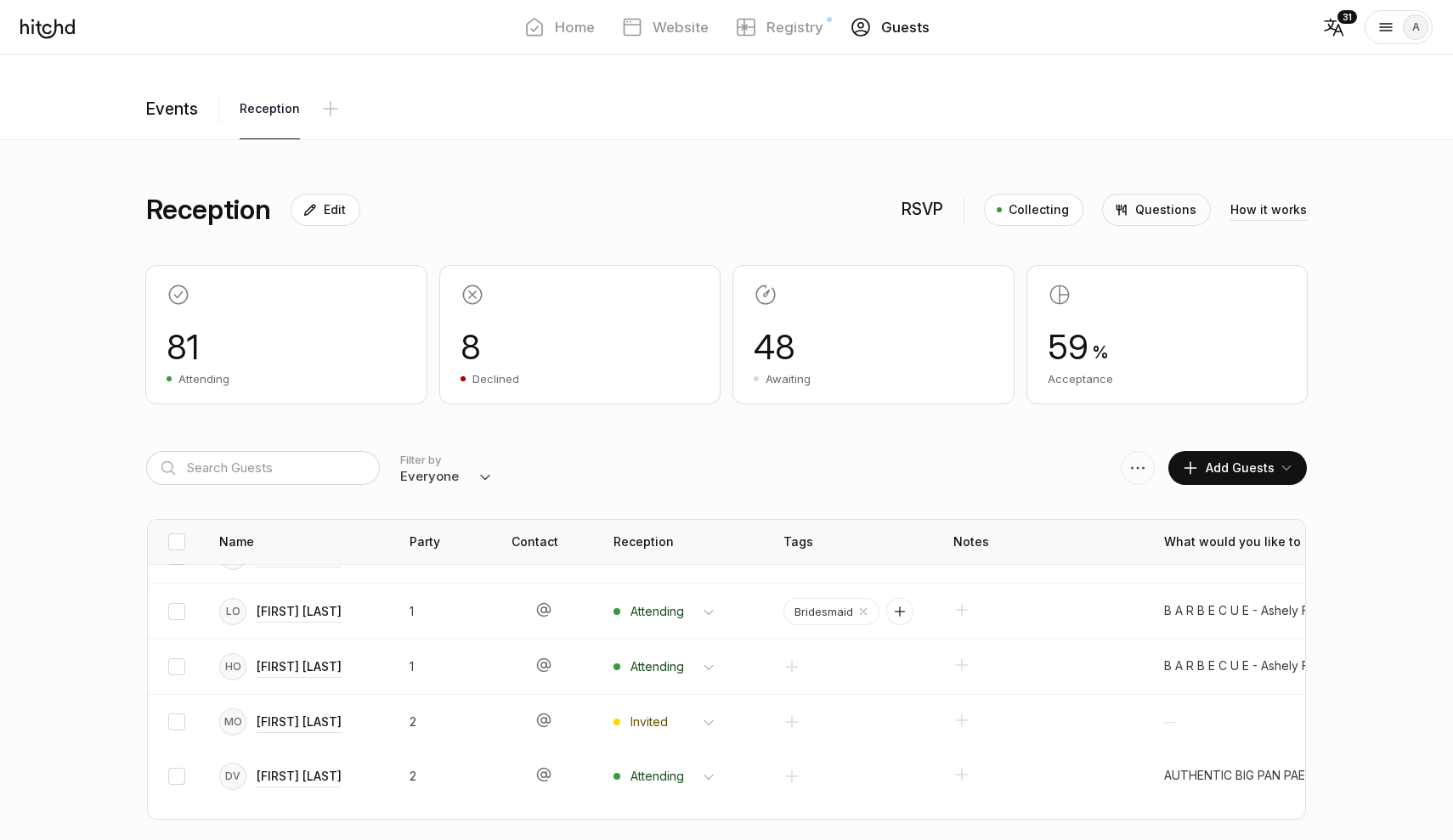 click on "Everyone
Attending
Declined
Awaiting
Not Invited" at bounding box center (485, 478) 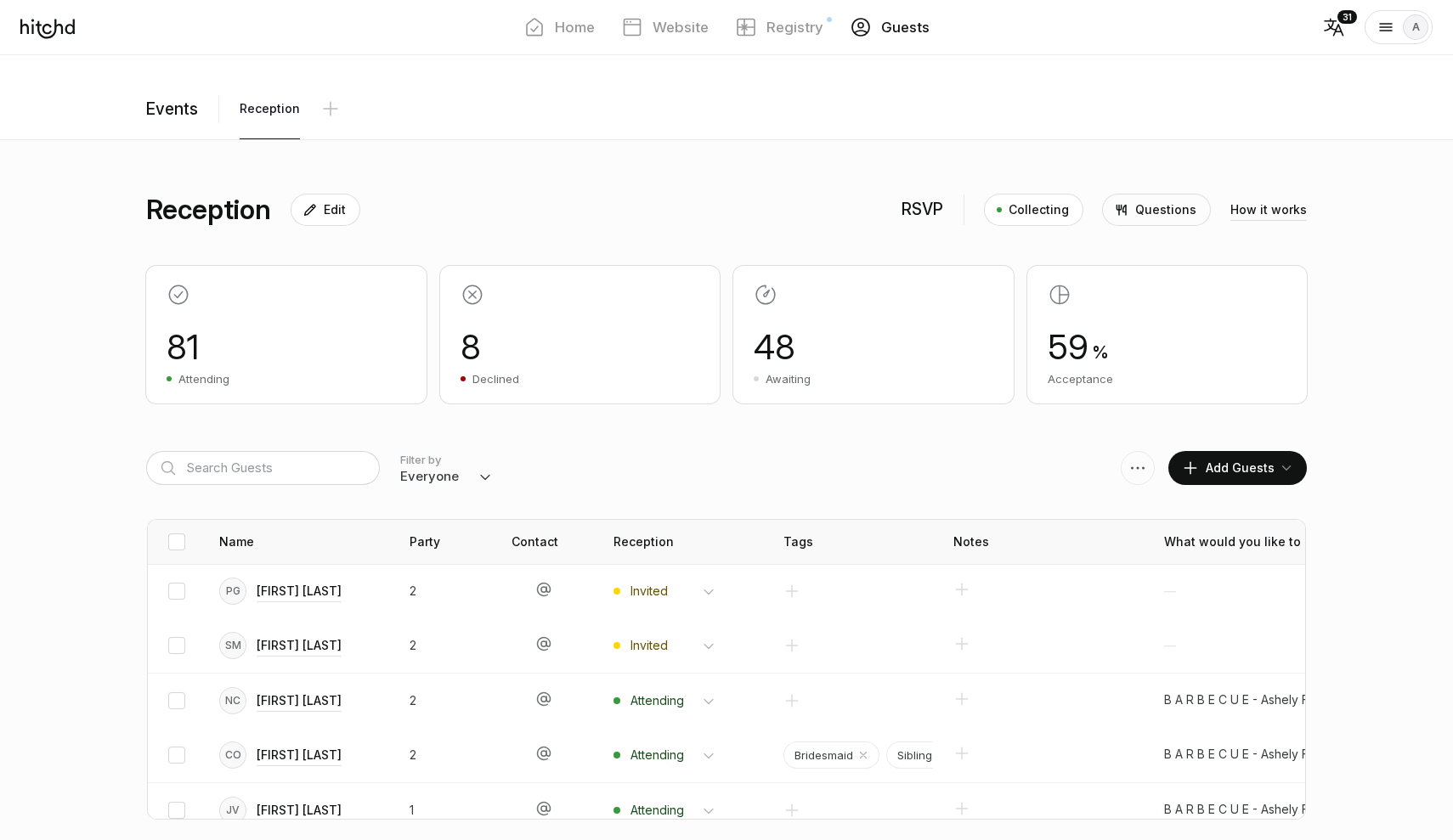 scroll, scrollTop: 0, scrollLeft: 0, axis: both 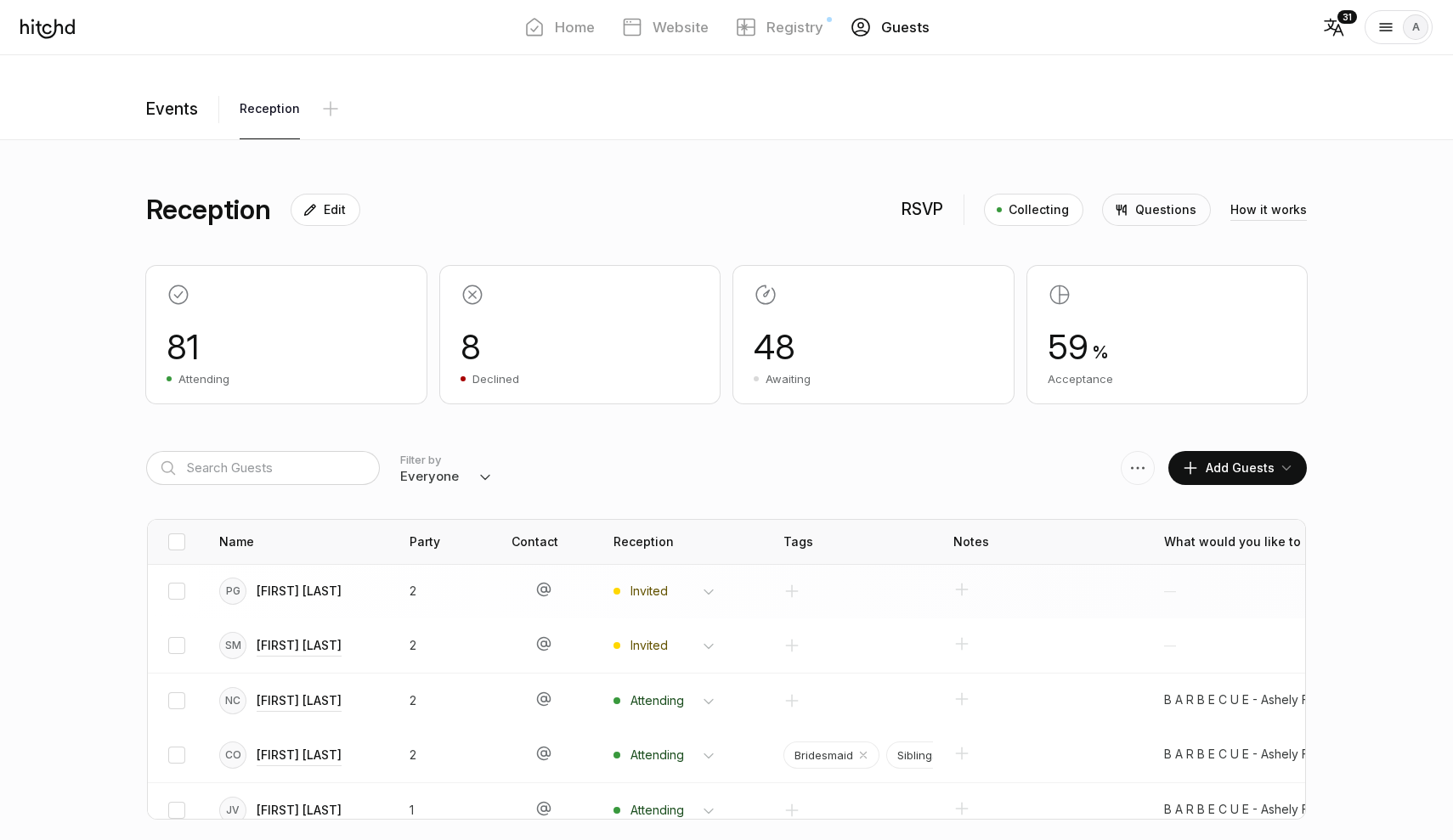 click on "[FIRST] [LAST]" at bounding box center [299, 591] 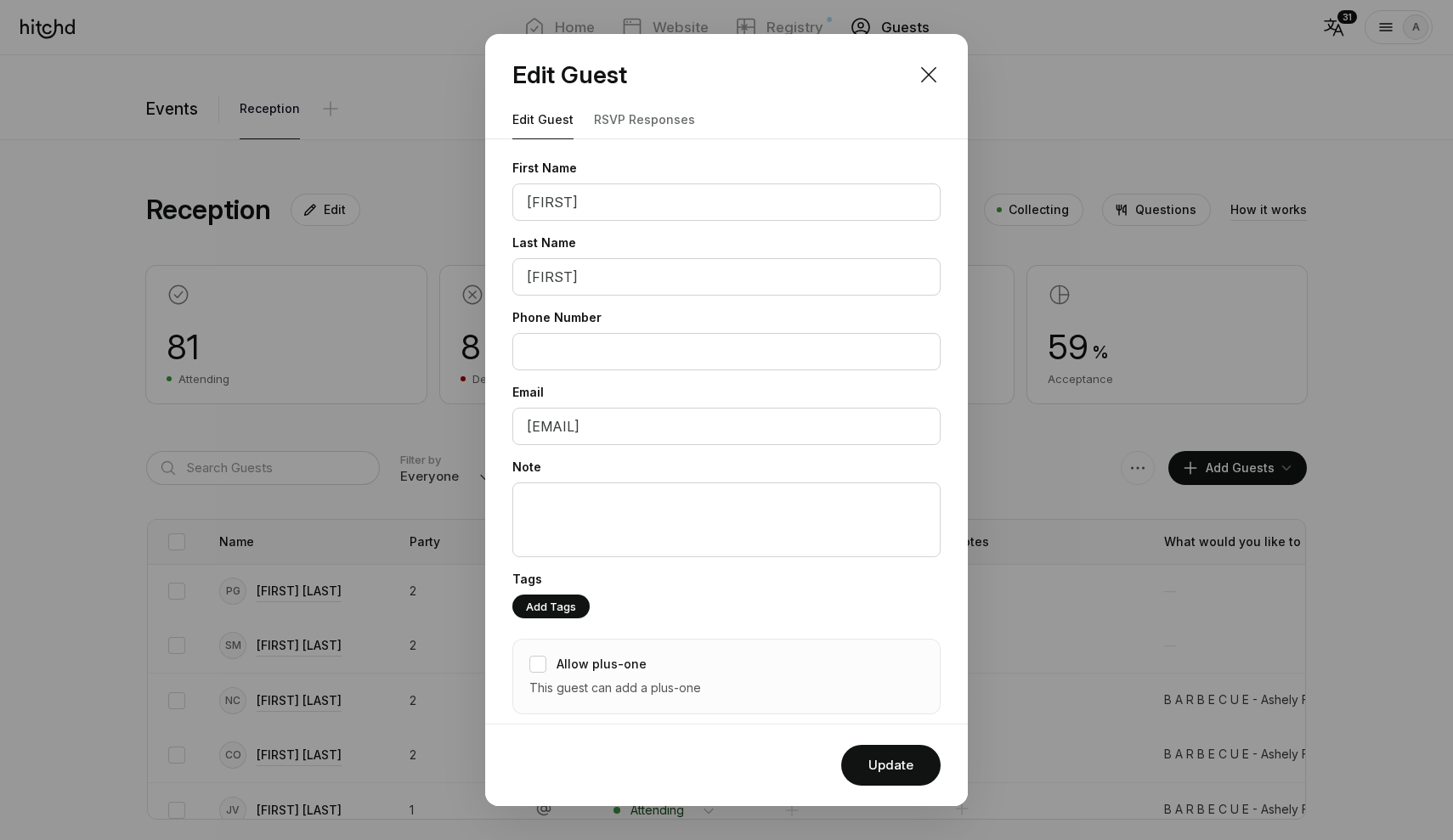 click on "RSVP responses" at bounding box center [644, 120] 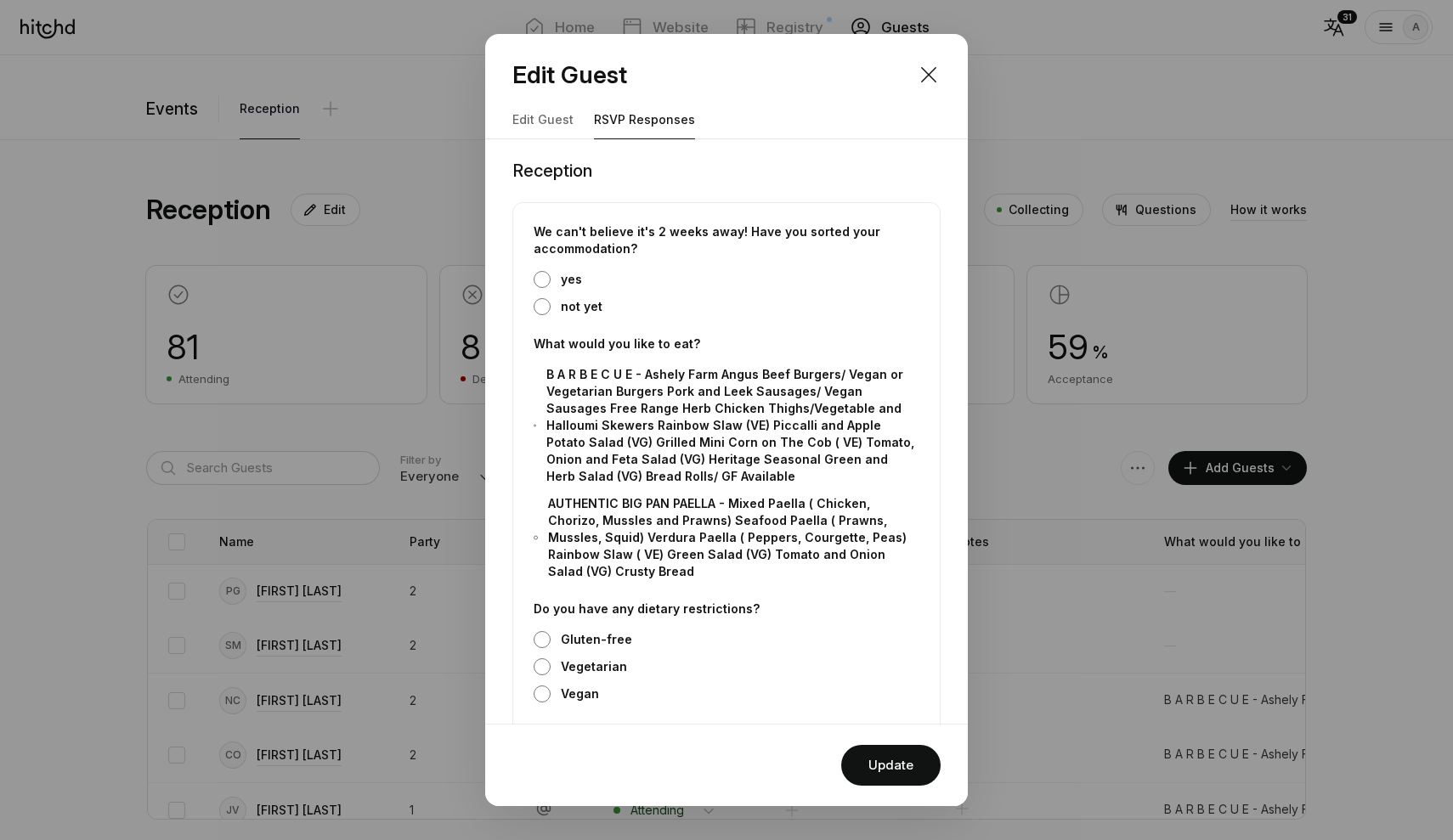click on "yes" at bounding box center (542, 279) 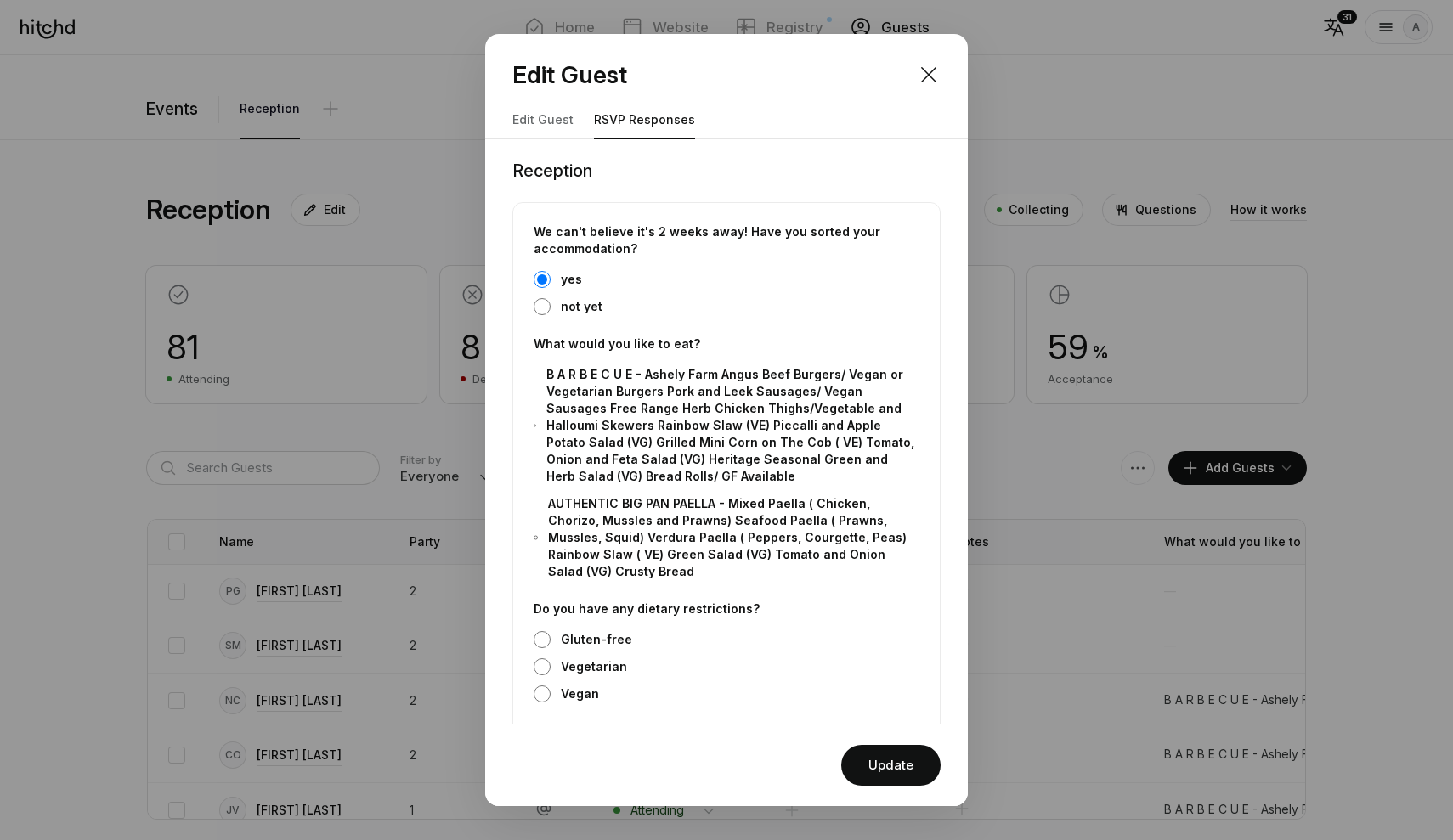 click at bounding box center (542, 307) 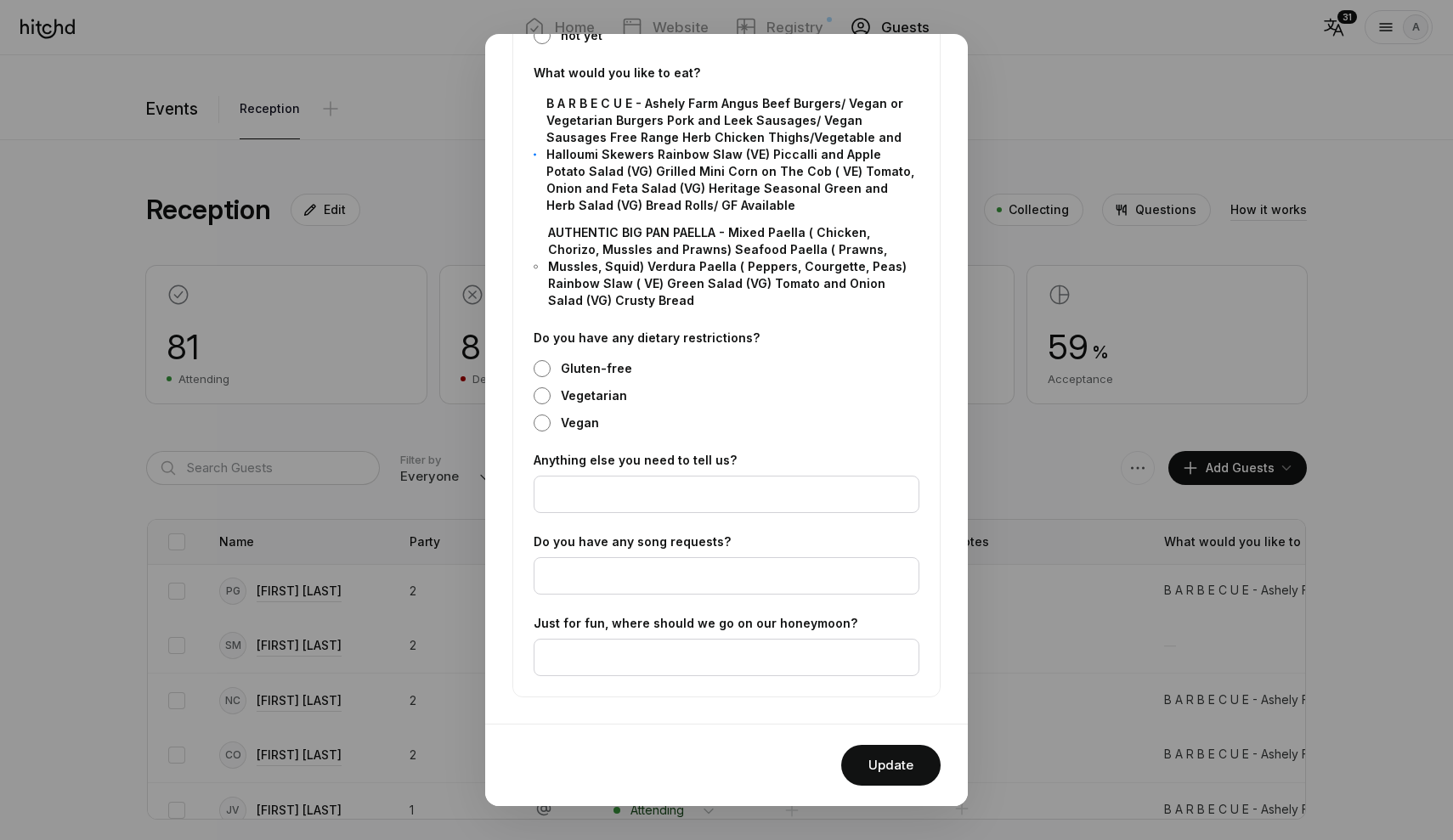 scroll, scrollTop: 271, scrollLeft: 0, axis: vertical 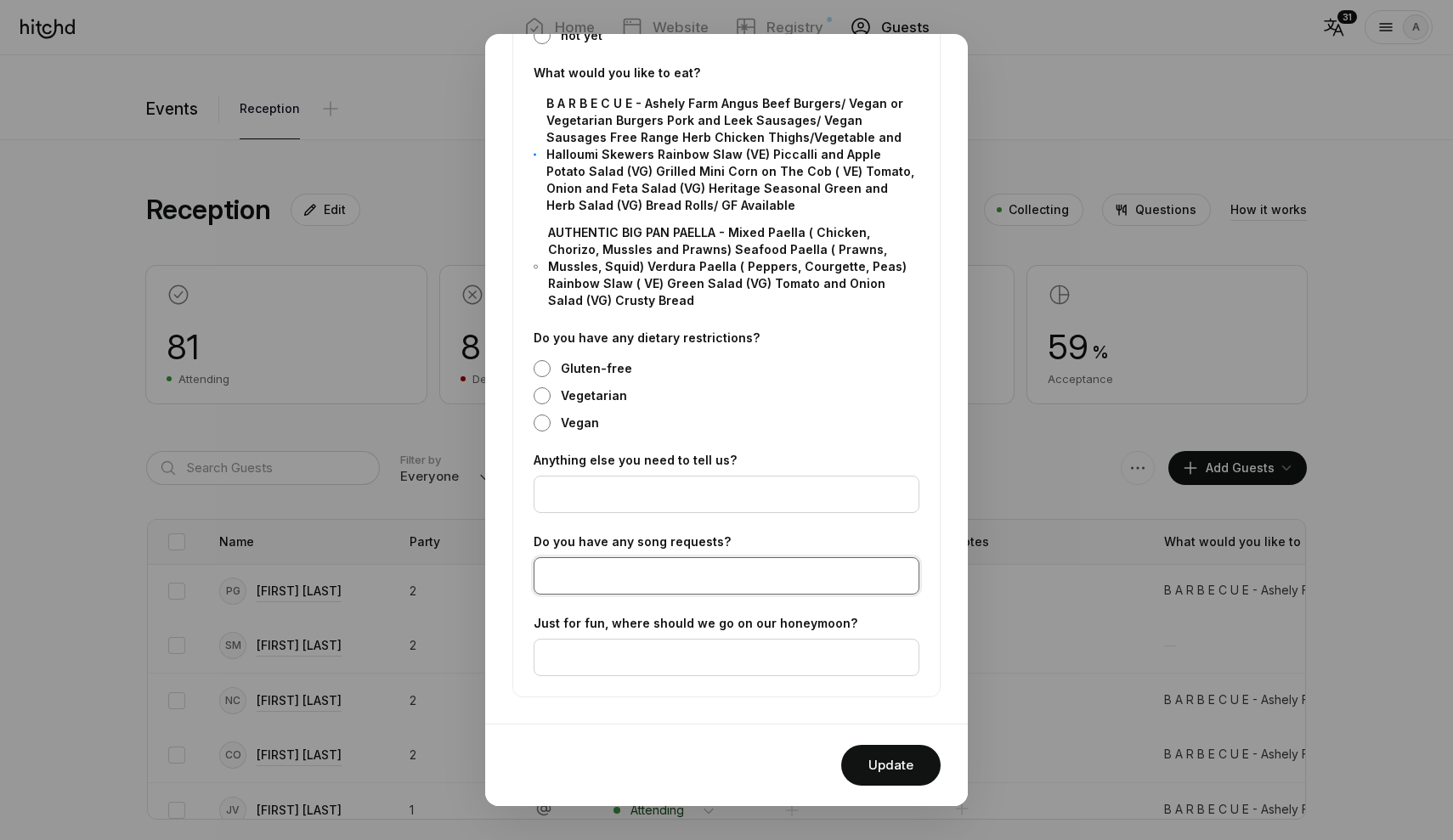 click at bounding box center (726, 494) 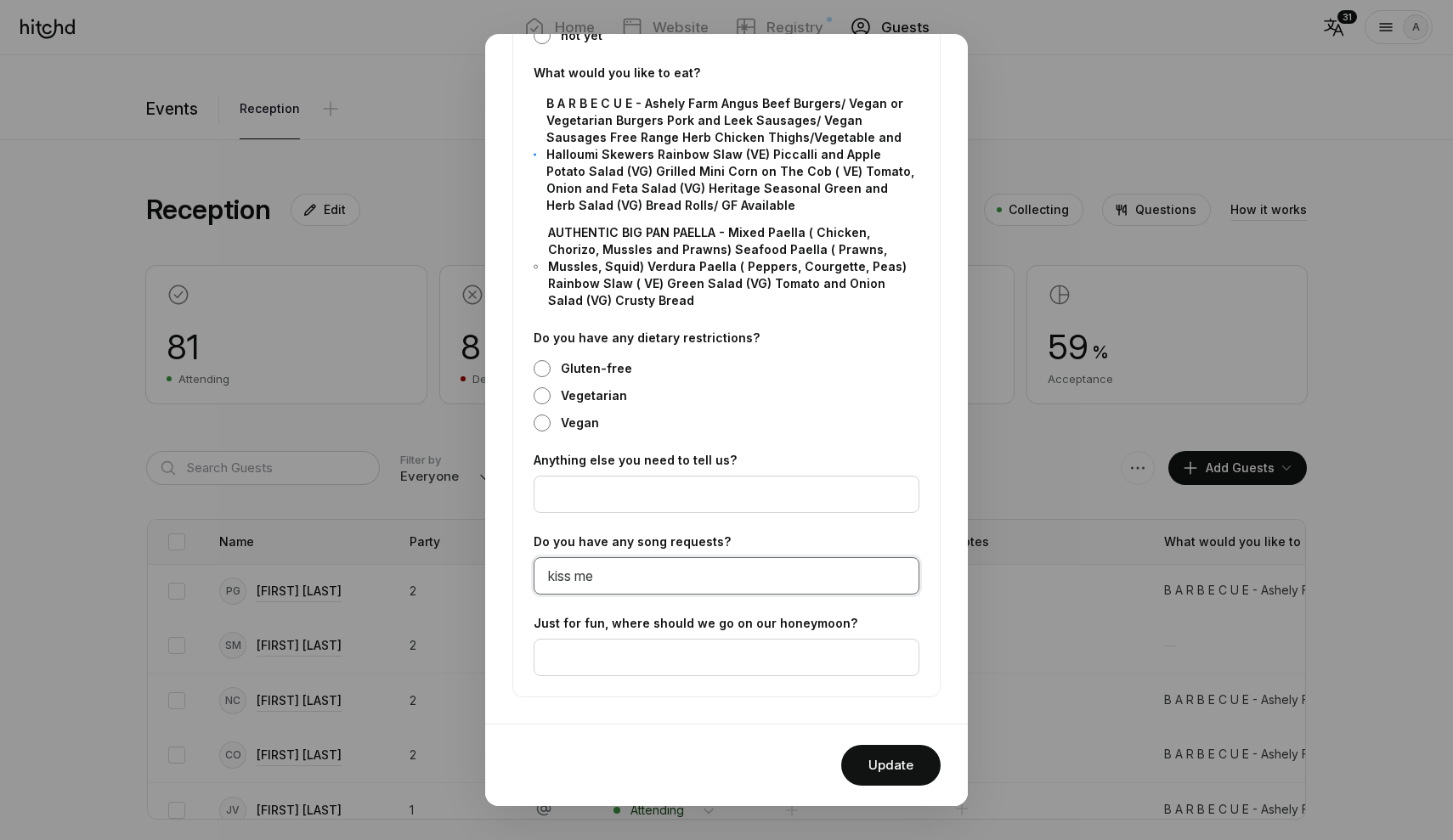 type on "kiss me" 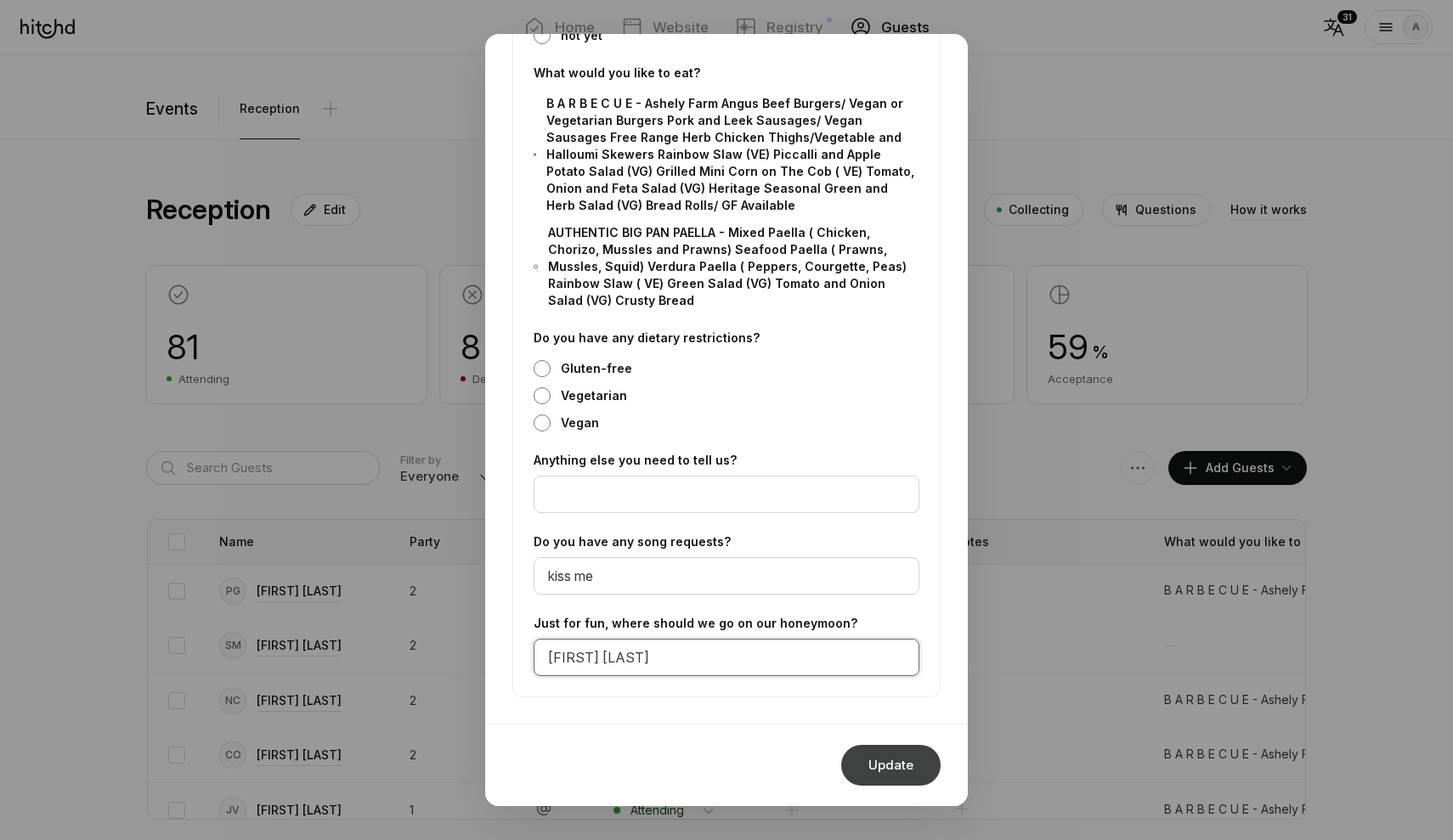 type on "[LOCATION]" 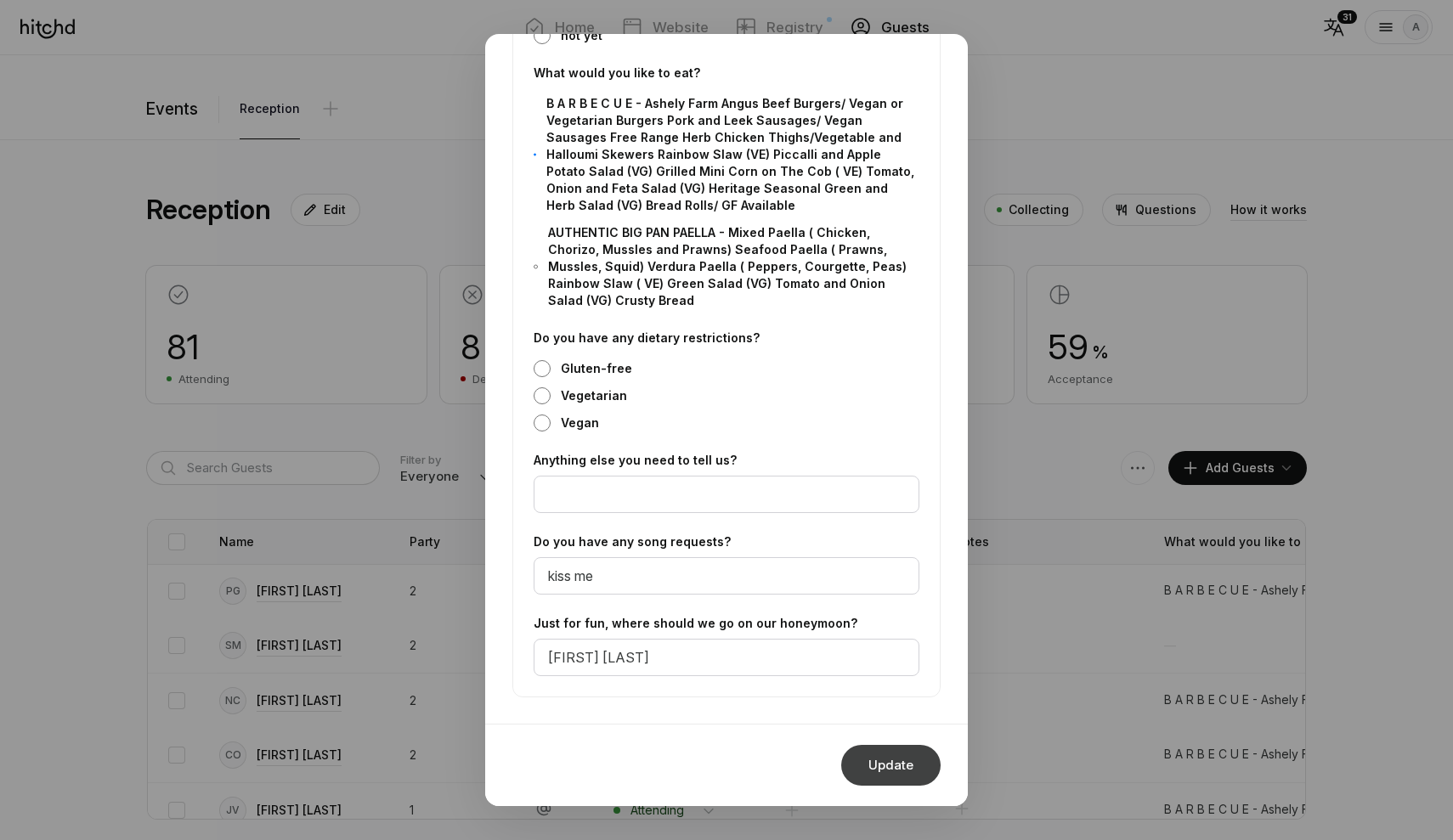 click on "Update" at bounding box center [890, 765] 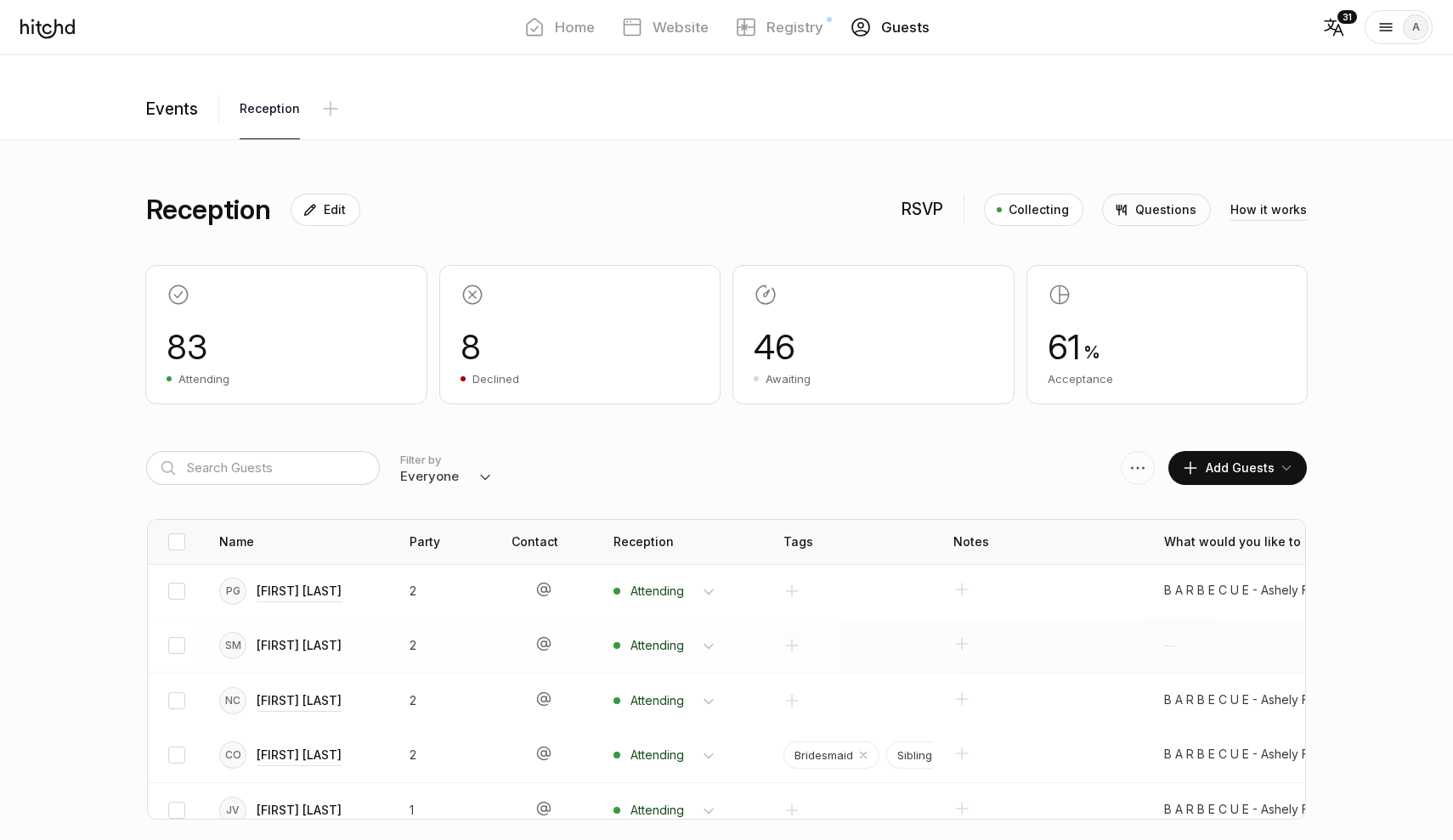 click on "[FIRST] [LAST]" at bounding box center (299, 591) 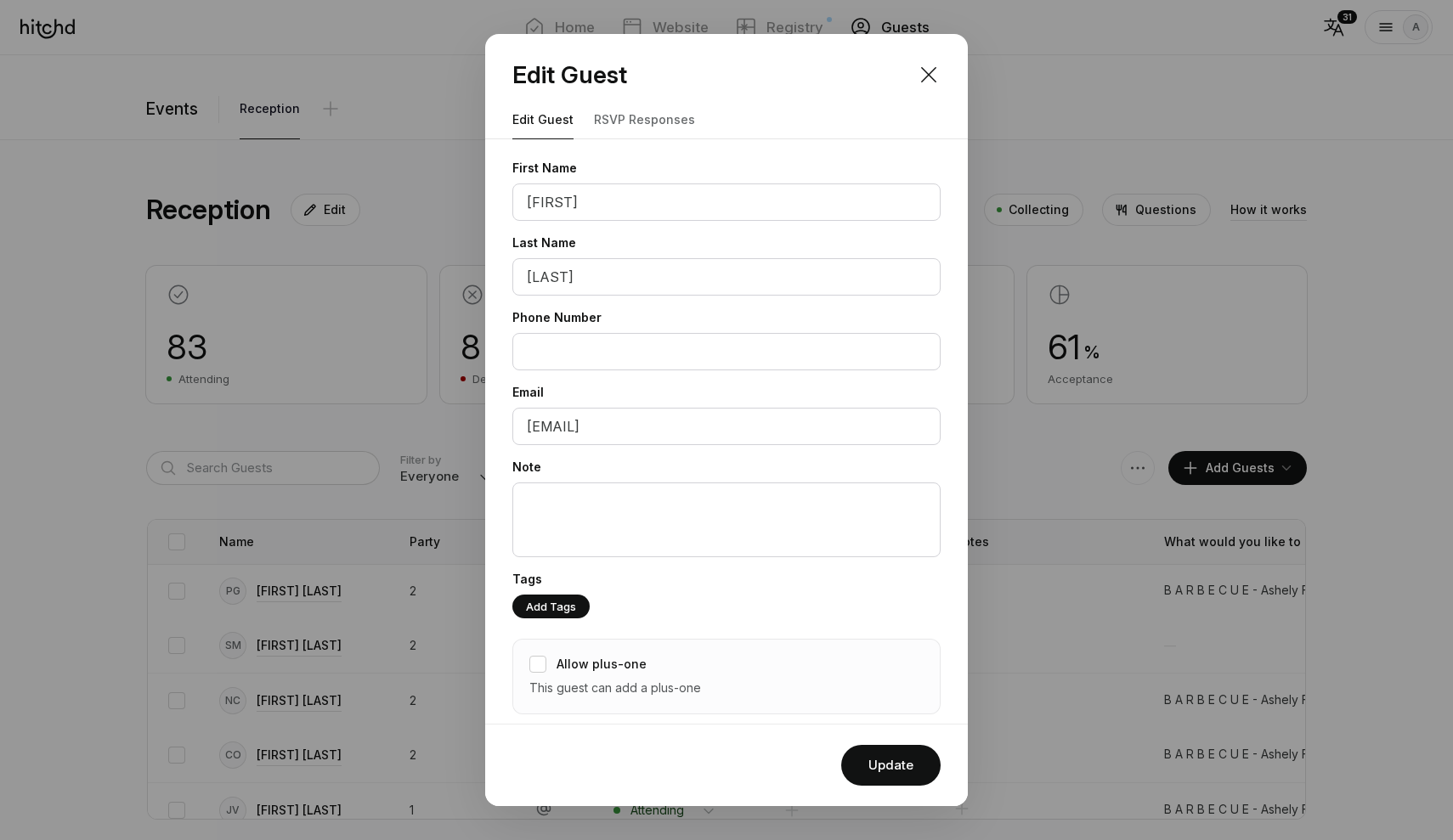click on "RSVP responses" at bounding box center (644, 120) 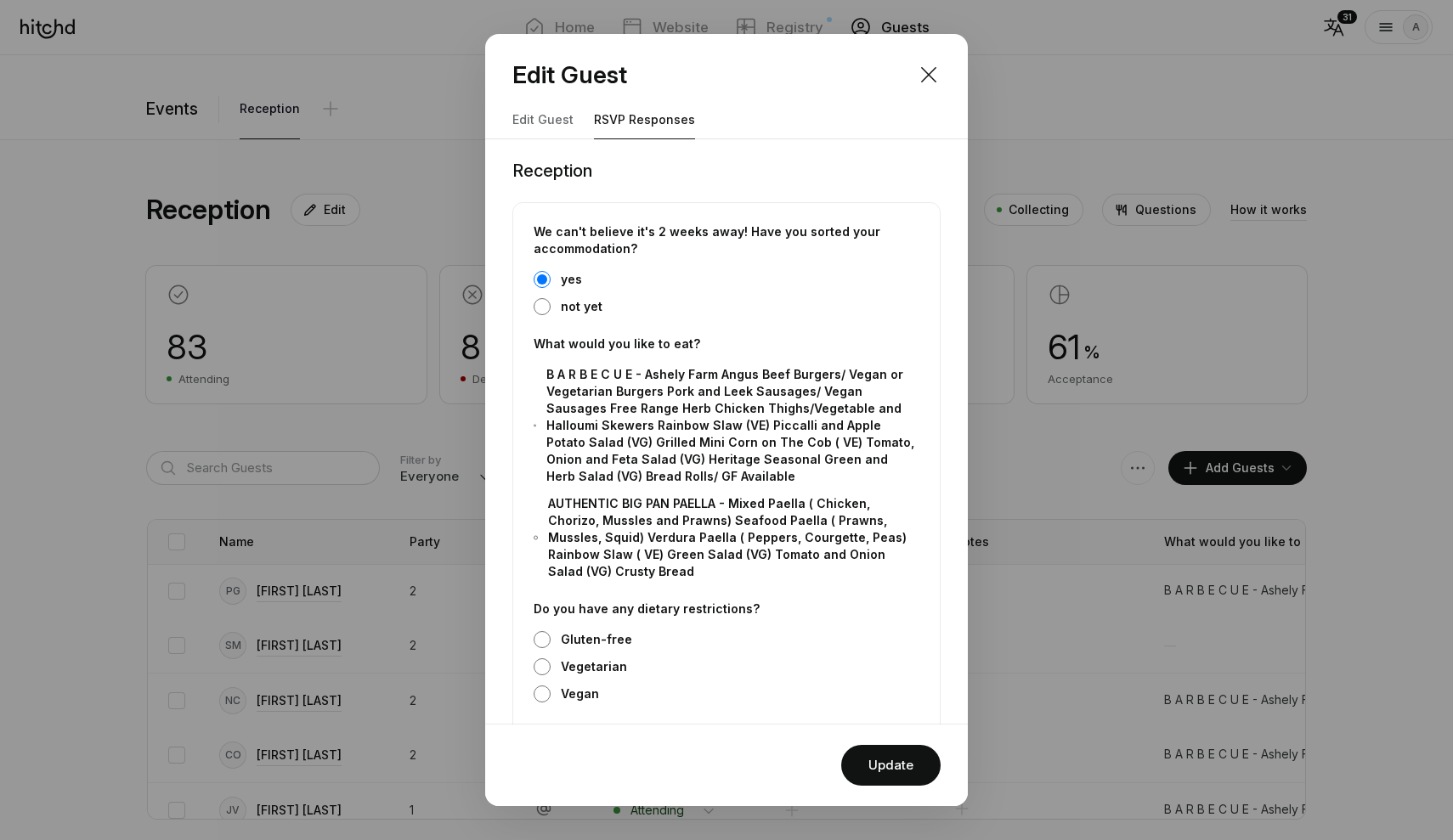 click at bounding box center (542, 279) 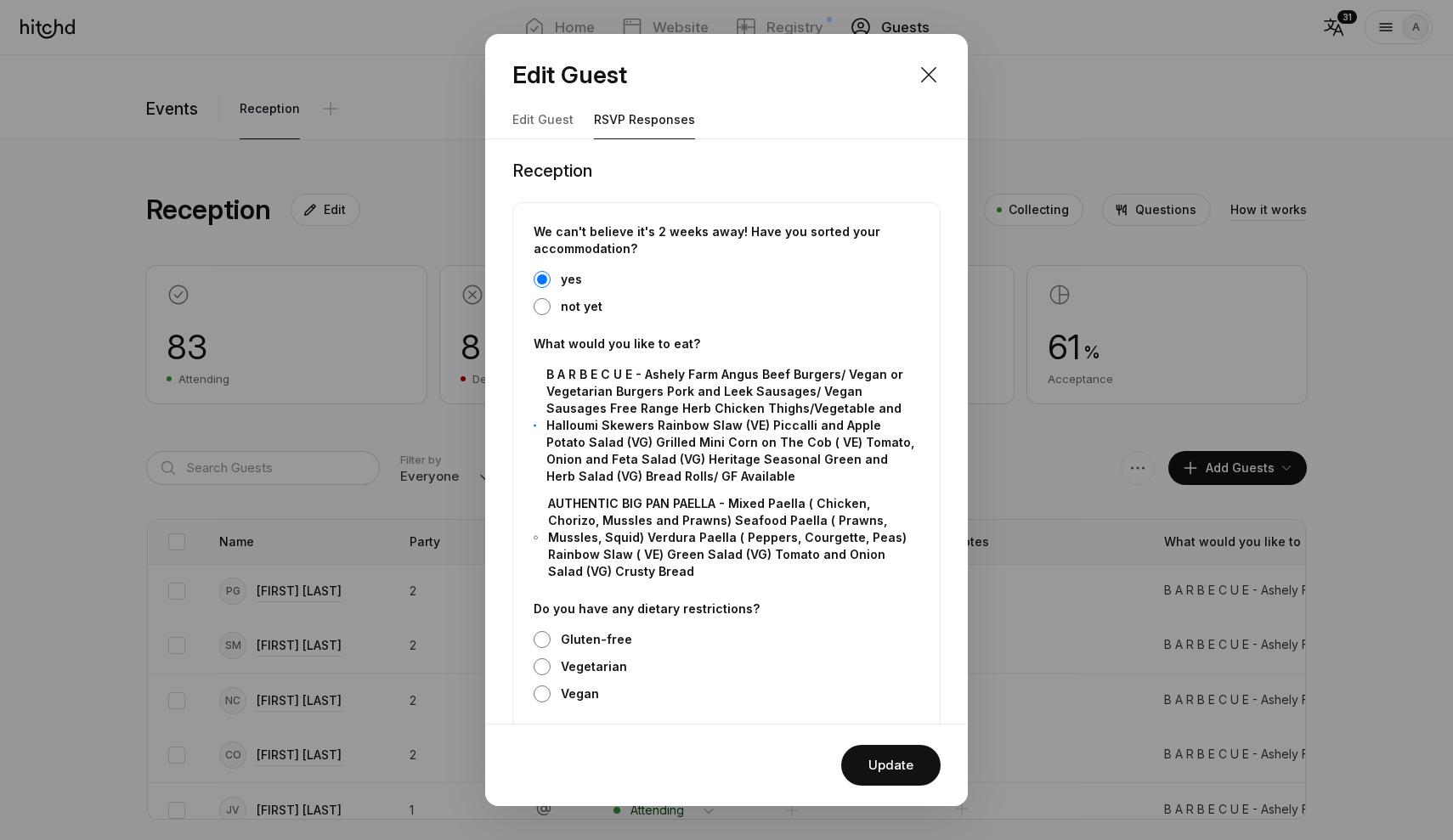 click at bounding box center (542, 279) 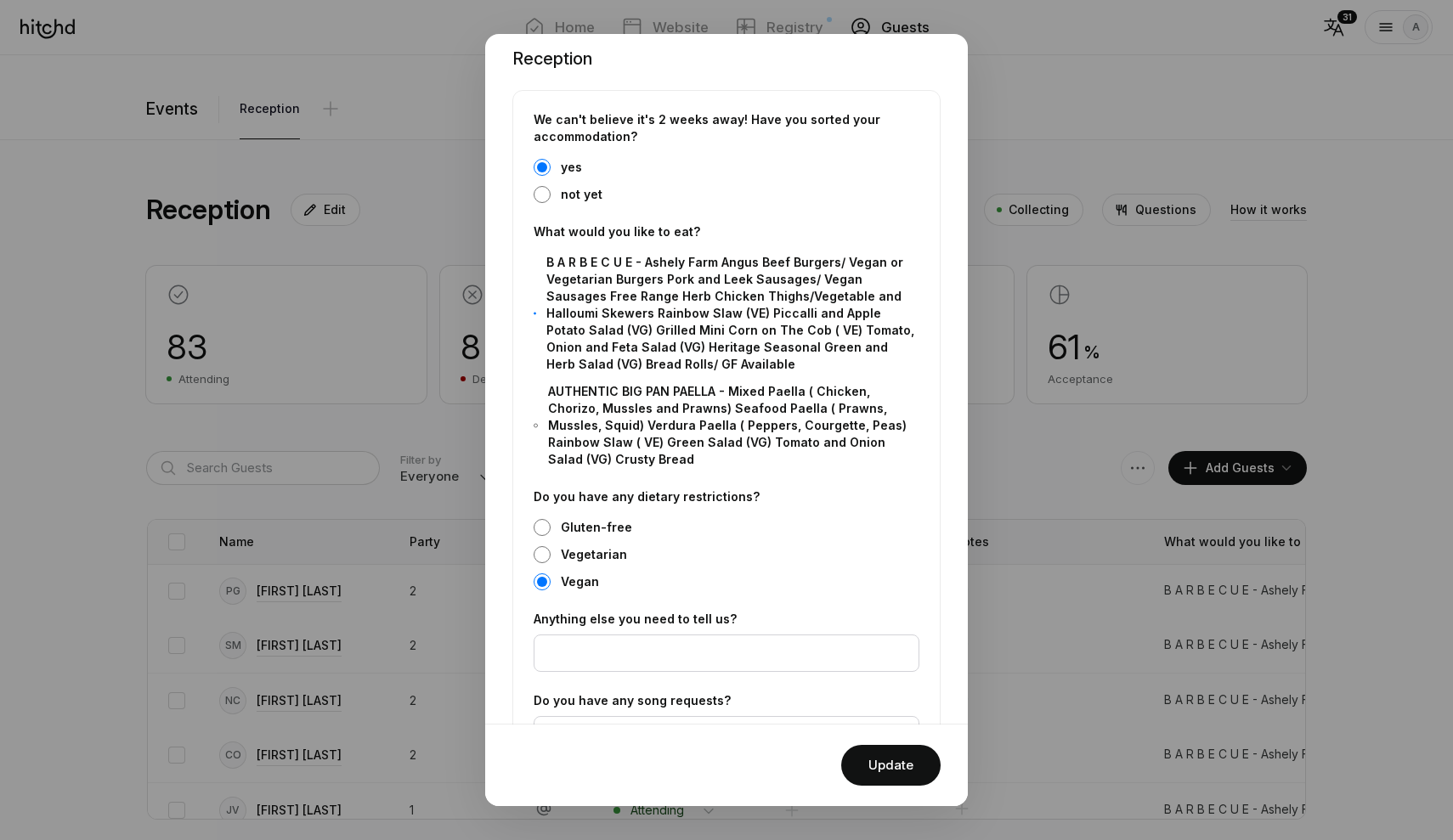 scroll, scrollTop: 114, scrollLeft: 0, axis: vertical 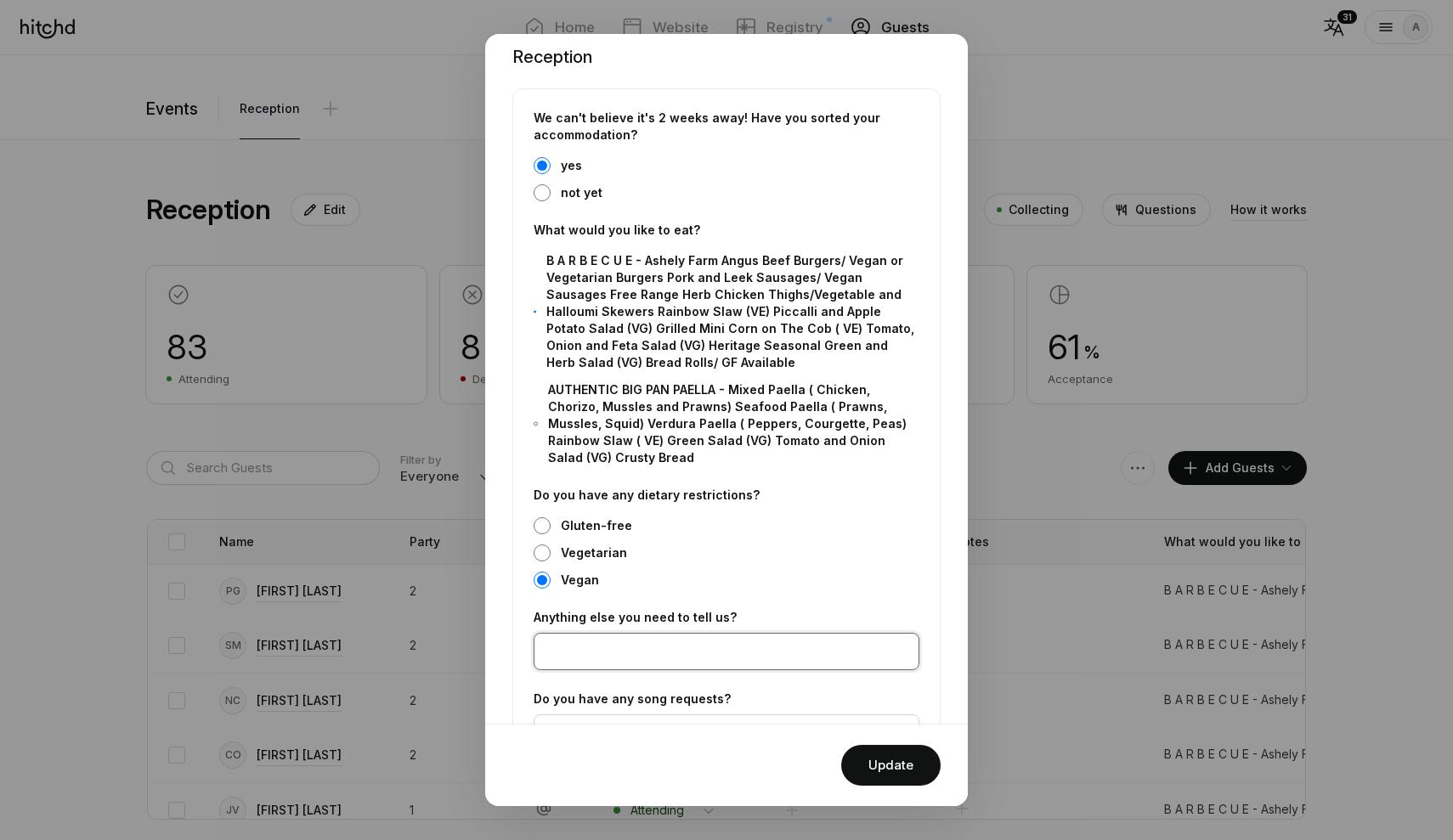click at bounding box center (726, 651) 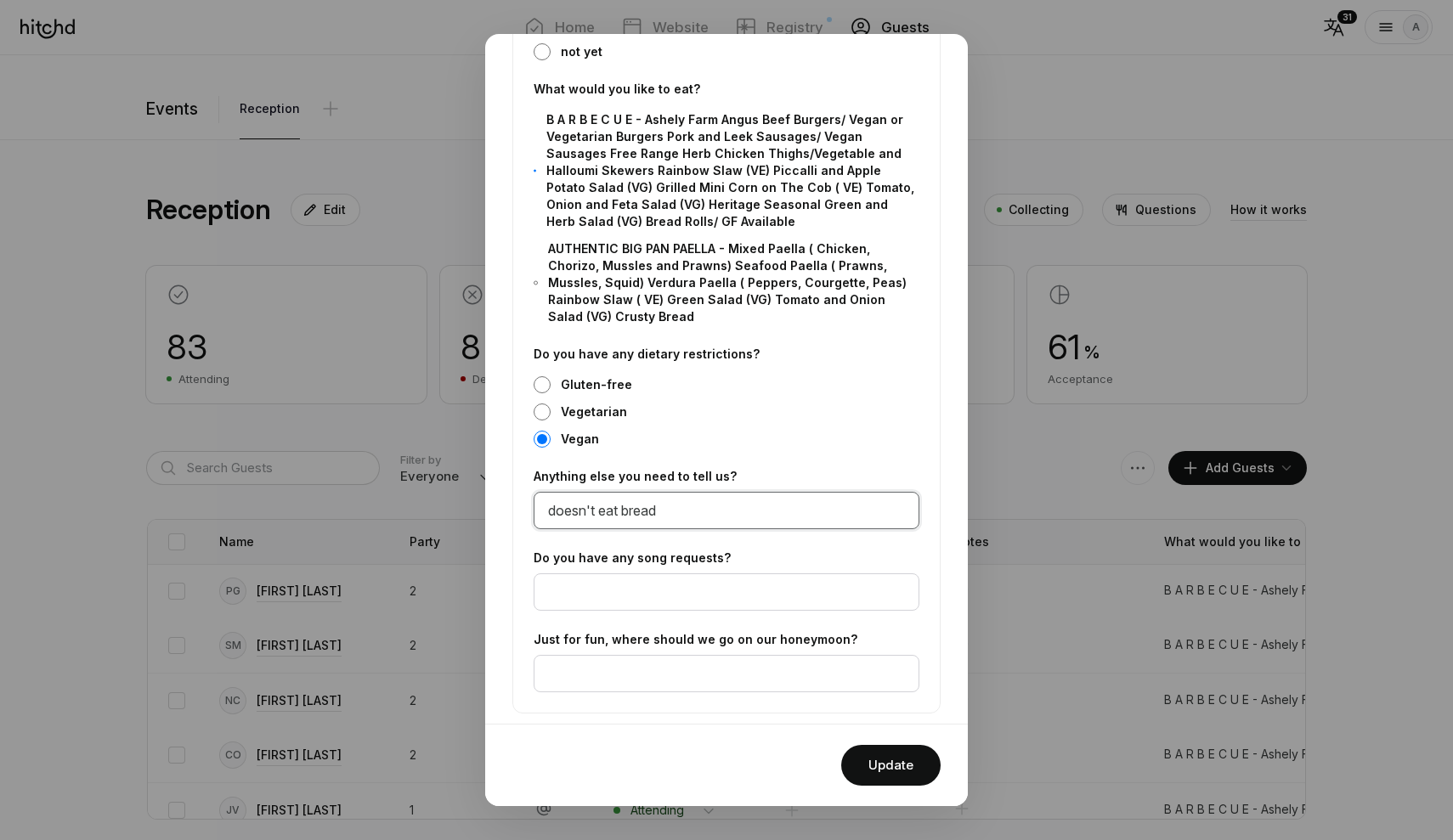 scroll, scrollTop: 259, scrollLeft: 0, axis: vertical 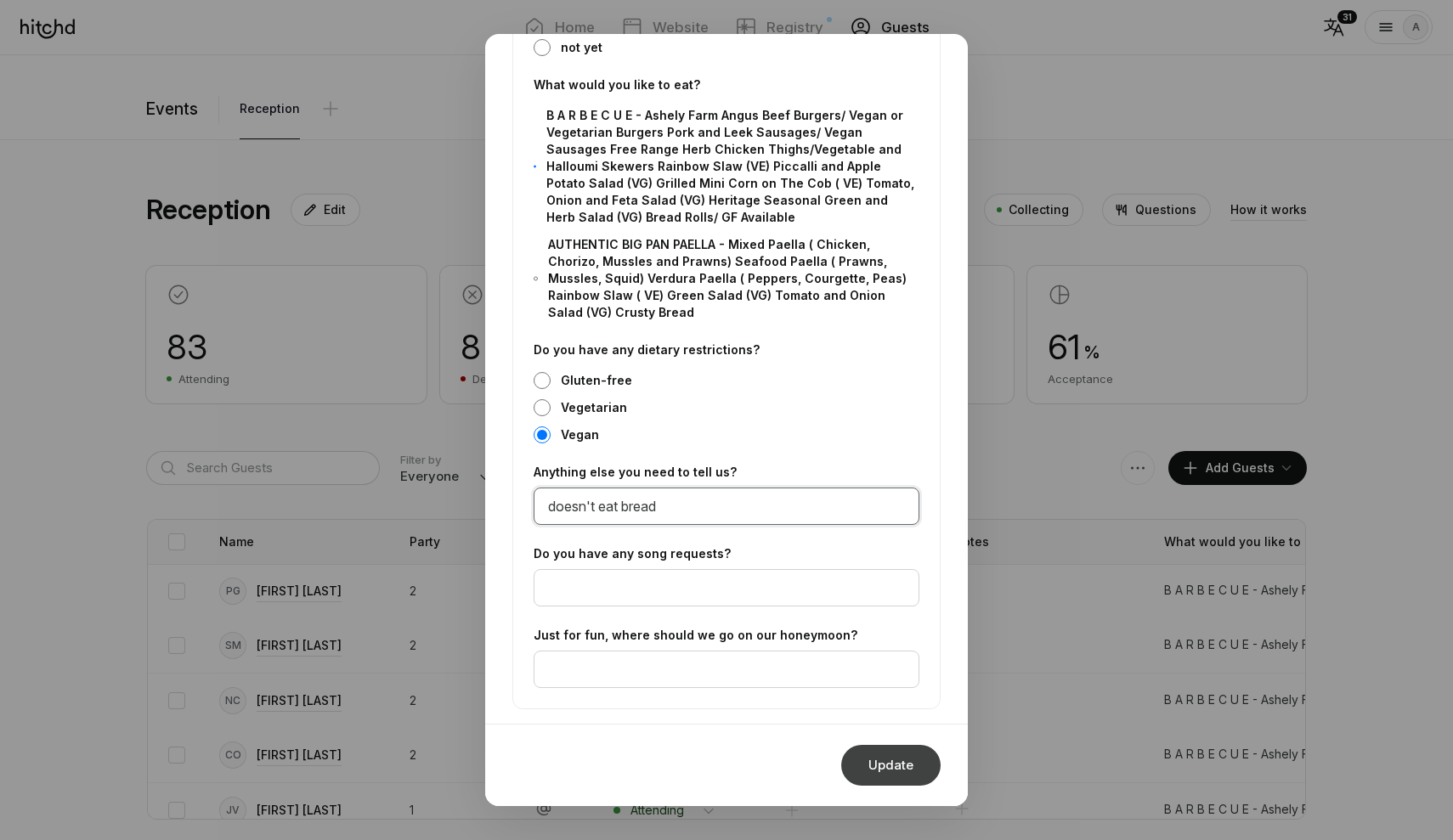 type on "doesn't eat bread" 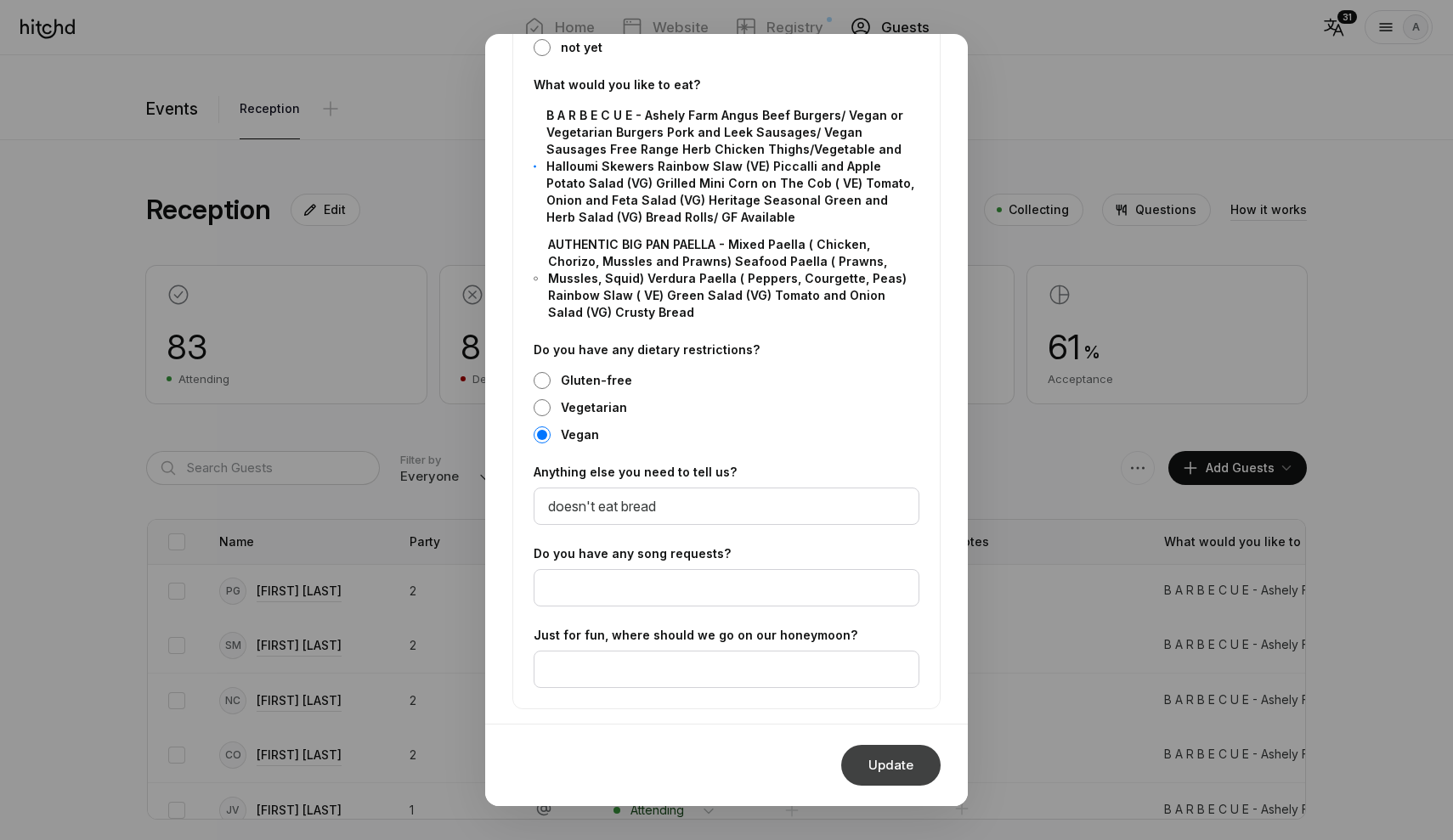 click on "Update" at bounding box center (890, 765) 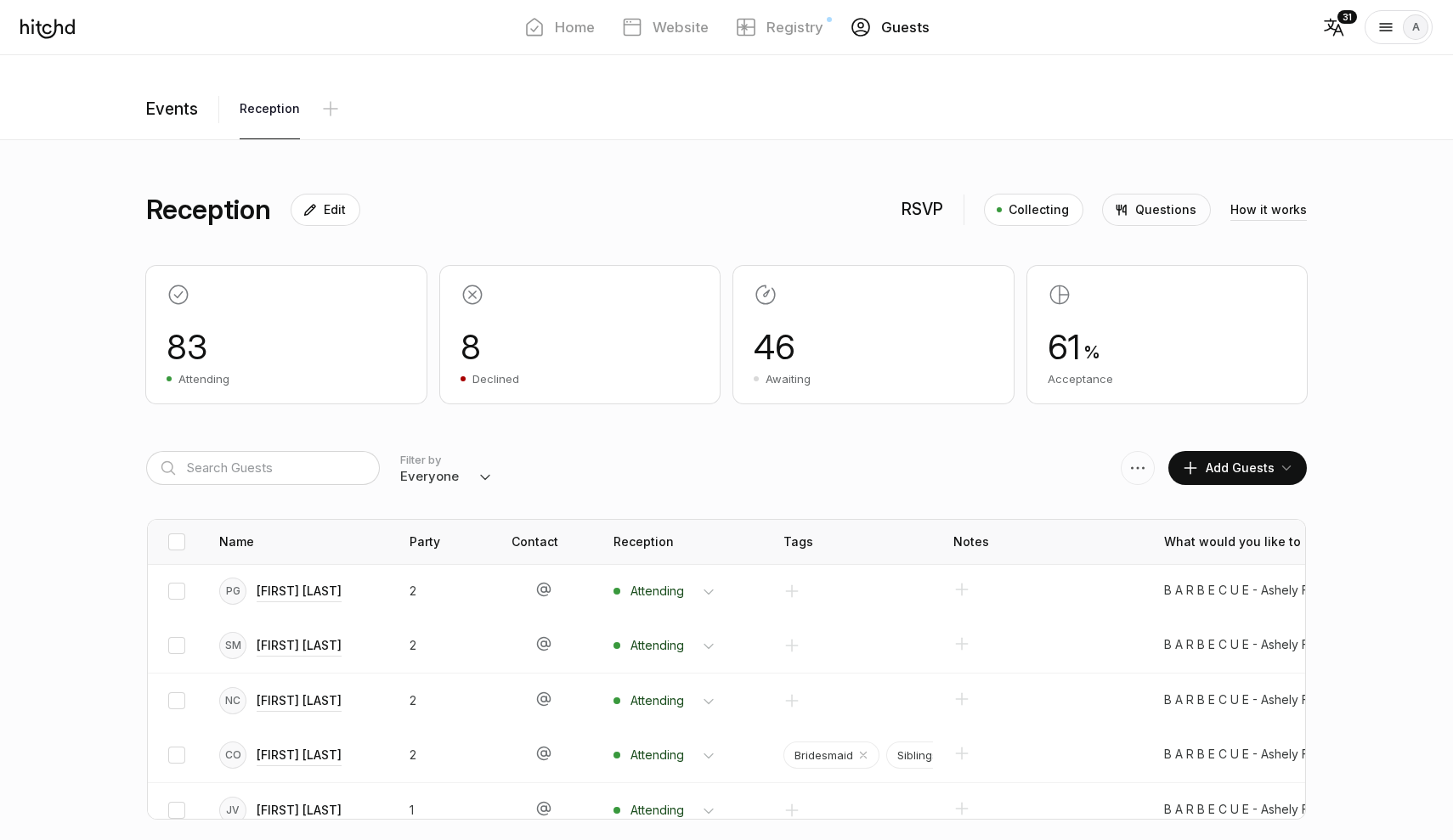 scroll, scrollTop: 0, scrollLeft: 0, axis: both 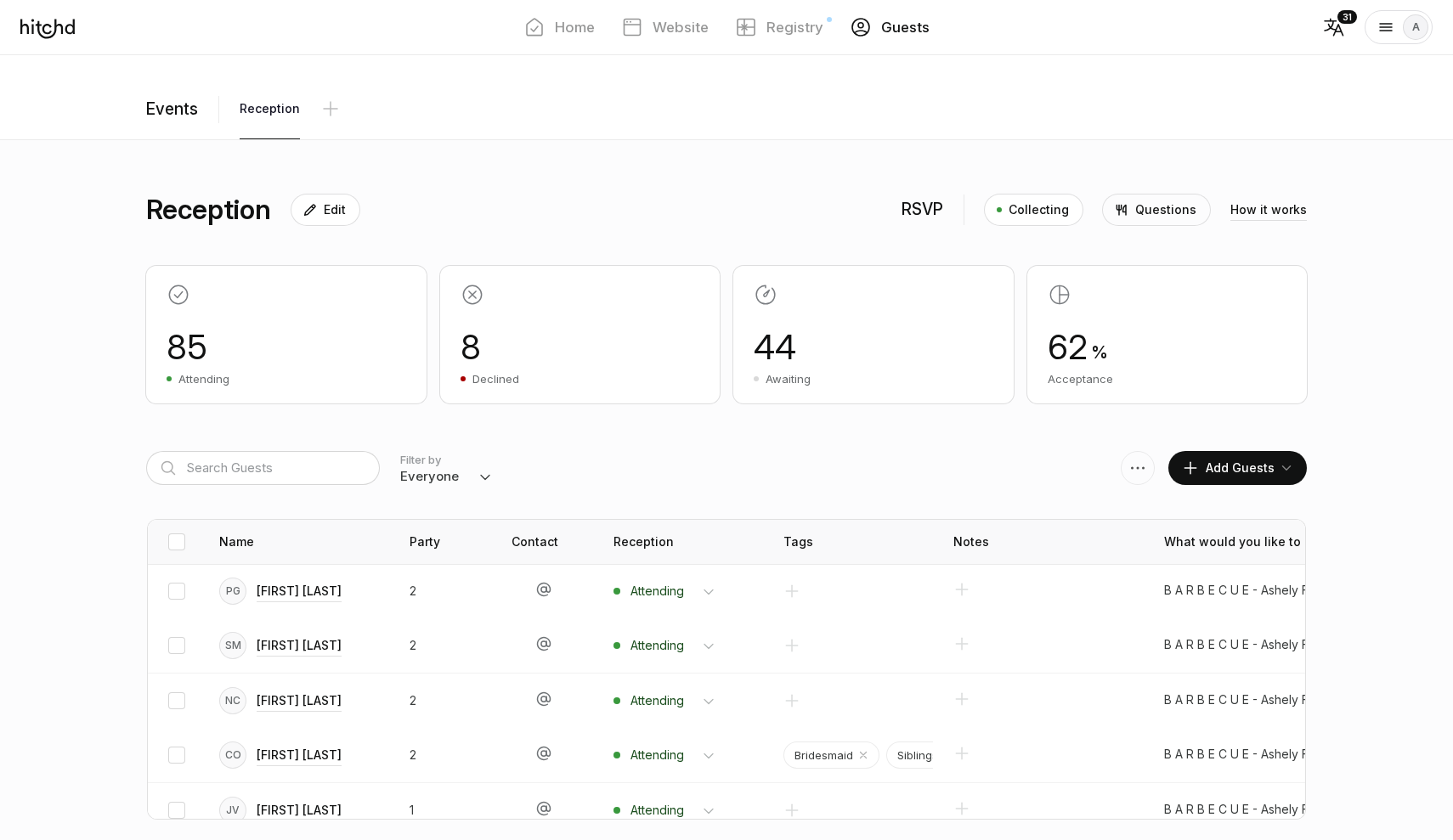 click on "Home
Website
Registry
Guests
Registry
Your one-of-a-kind registry
Contributions" at bounding box center (726, 259) 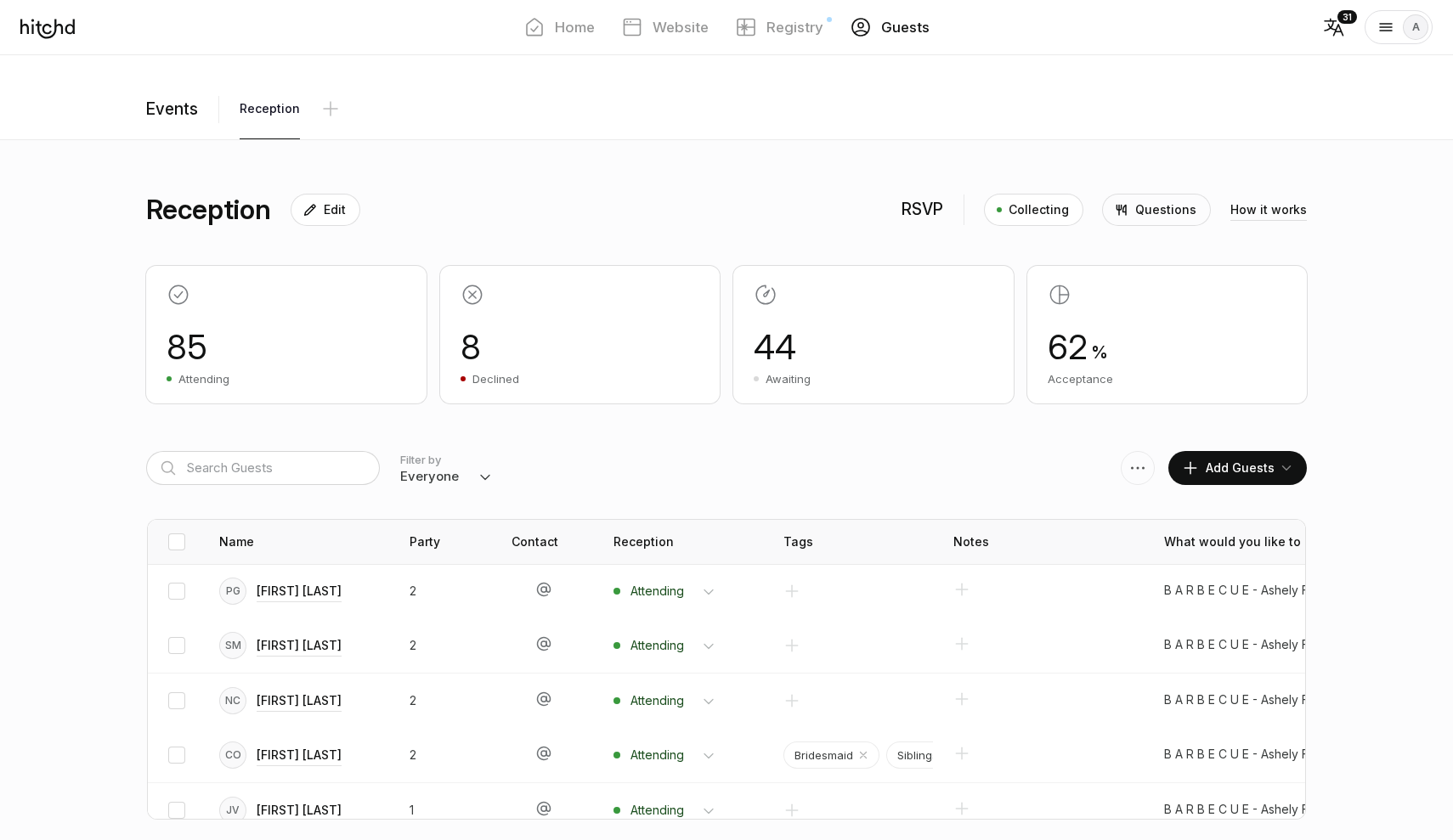 select on "invited" 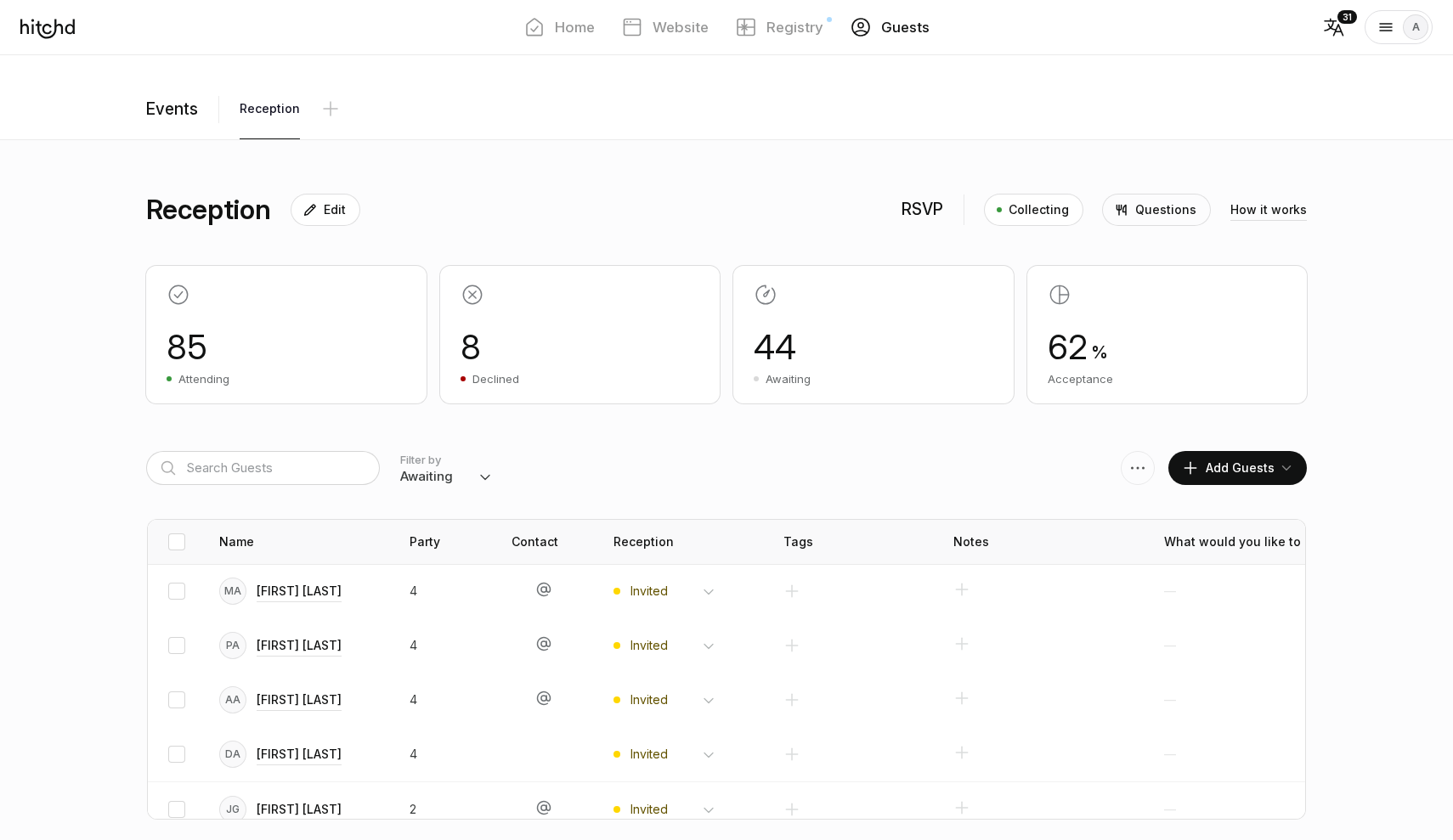 scroll, scrollTop: 0, scrollLeft: 0, axis: both 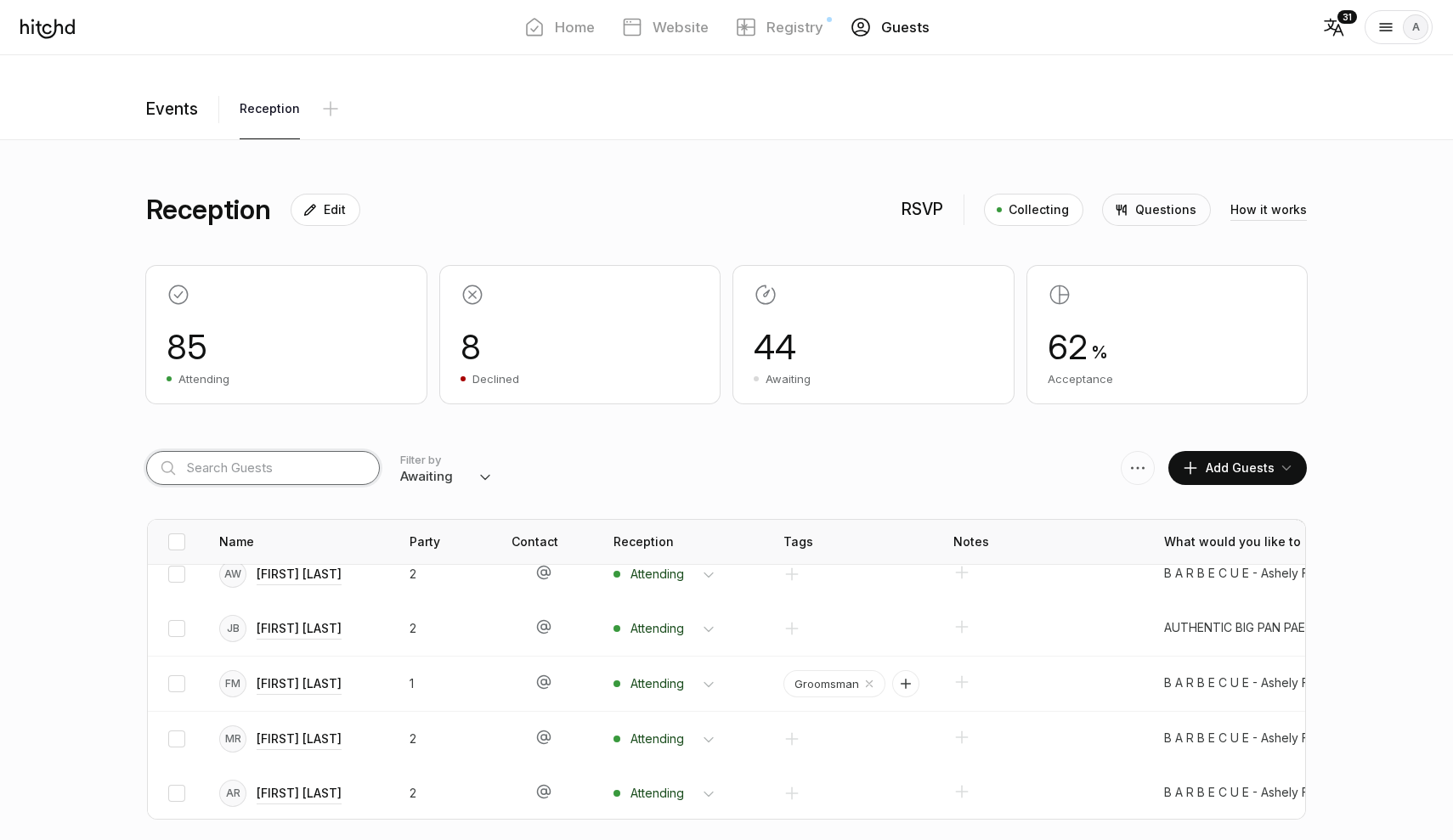 click at bounding box center (263, 468) 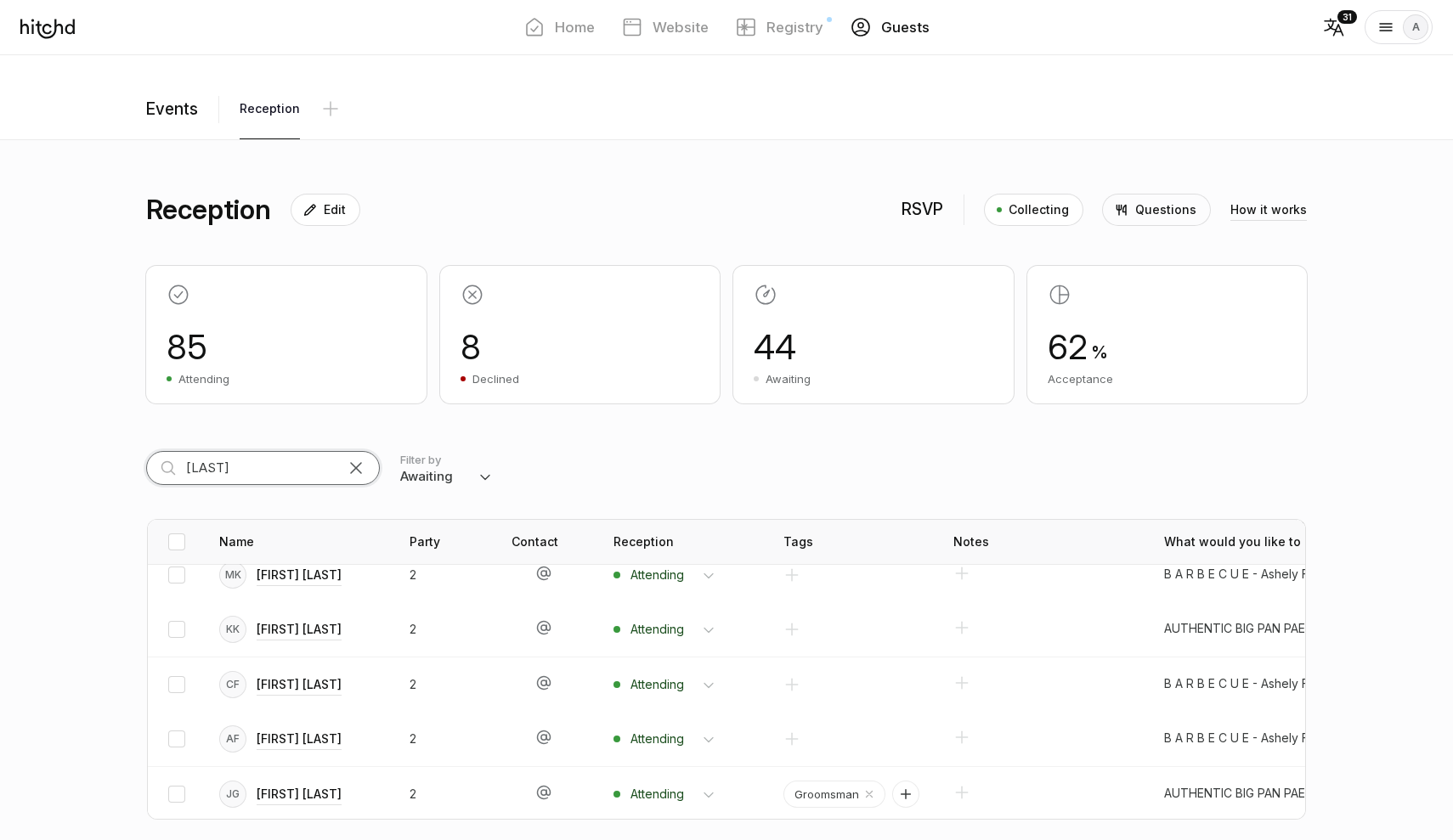 scroll, scrollTop: 0, scrollLeft: 0, axis: both 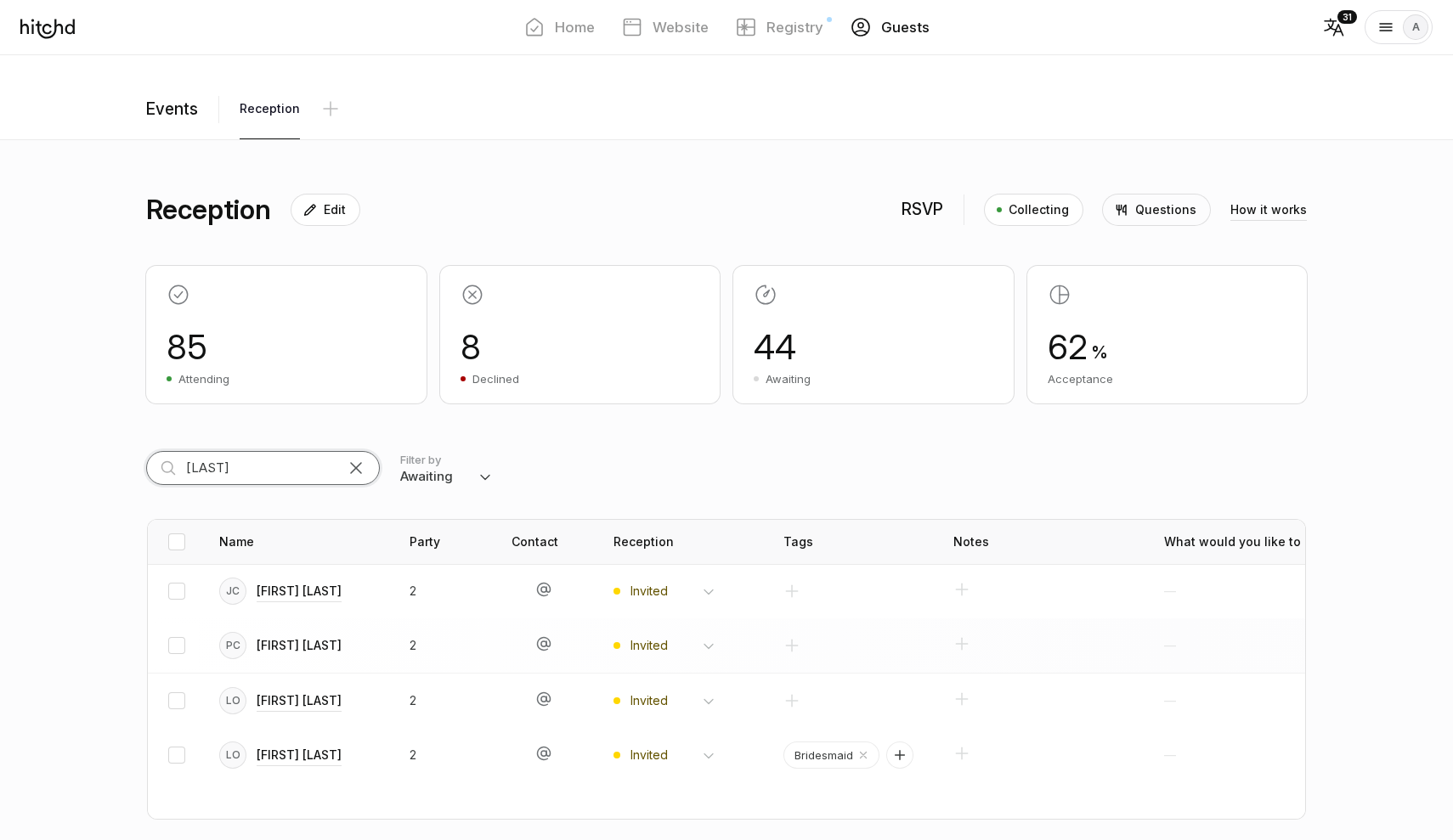 type on "conn" 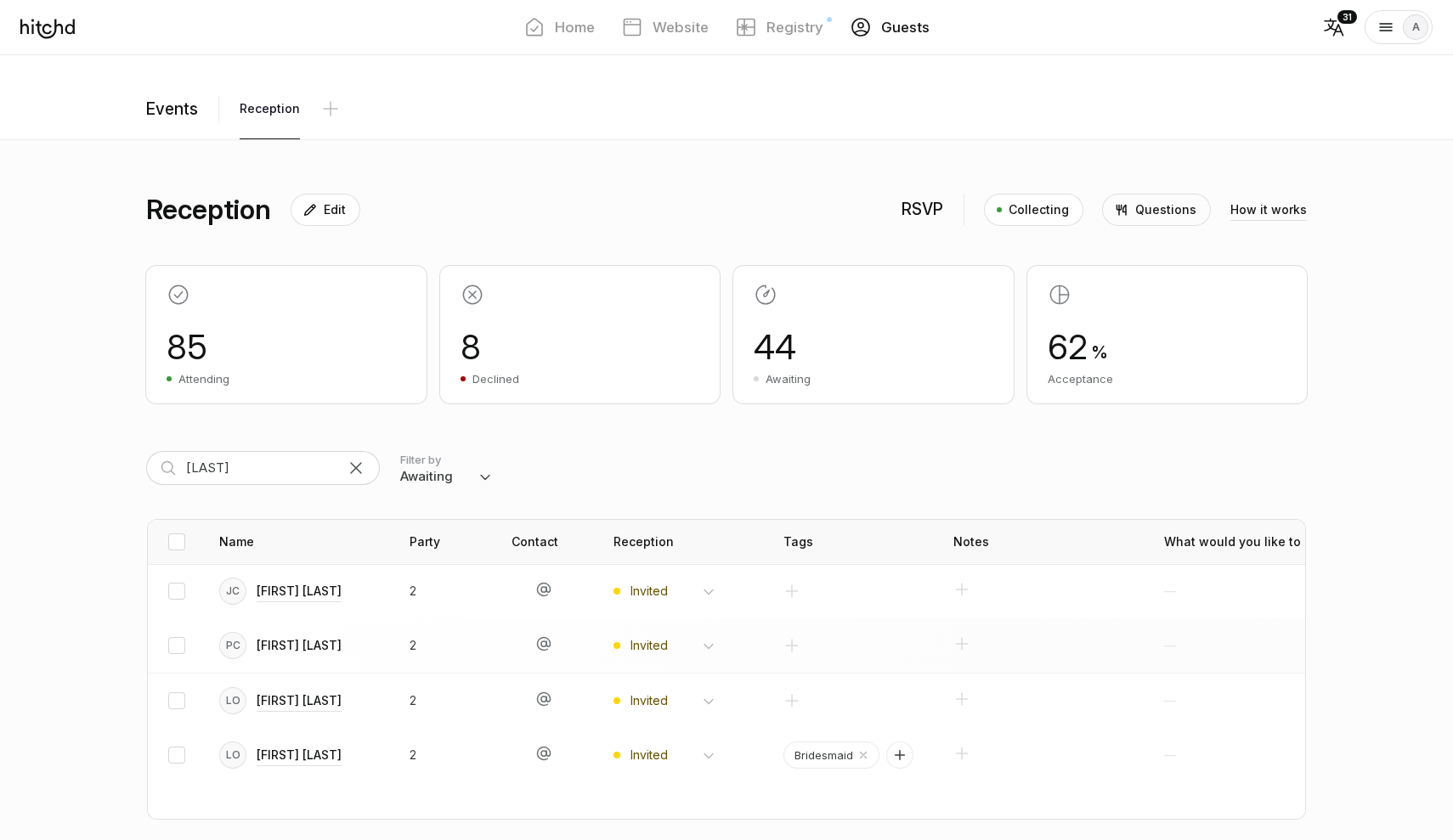 click on "Phil Connelly" at bounding box center (299, 591) 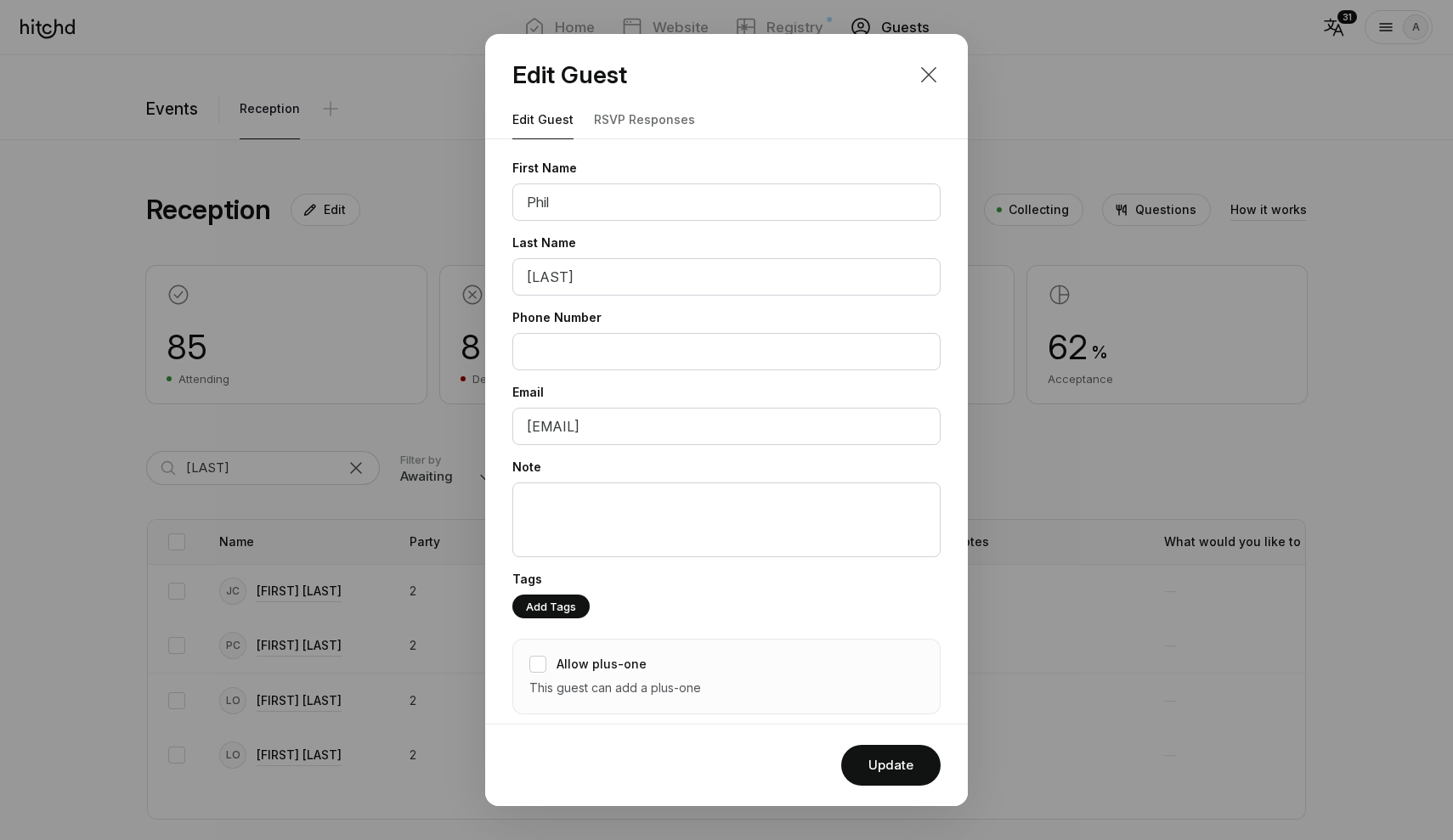 click at bounding box center (929, 75) 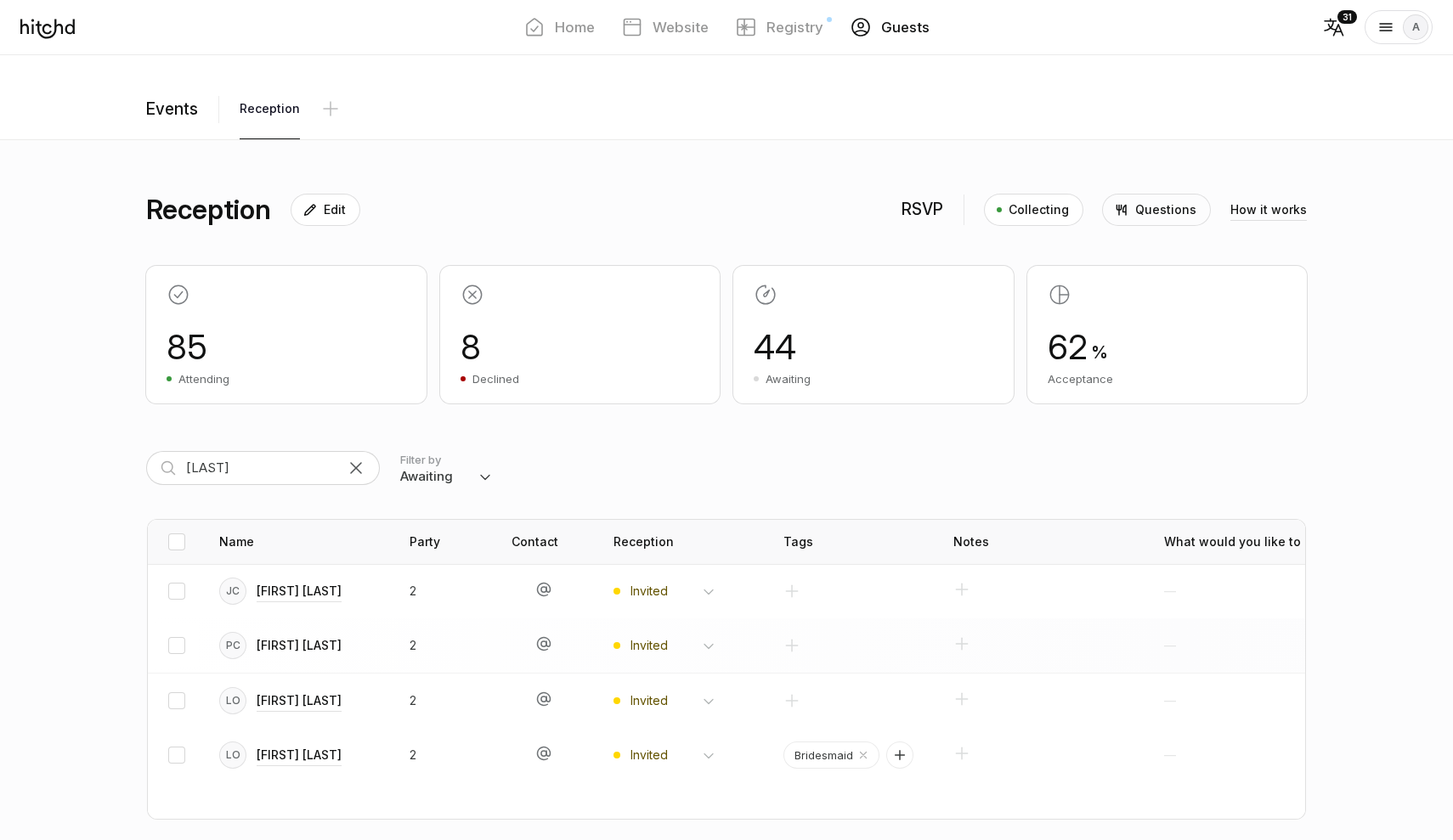 click on "Phil Connelly" at bounding box center (299, 591) 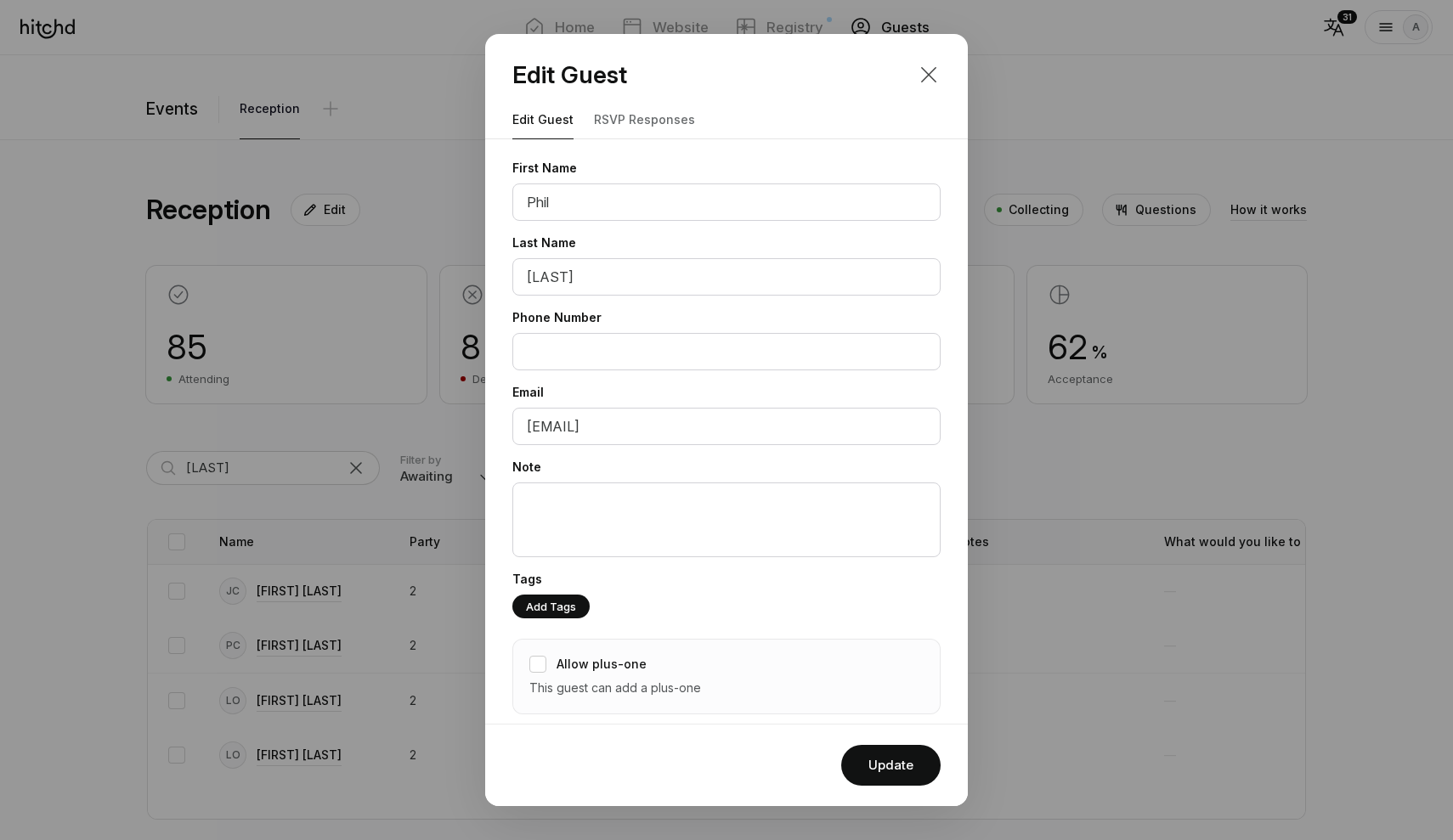 click at bounding box center (929, 75) 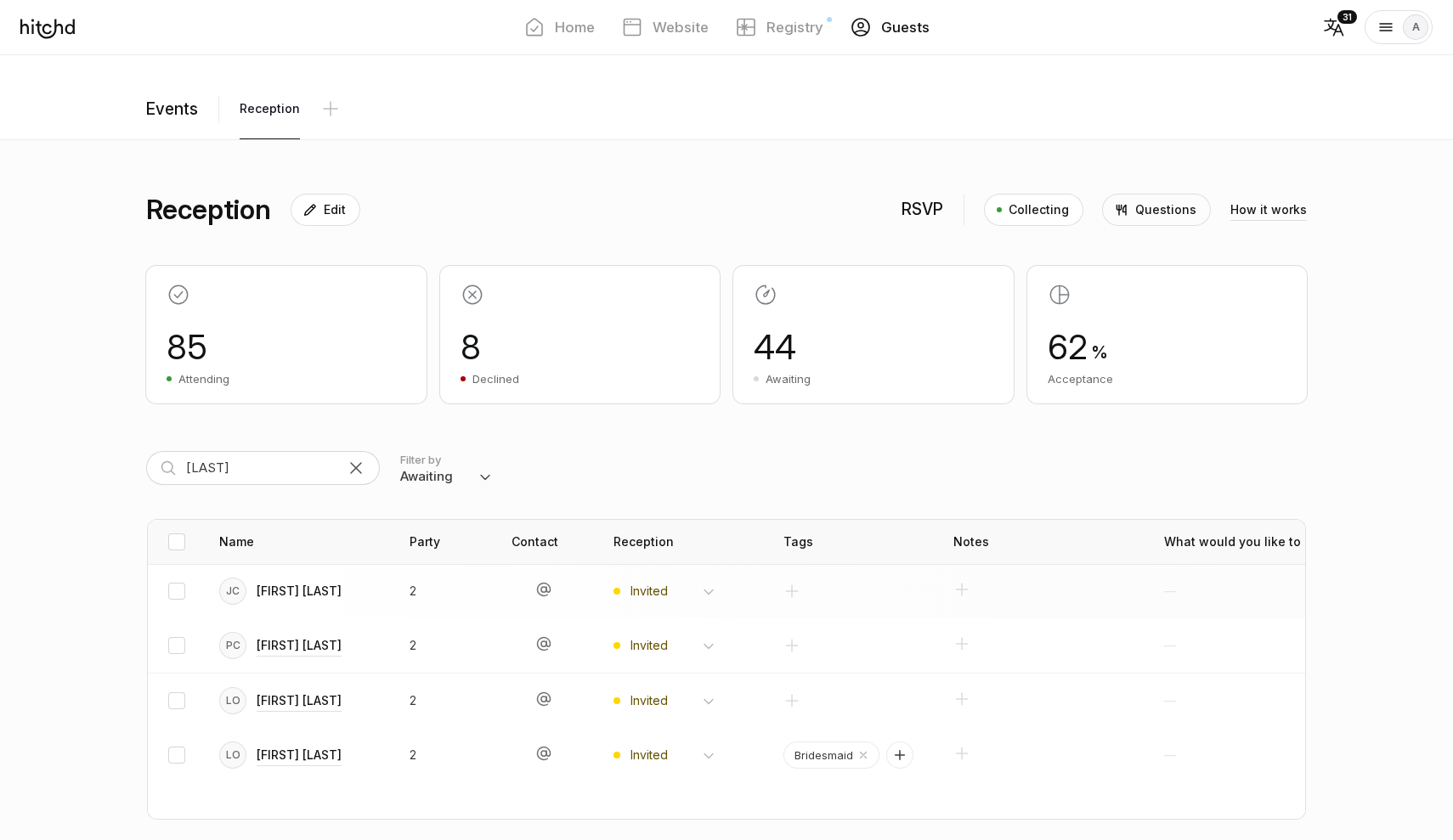 click on "Josh Connelly" at bounding box center (299, 591) 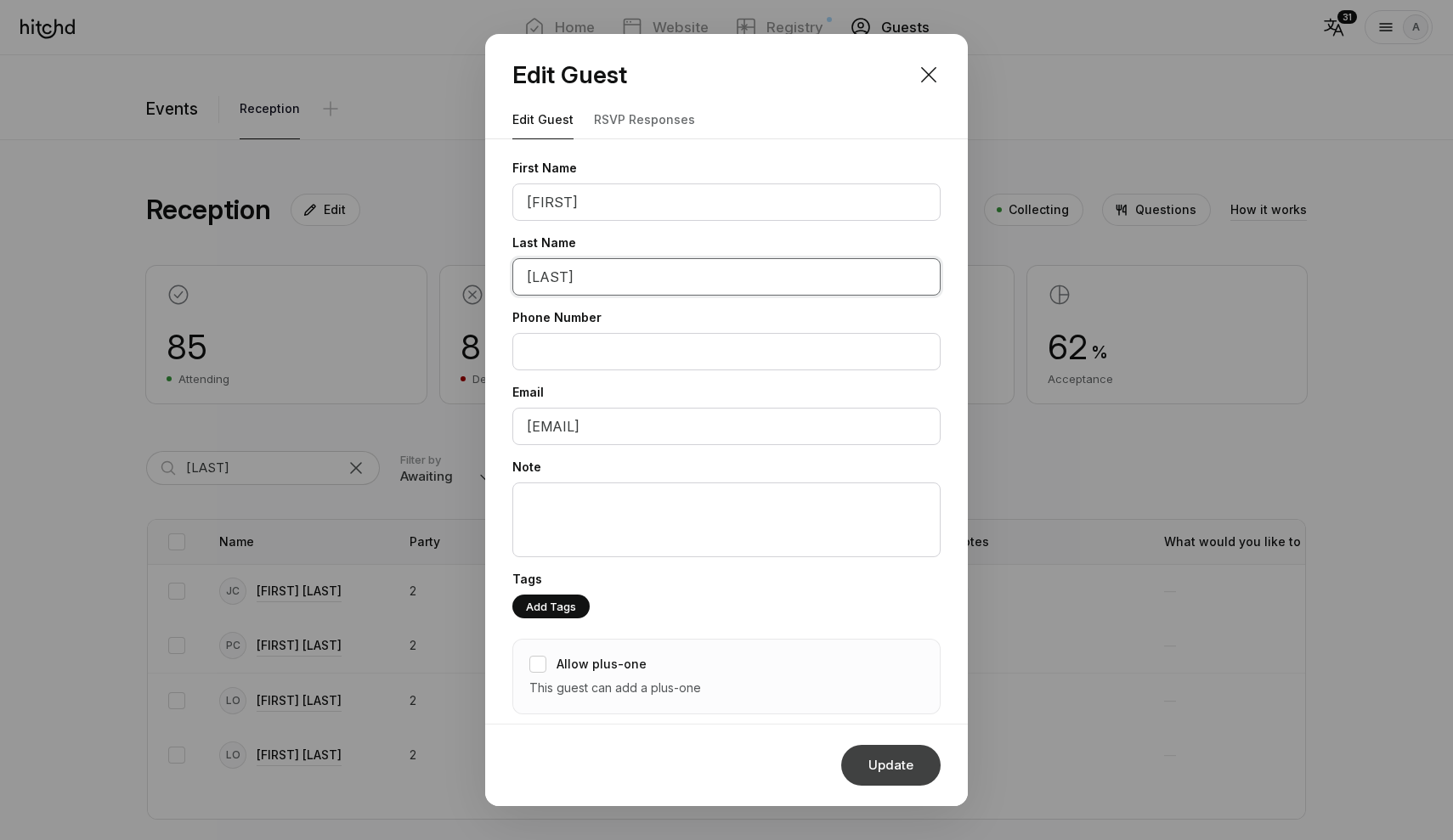 type on "Connolly" 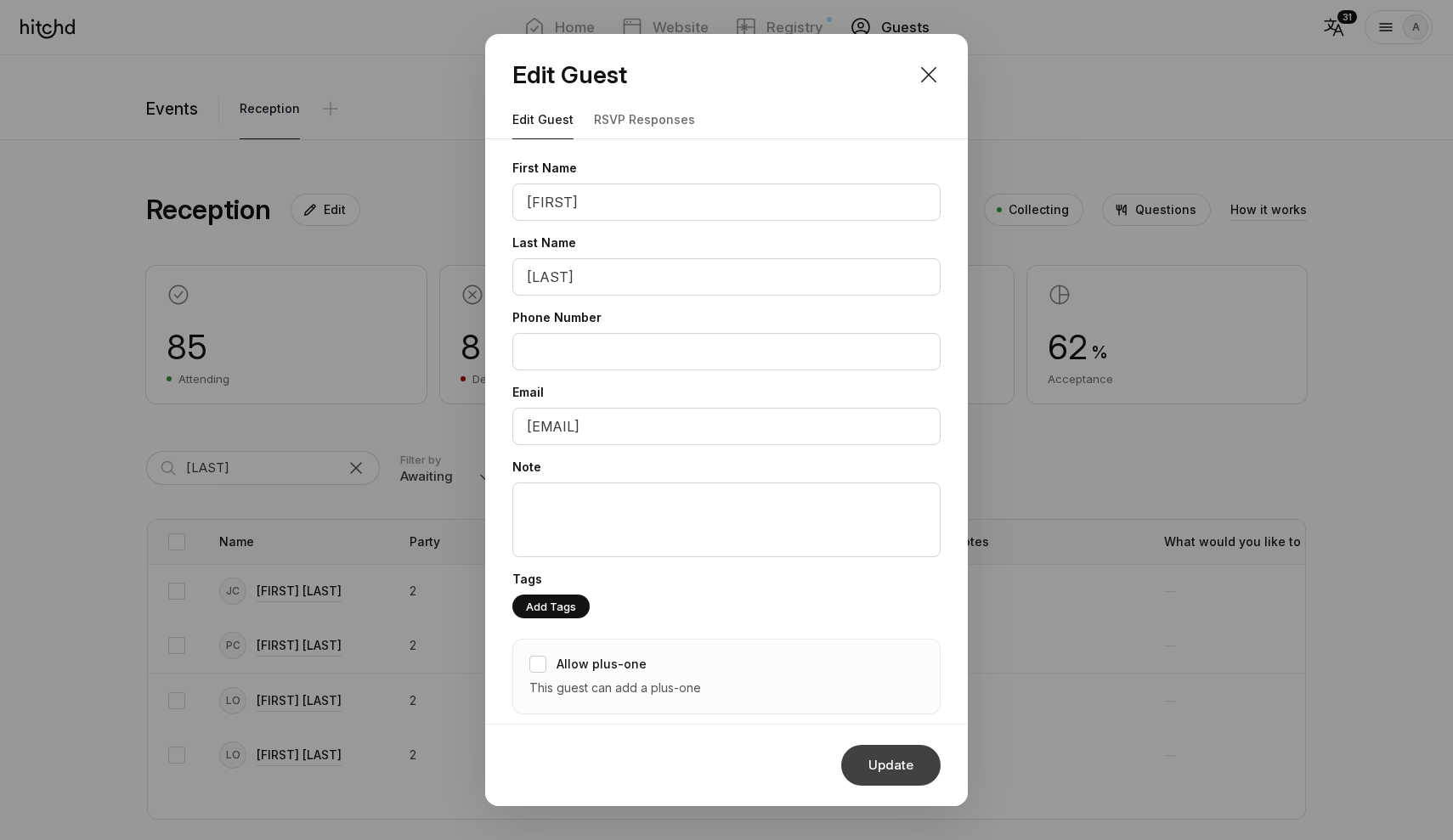 click on "Update" at bounding box center (890, 765) 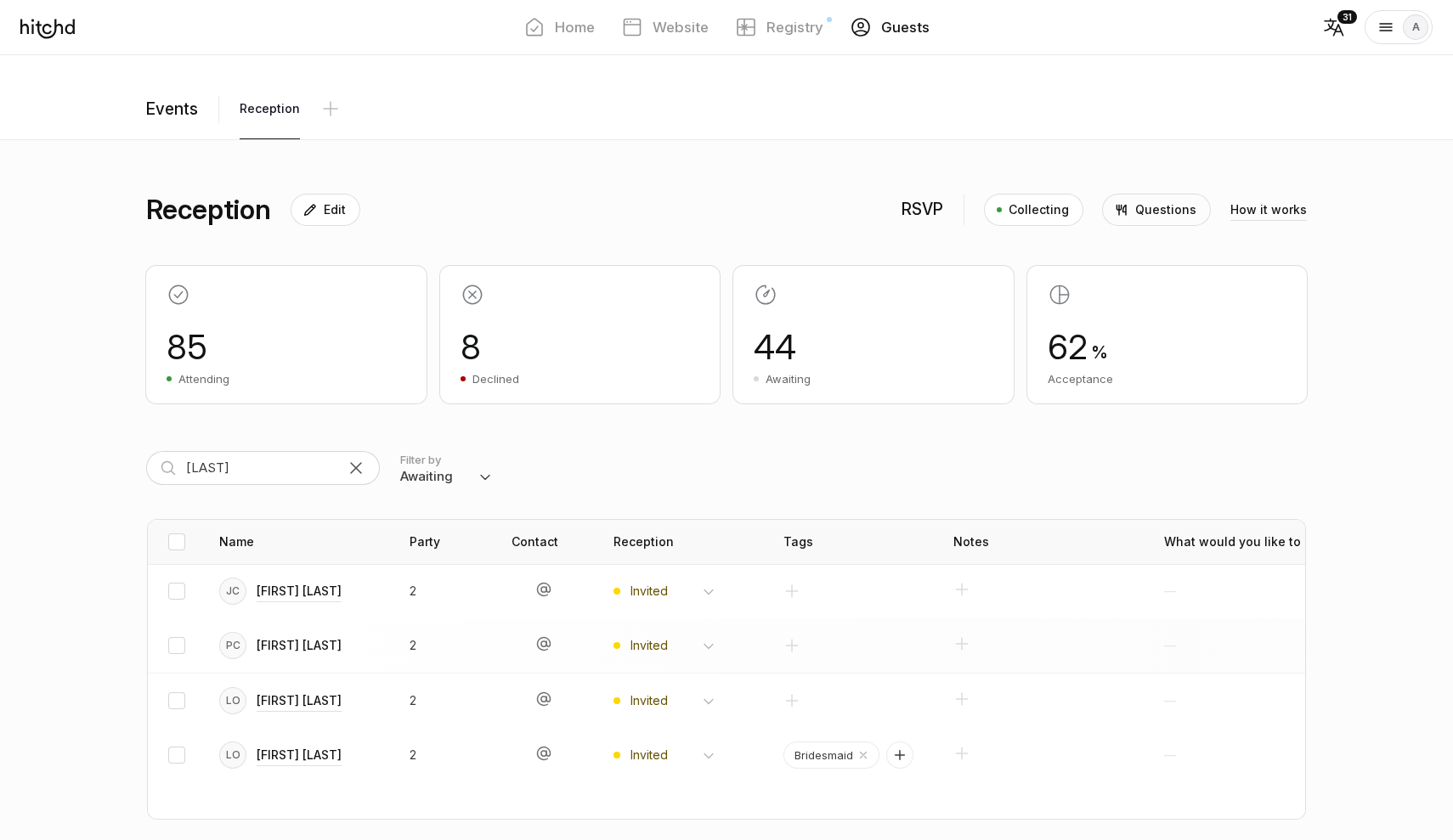 click on "Phil Connelly" at bounding box center (299, 591) 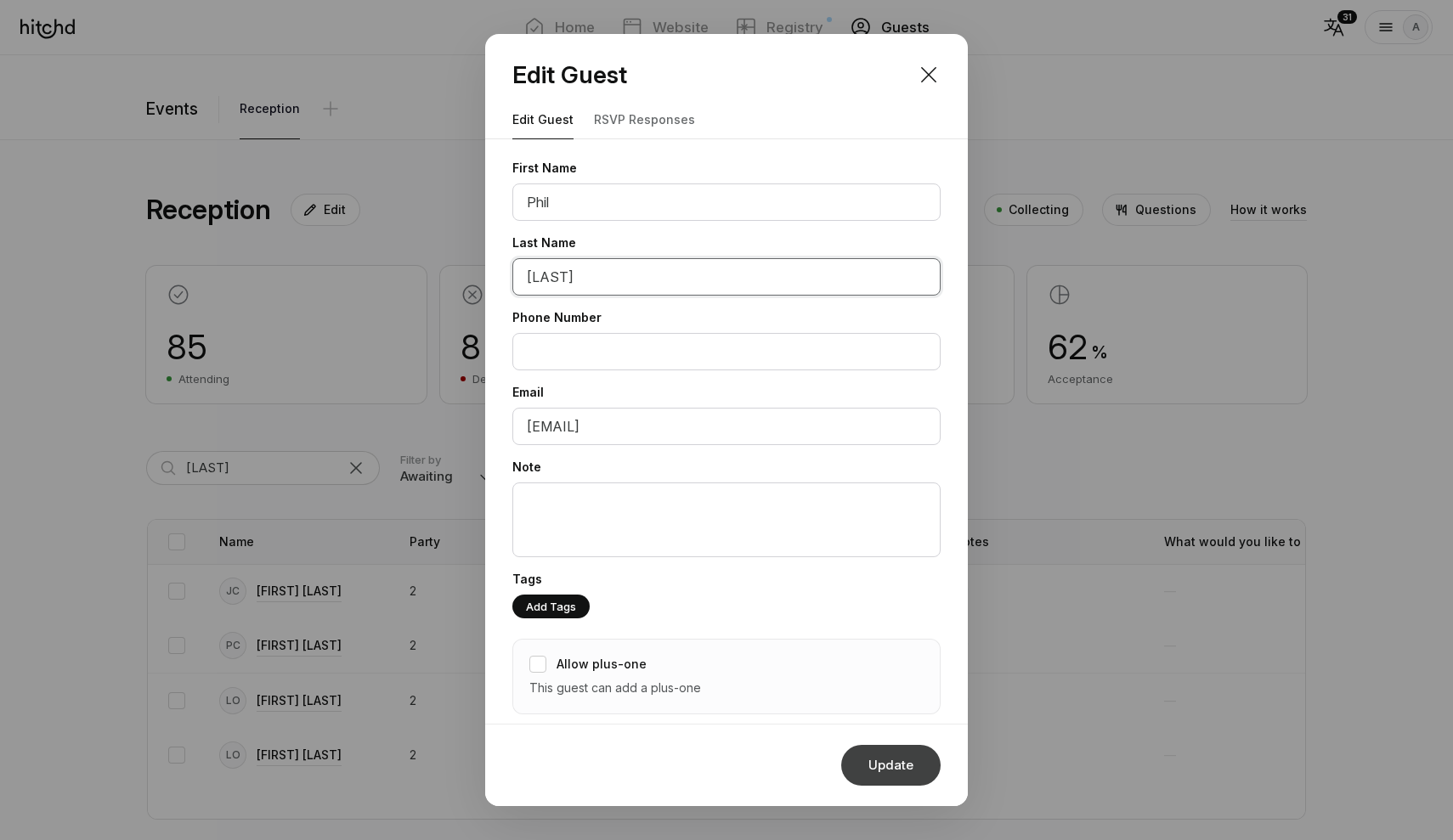 type on "Connolly" 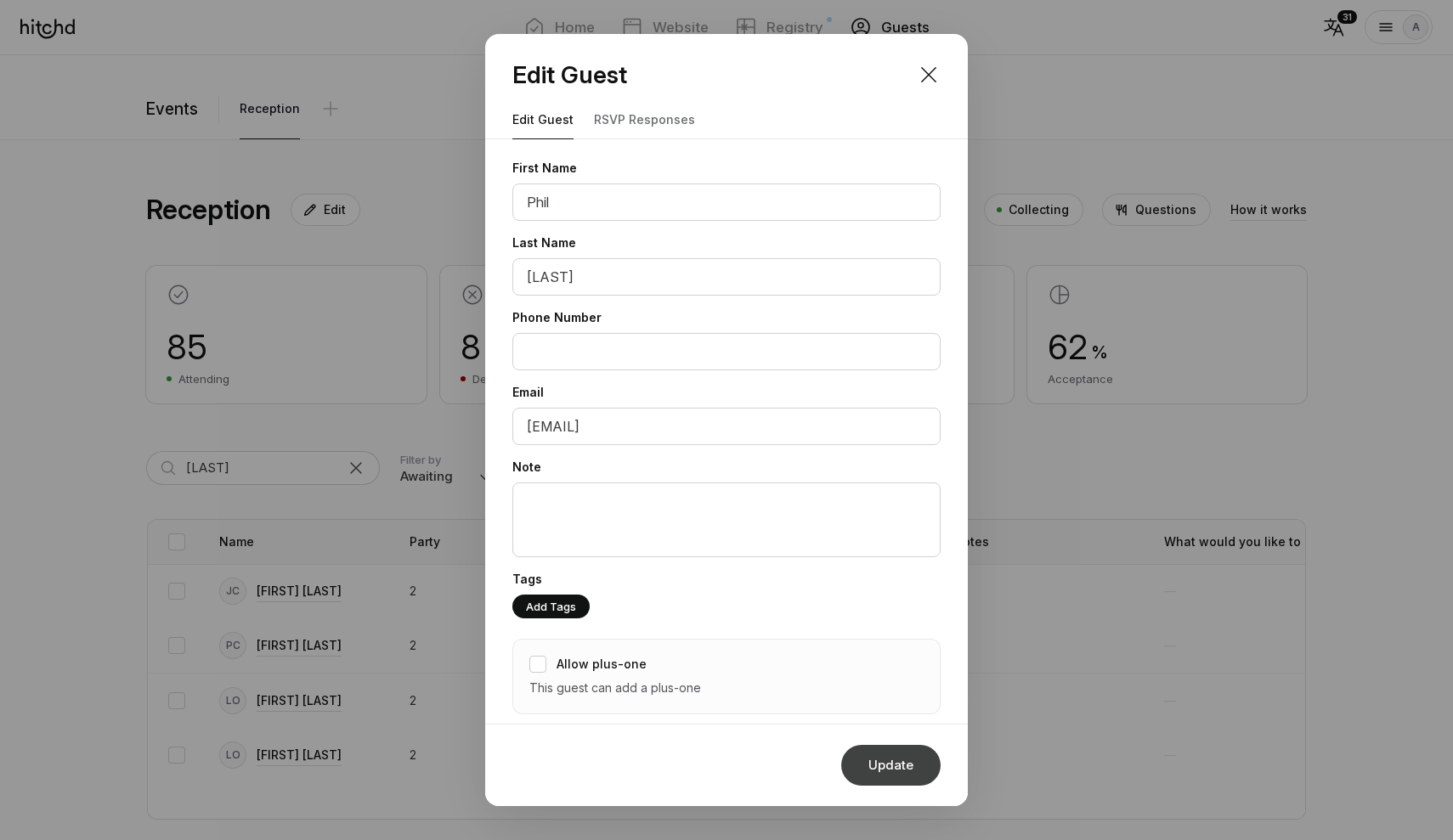 click on "Update" at bounding box center [890, 765] 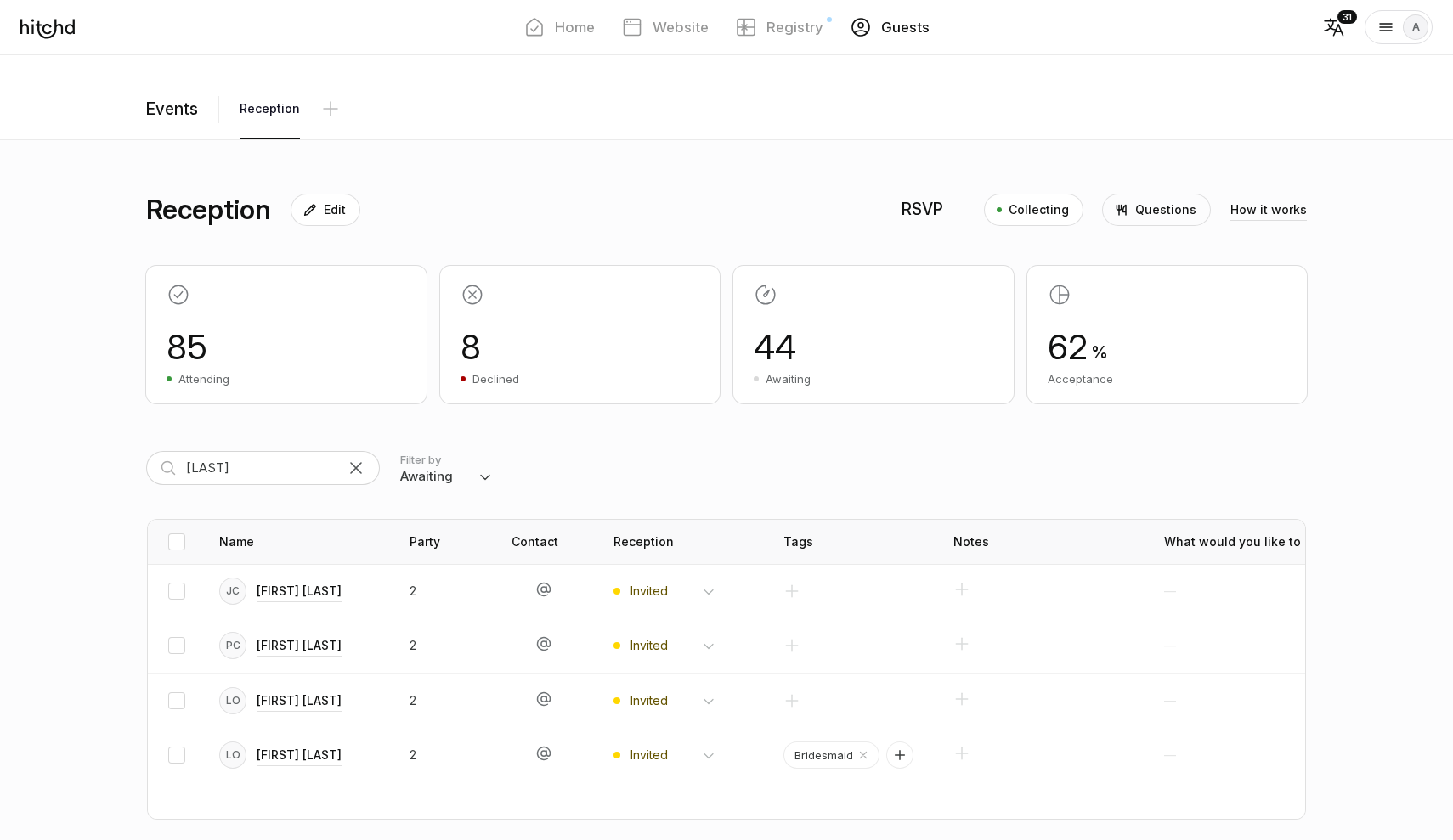 click on "Guests" at bounding box center (905, 27) 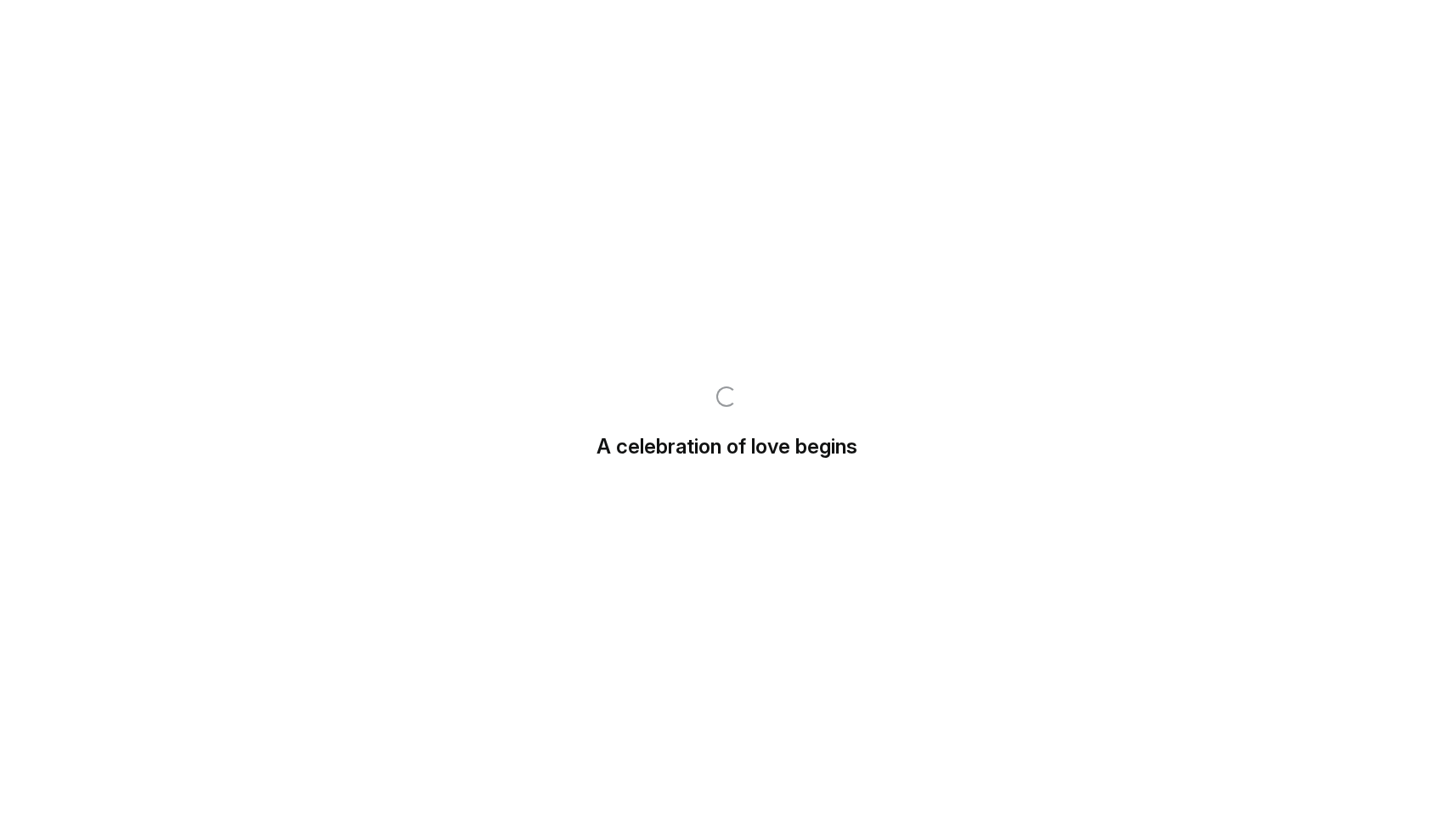 scroll, scrollTop: 0, scrollLeft: 0, axis: both 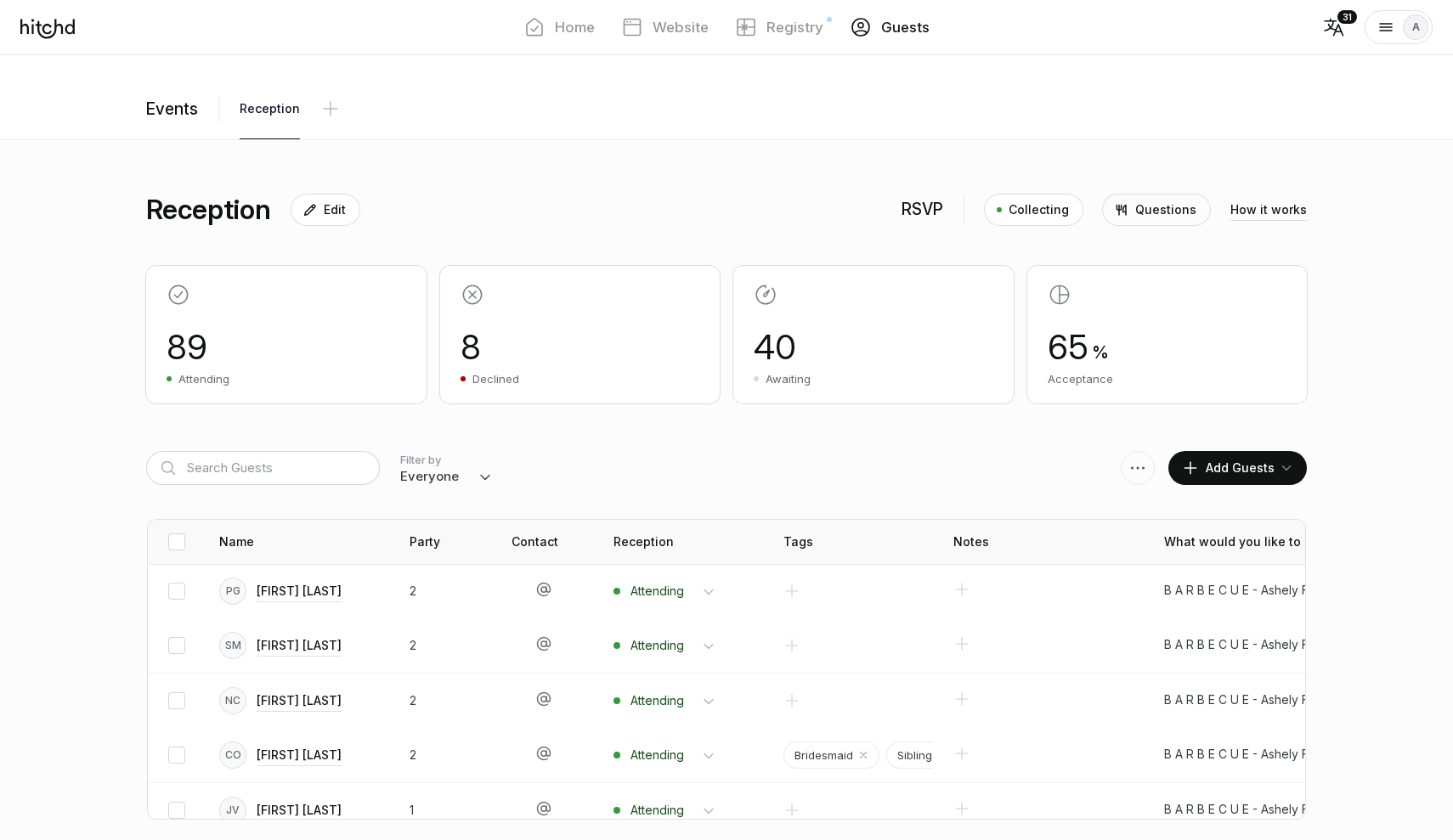select on "invited" 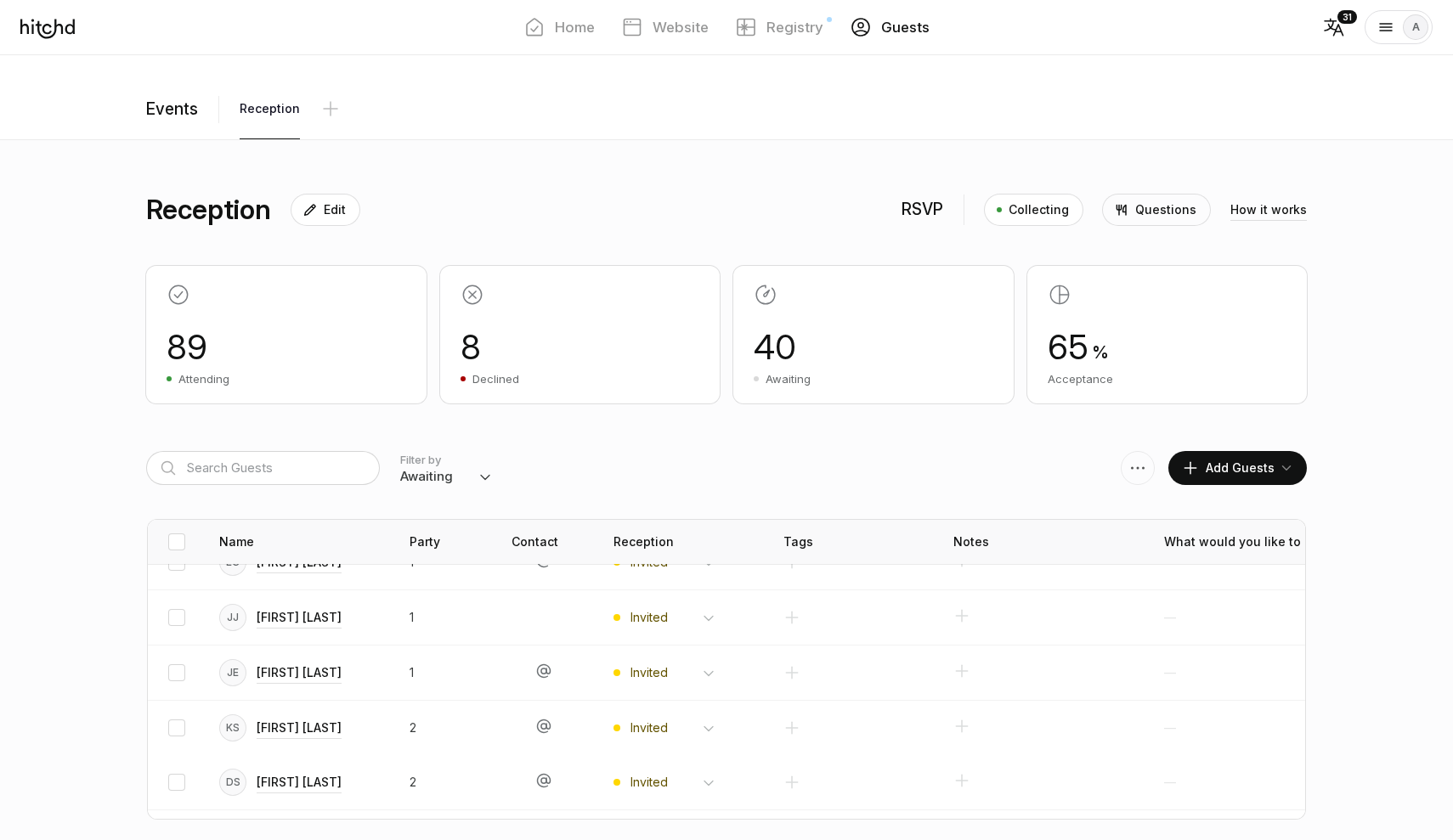 scroll, scrollTop: 907, scrollLeft: 0, axis: vertical 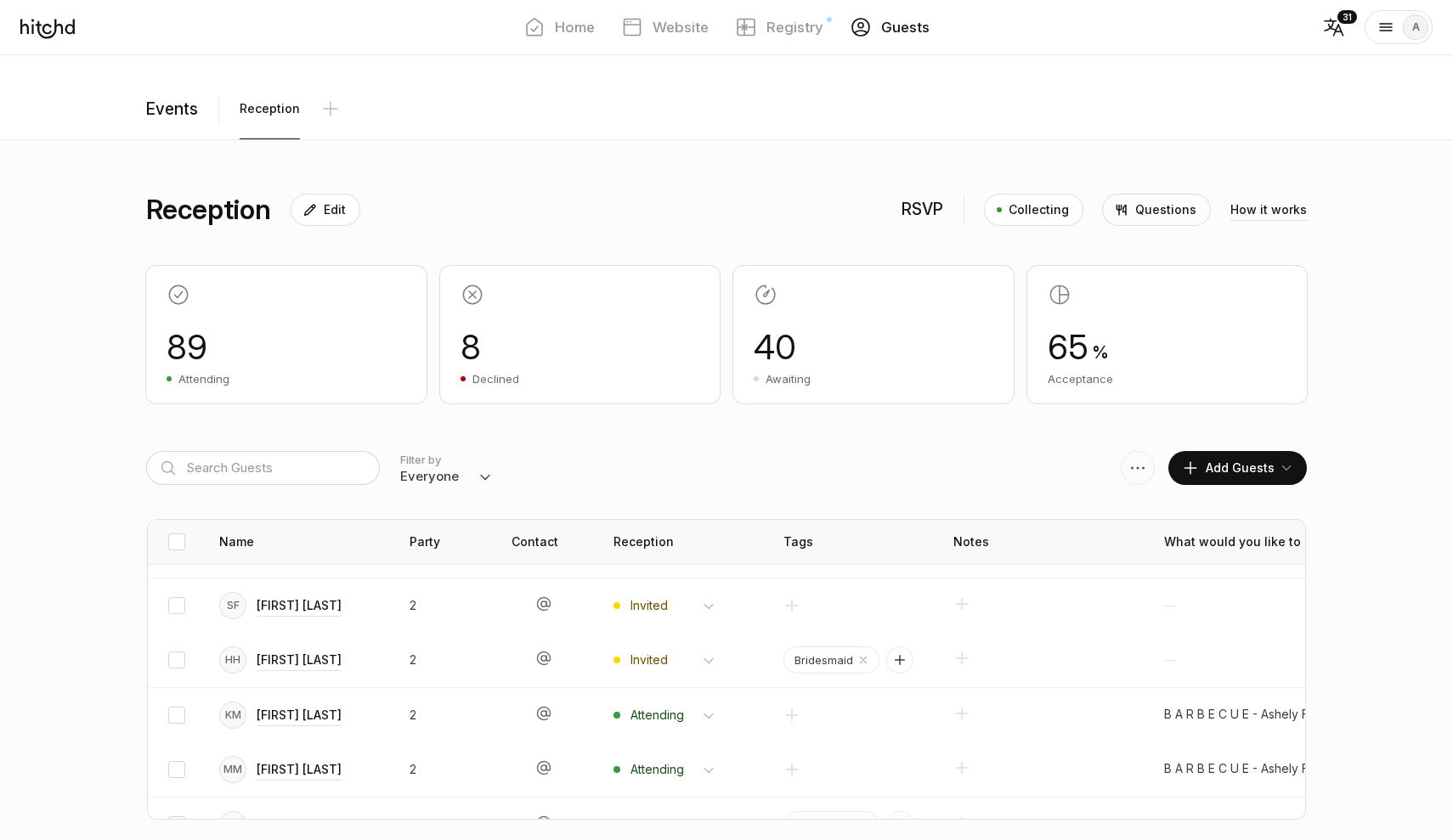 click on "Add Guests" at bounding box center [1228, 468] 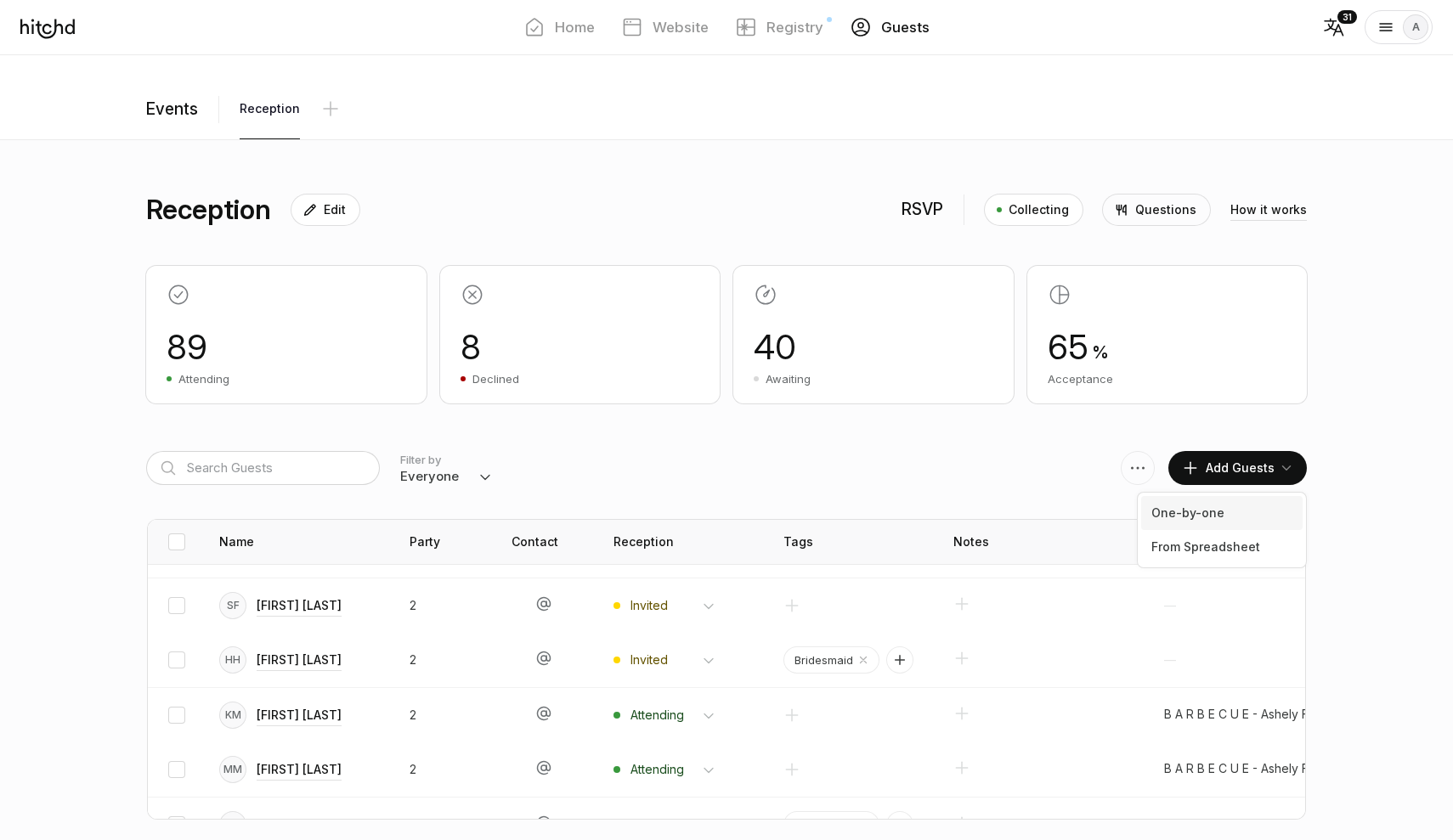 click on "One-by-one" at bounding box center (1222, 513) 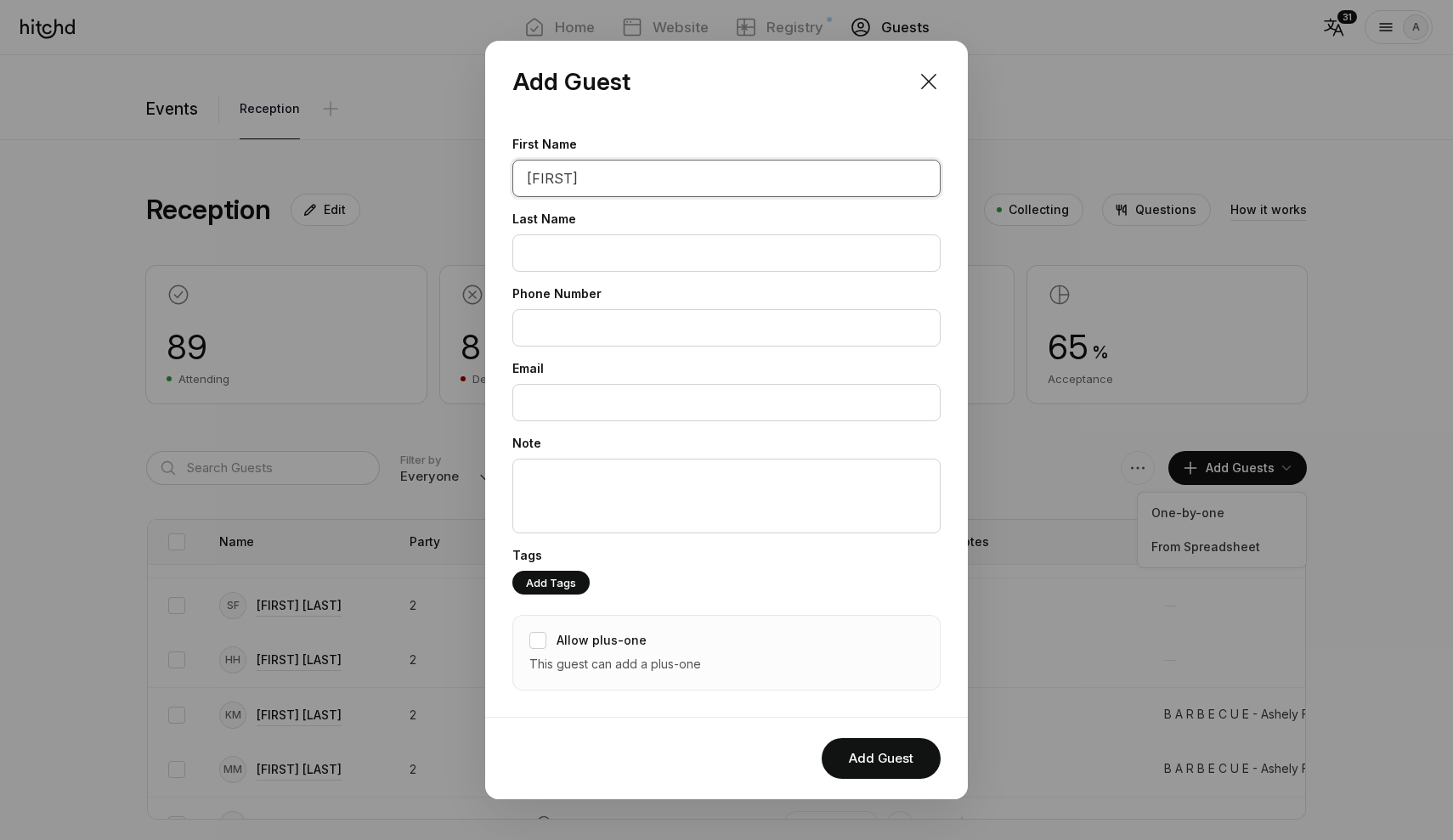 type on "[FIRST]" 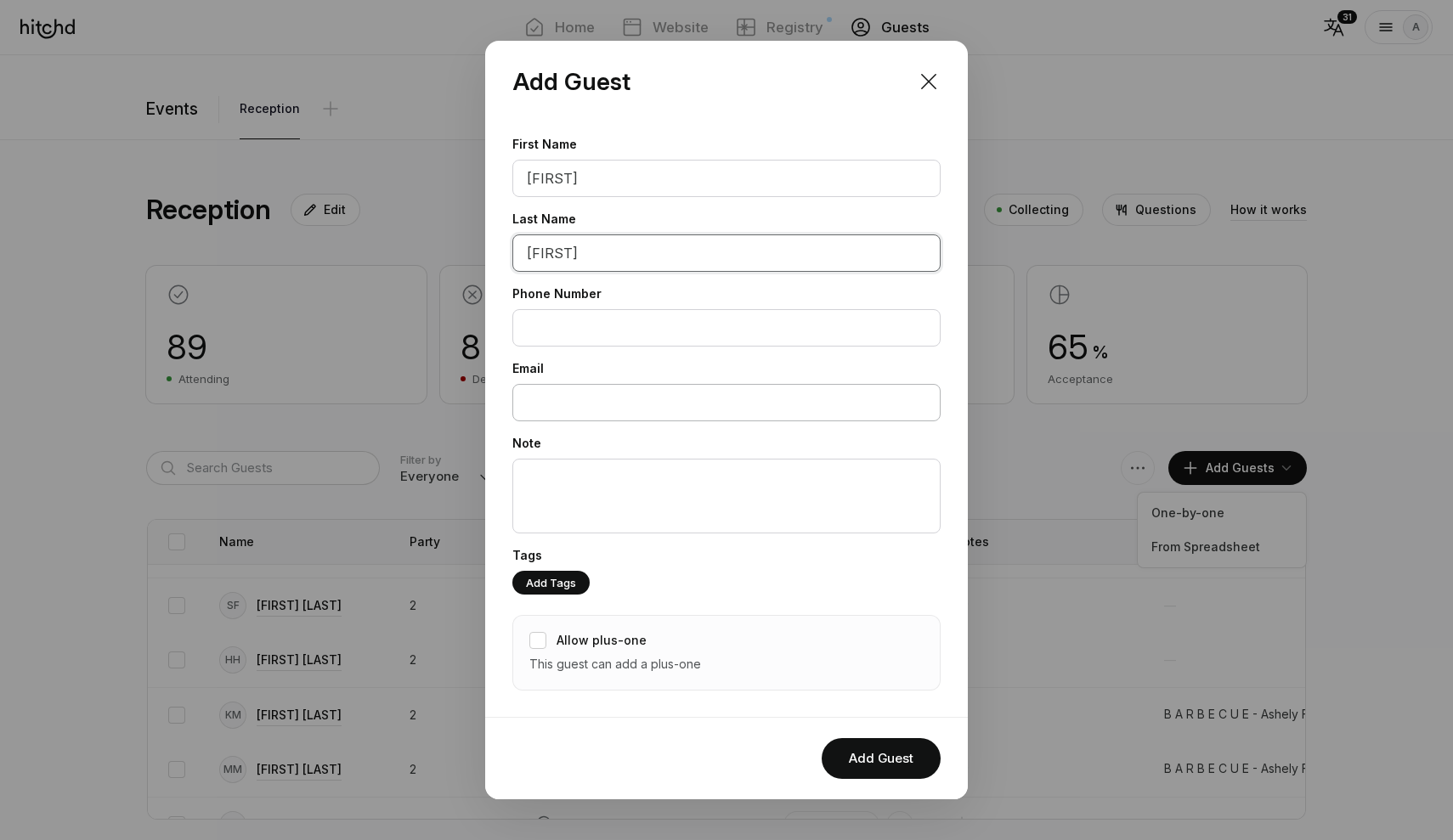 type on "[FIRST]" 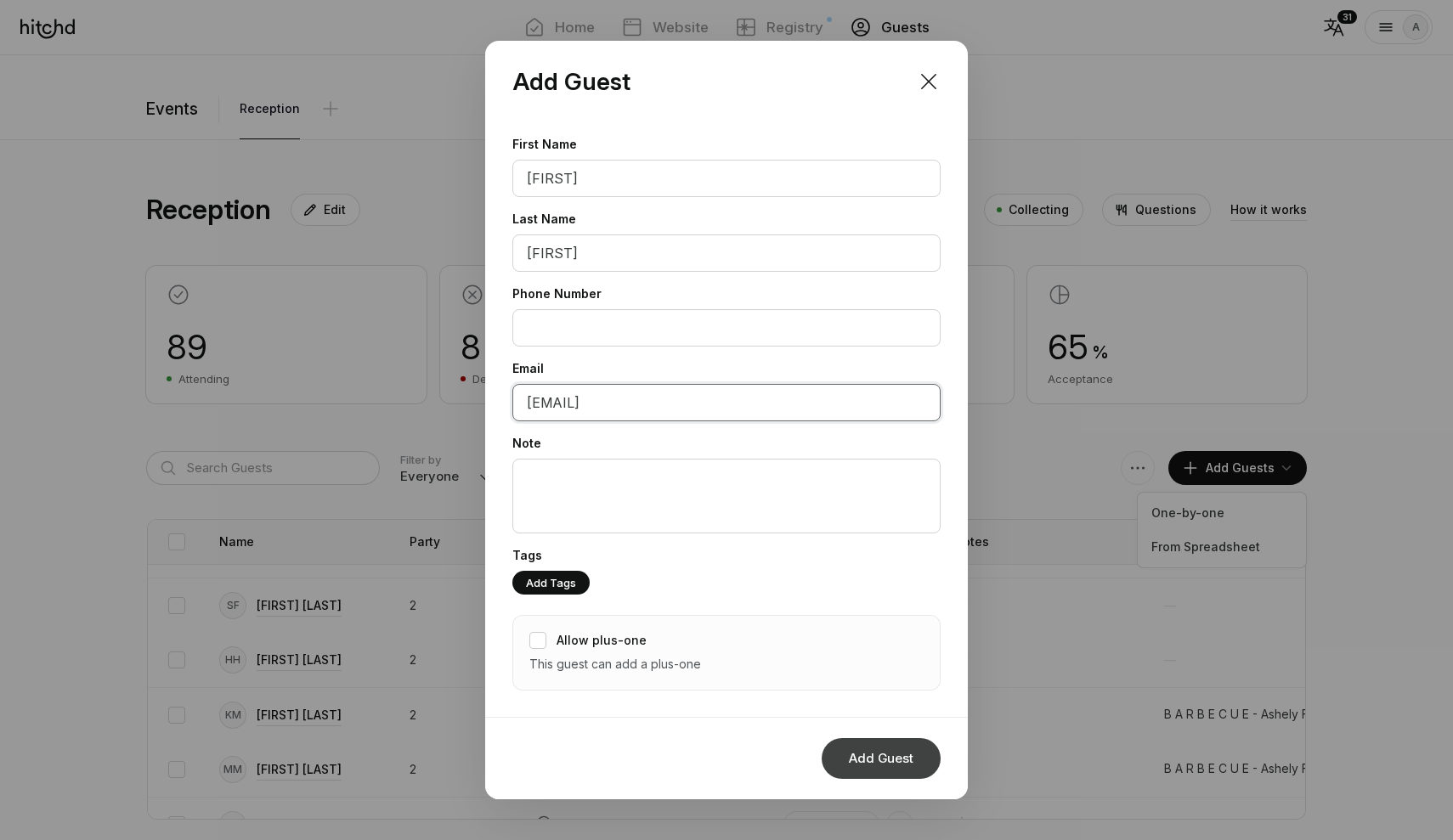 type on "[EMAIL]" 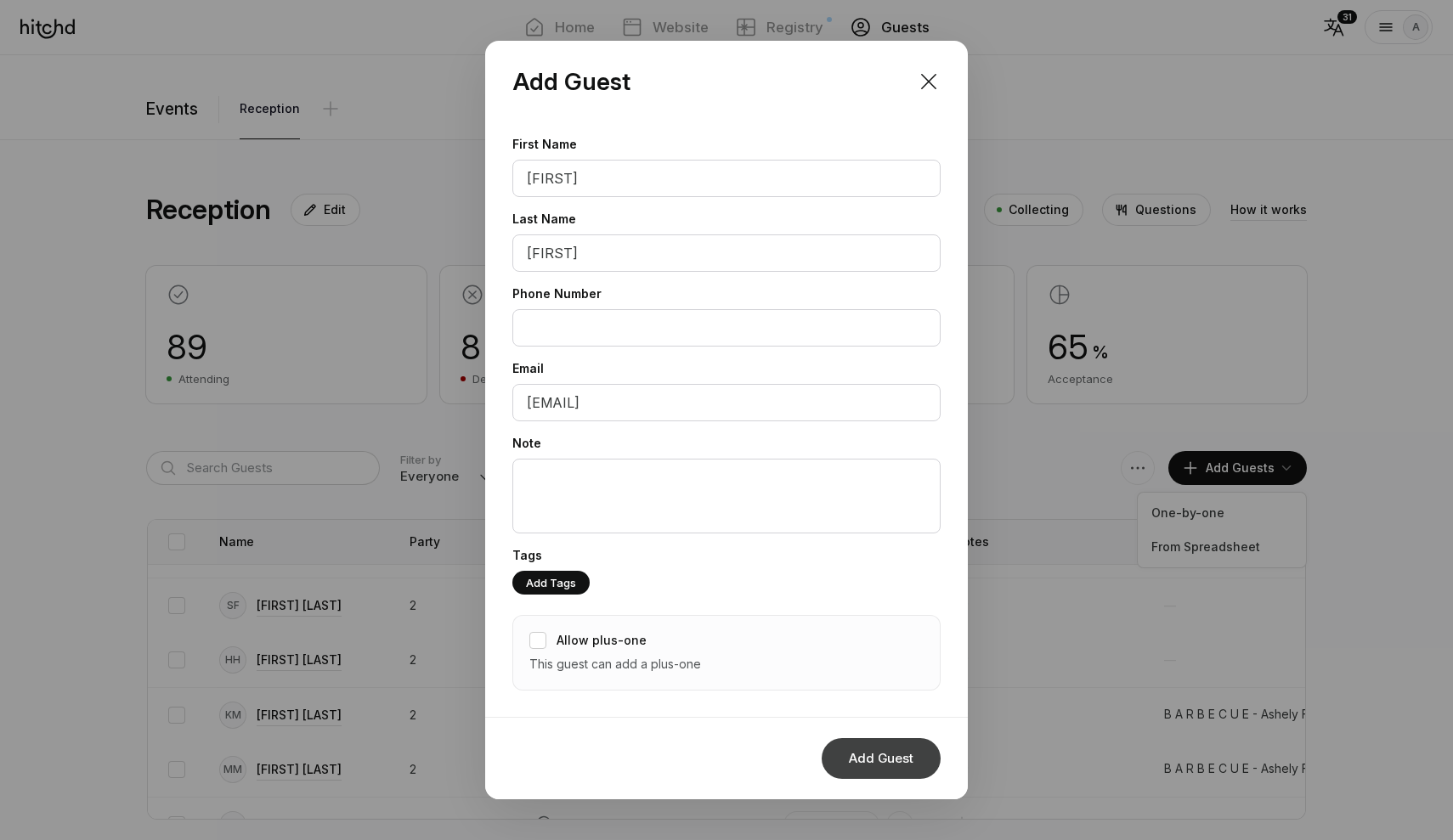 click on "Add Guest" at bounding box center [881, 758] 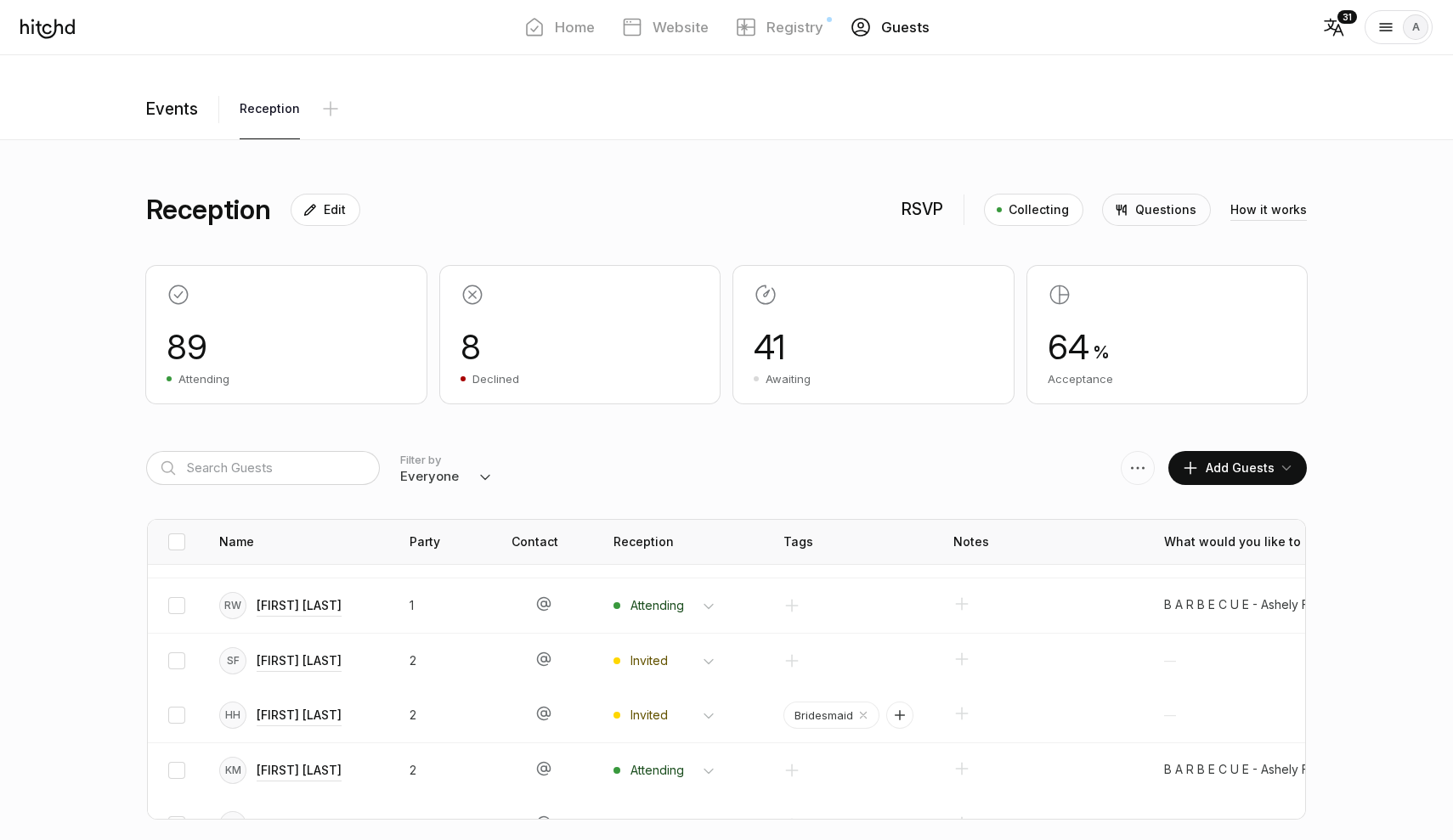 click on "Add Guests" at bounding box center (1228, 468) 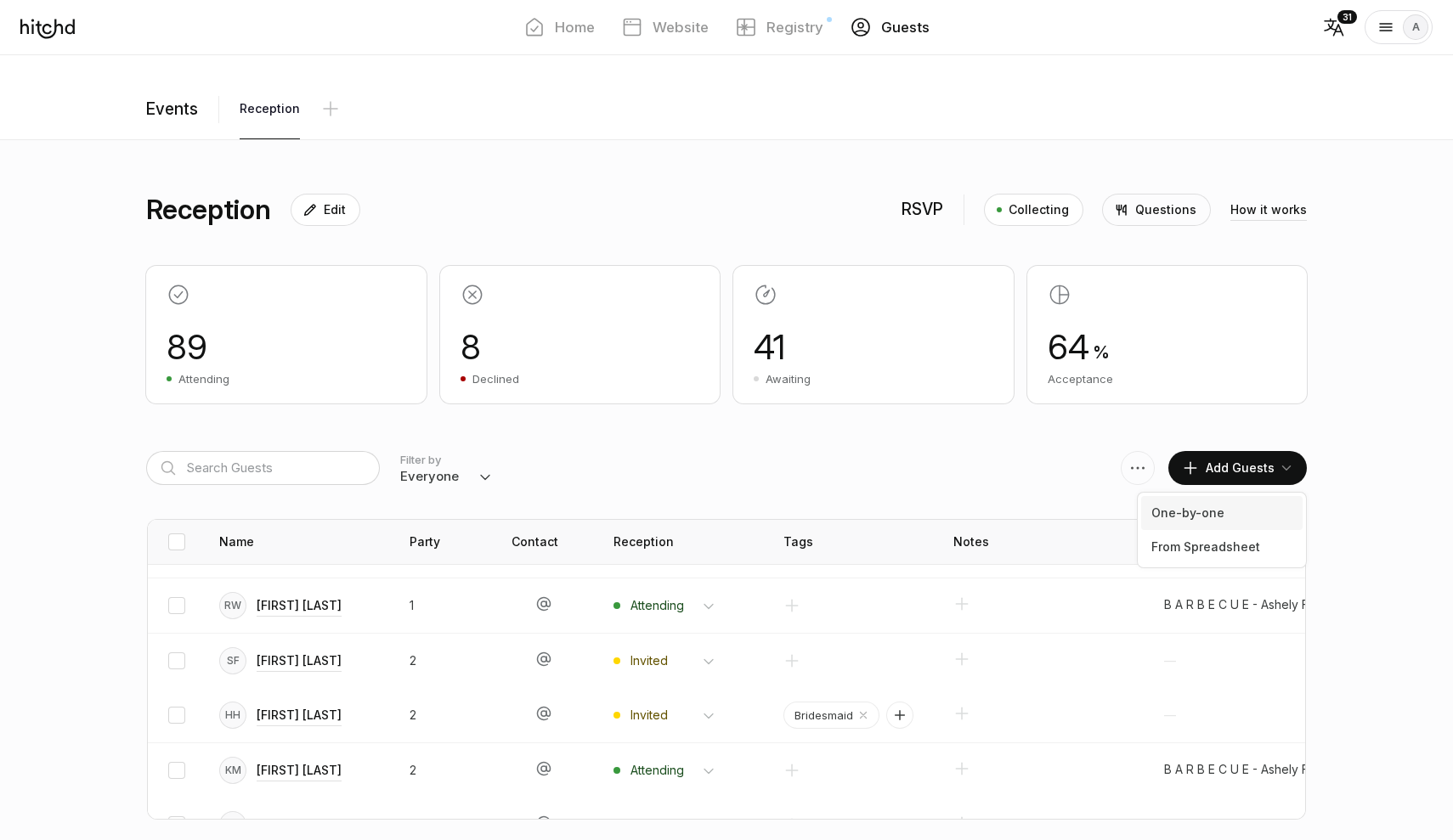 click on "One-by-one" at bounding box center (1222, 513) 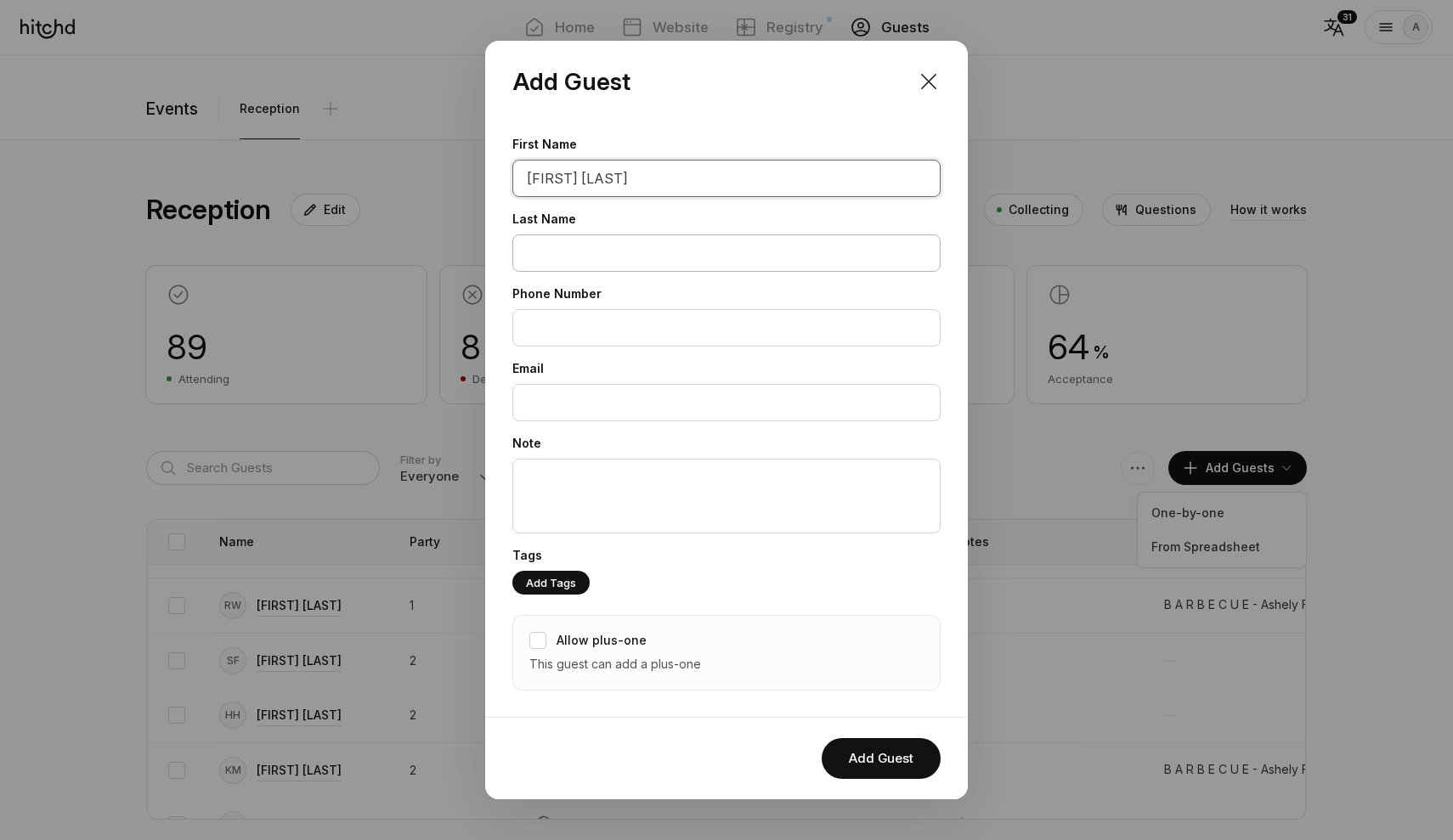 type on "[FIRST] [LAST]" 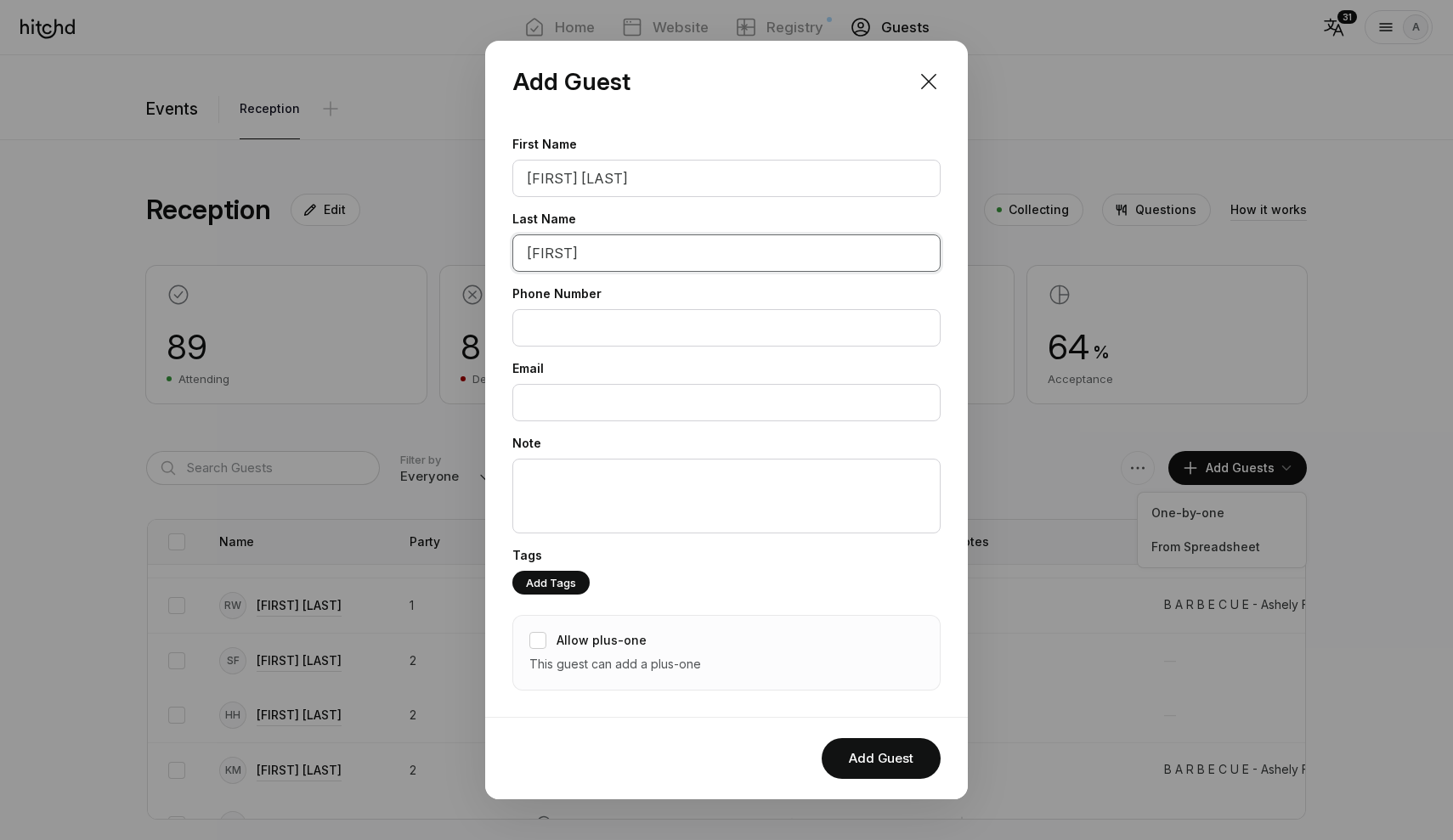 type on "[FIRST]" 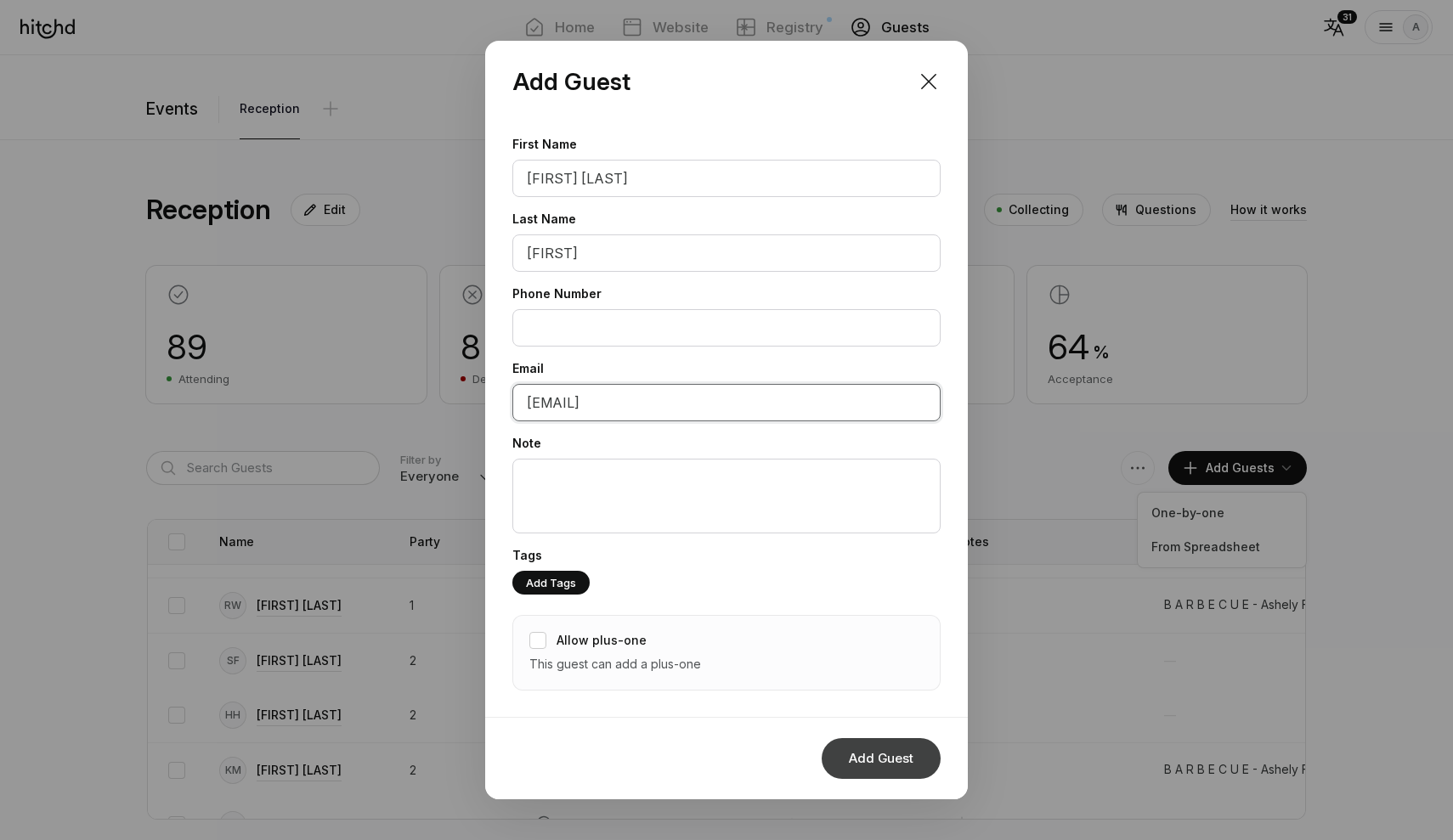 type on "[EMAIL]" 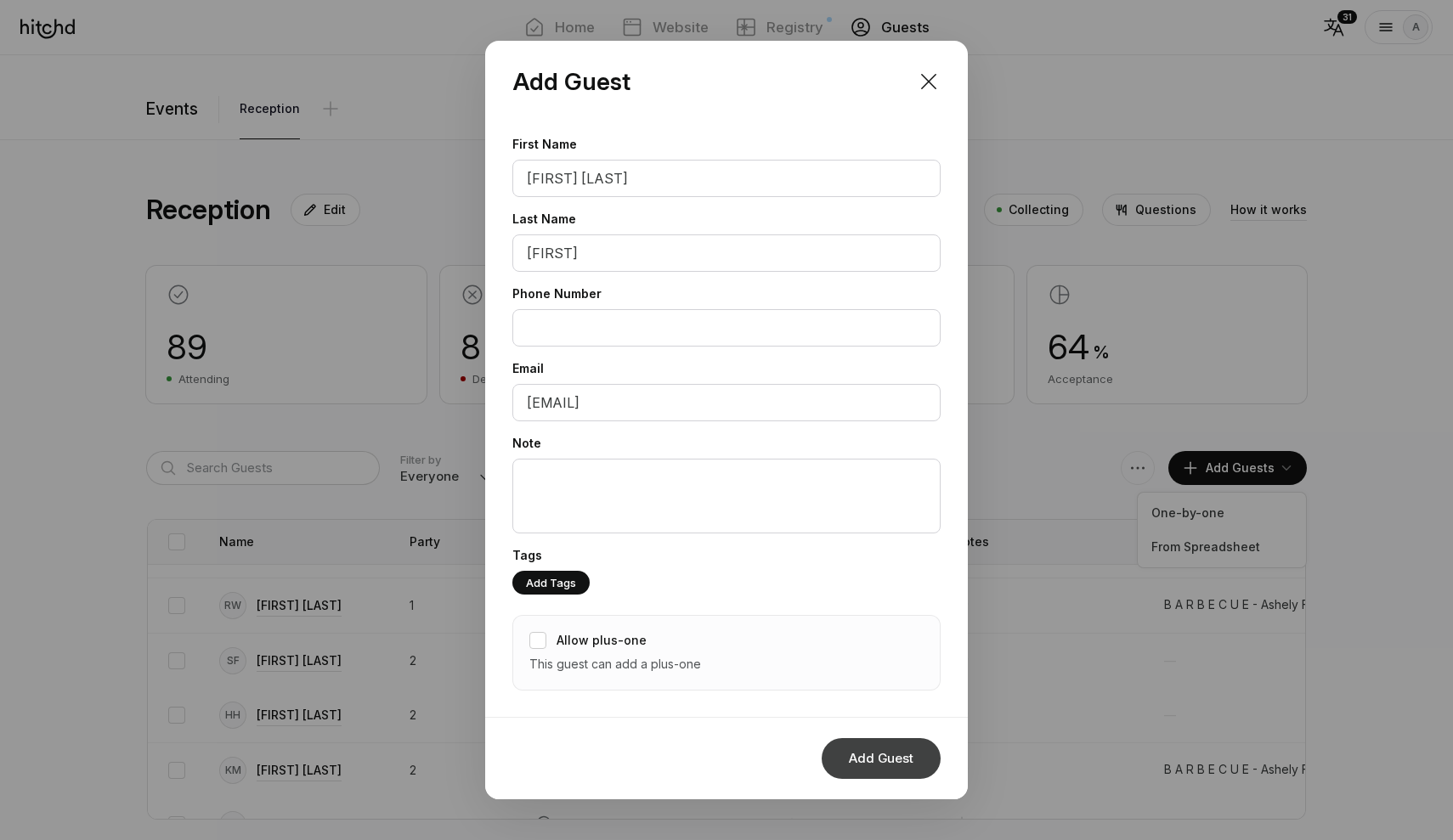 click on "Add Guest" at bounding box center (881, 758) 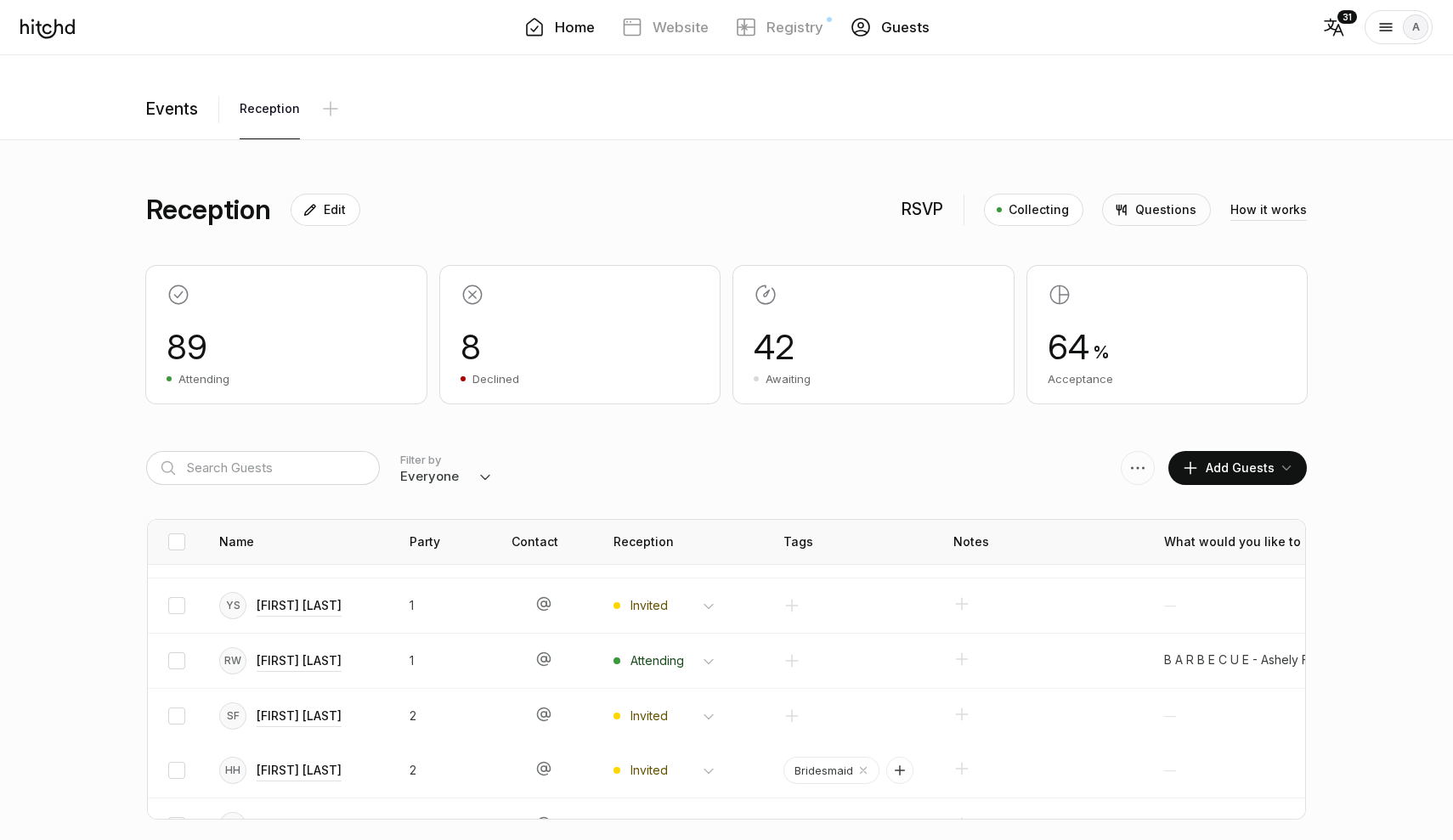 click on "Home" at bounding box center [574, 27] 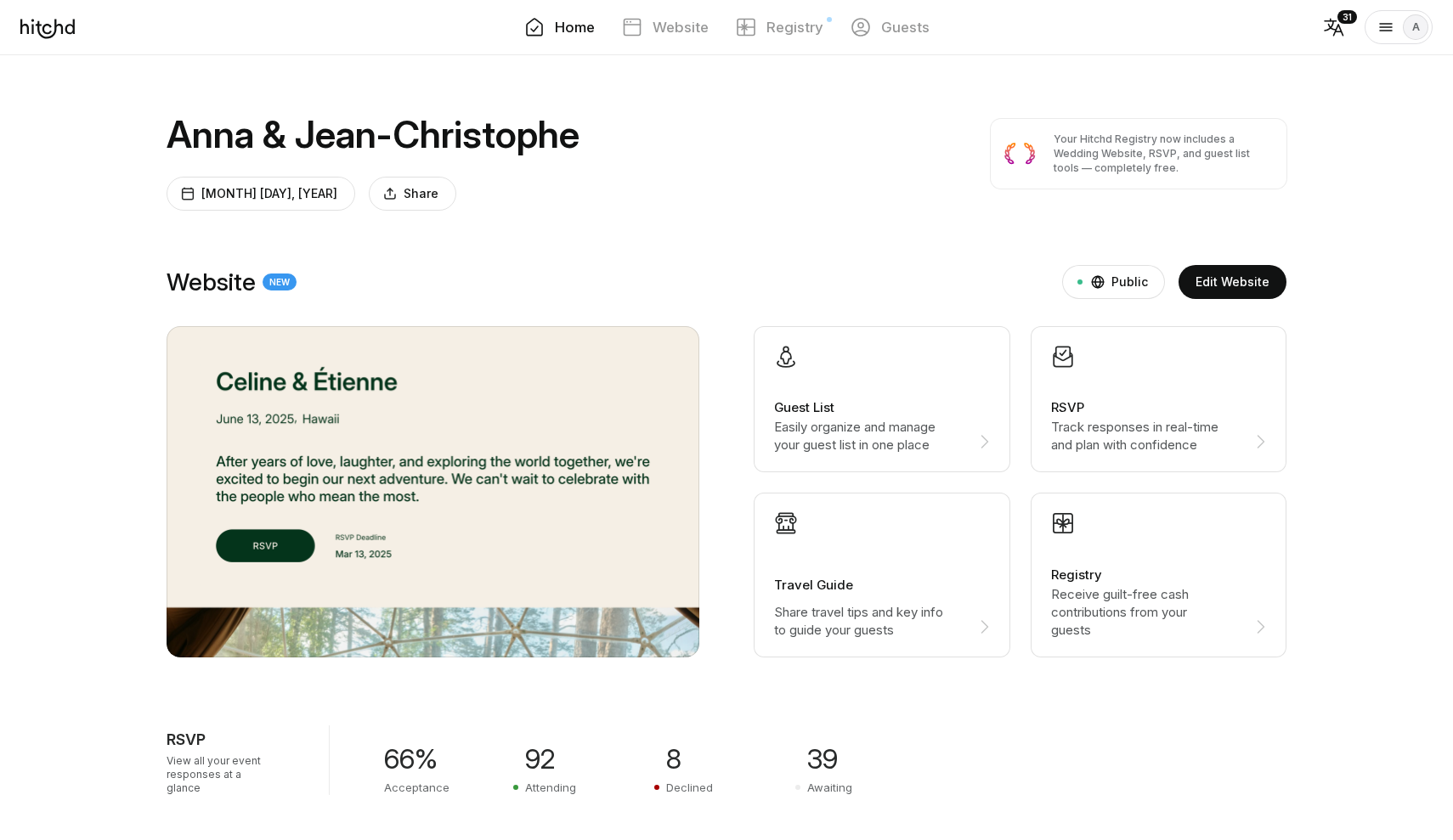 scroll, scrollTop: 0, scrollLeft: 0, axis: both 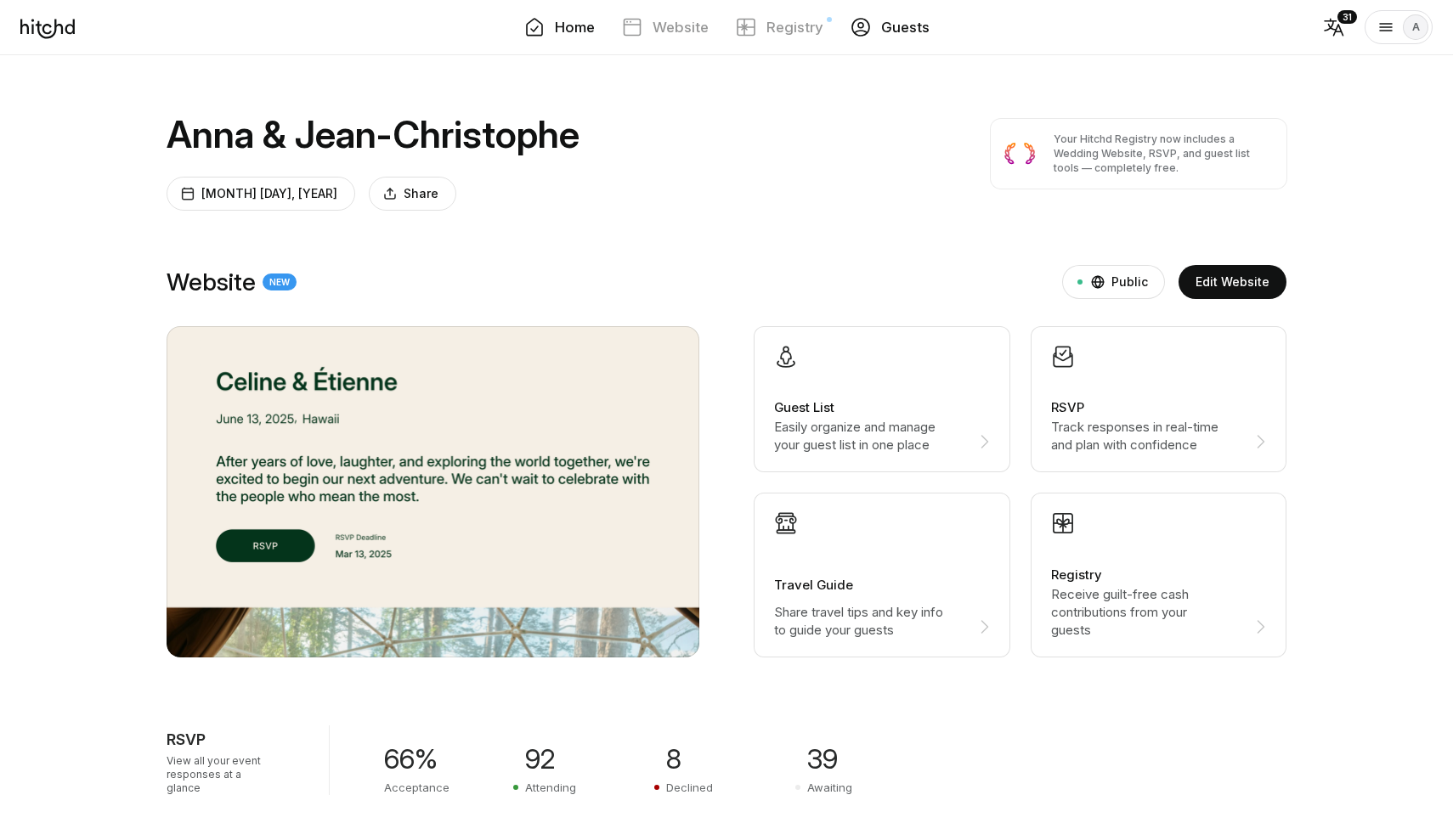 click on "Guests" at bounding box center (905, 27) 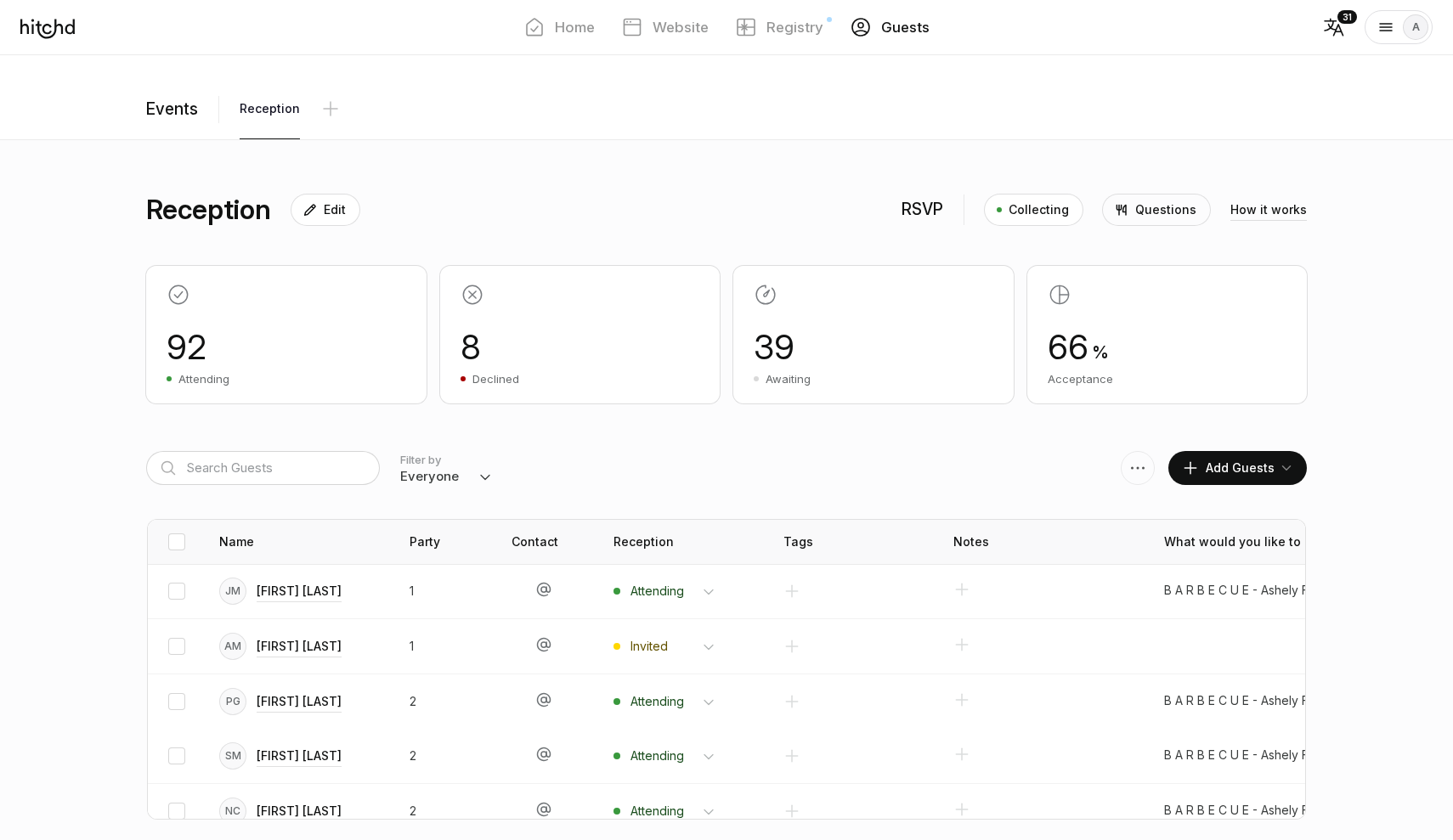 select on "invited" 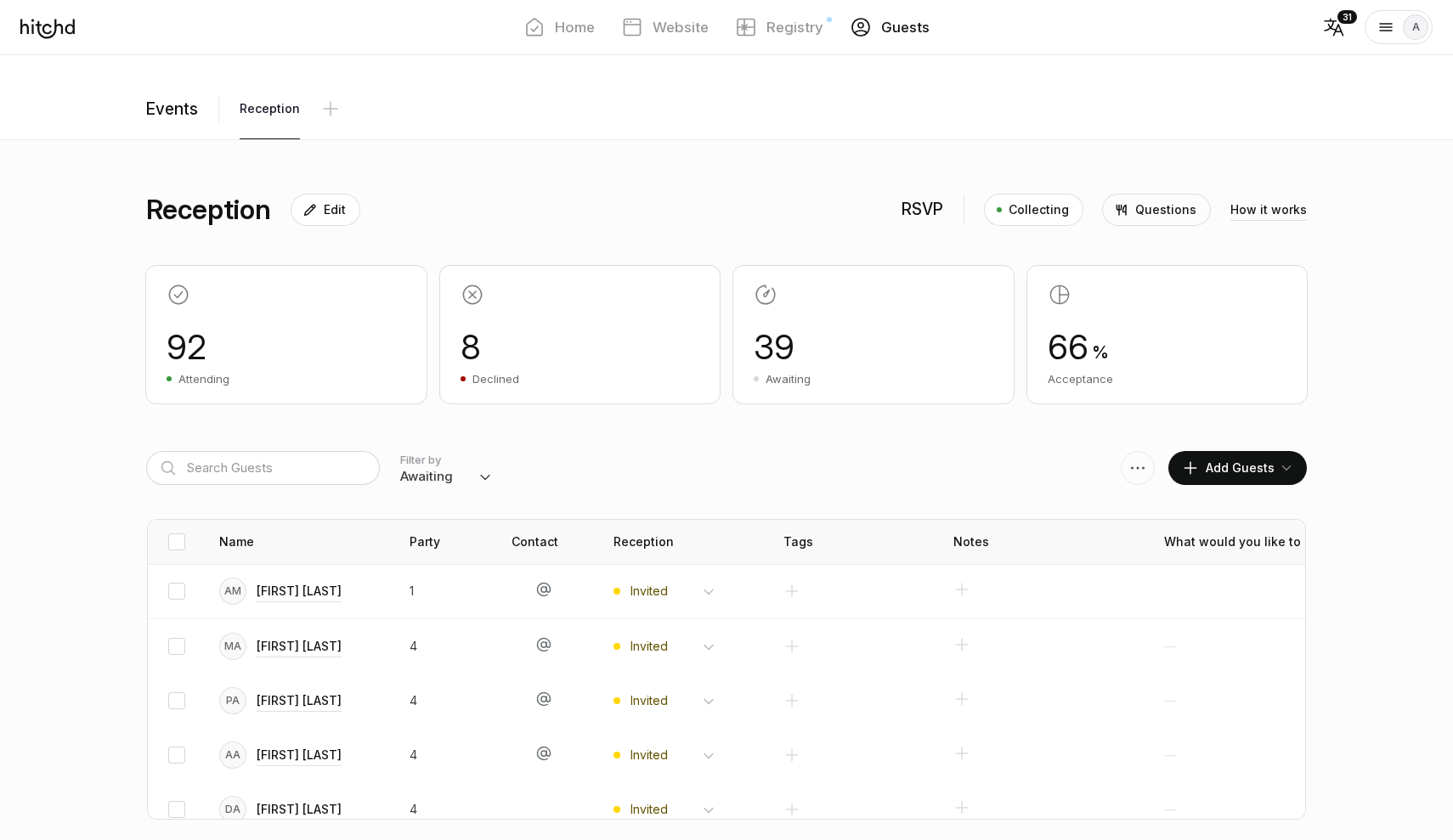 scroll, scrollTop: 0, scrollLeft: 0, axis: both 